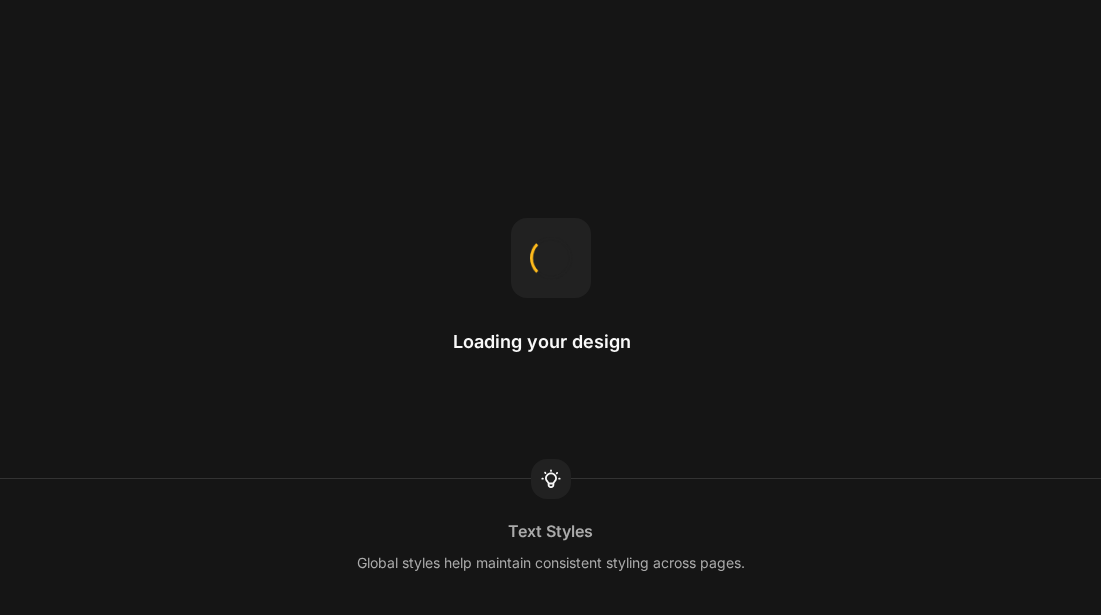scroll, scrollTop: 0, scrollLeft: 0, axis: both 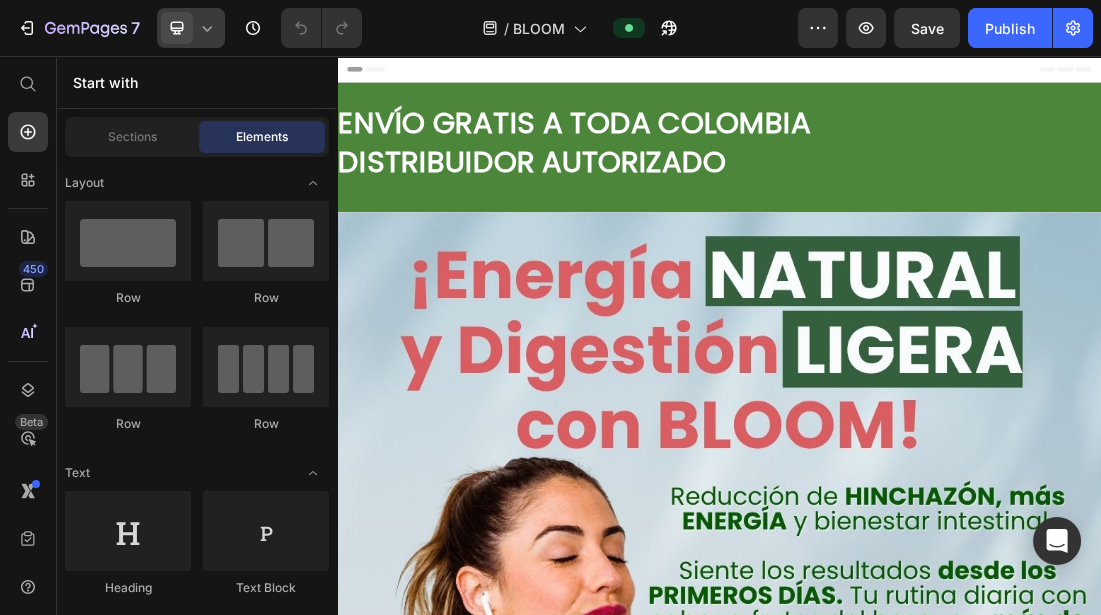 click 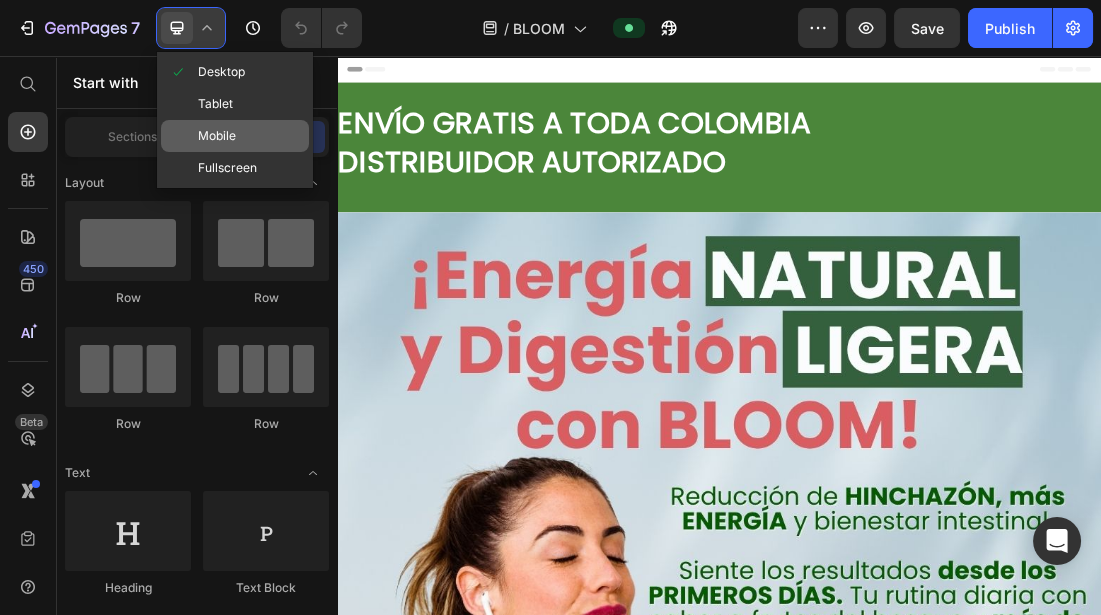 click on "Mobile" 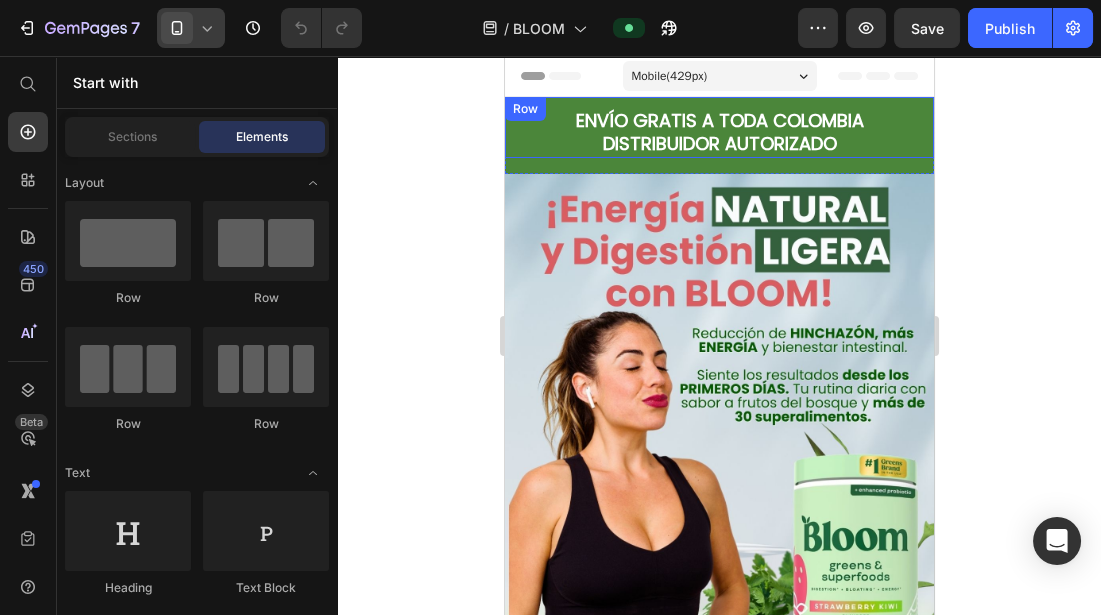 click on "ENVÍO GRATIS A TODA COLOMBIA DISTRIBUIDOR AUTORIZADO Heading" at bounding box center (718, 127) 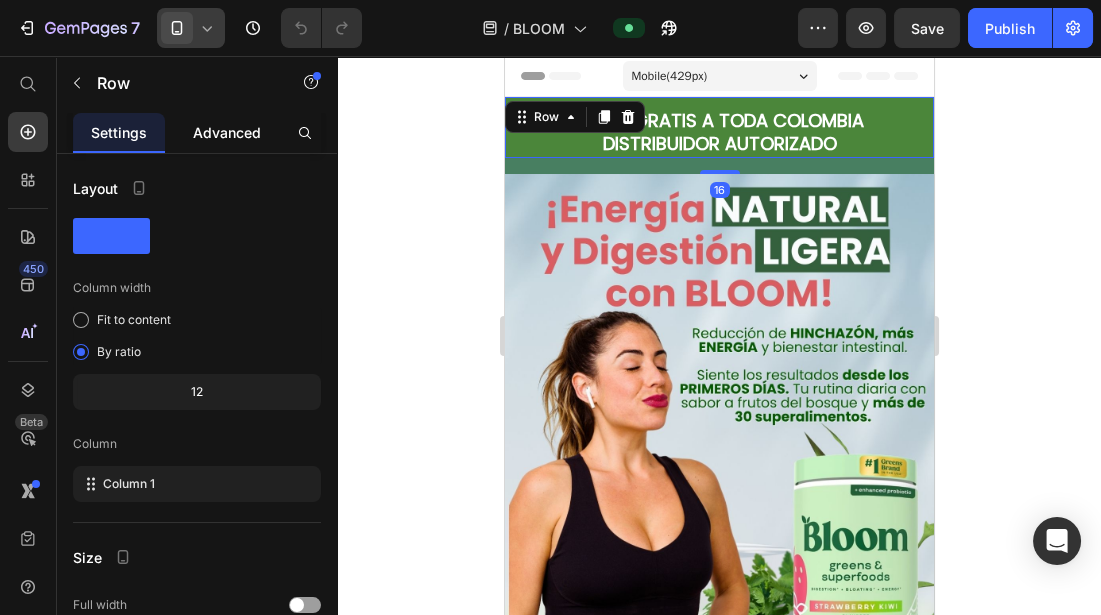 click on "Advanced" at bounding box center [227, 132] 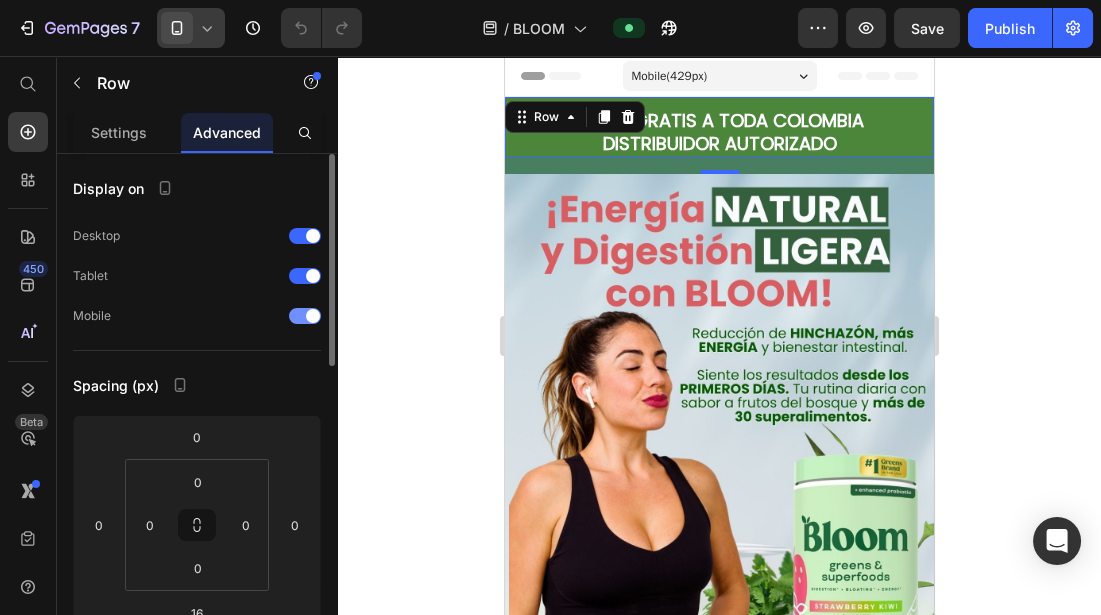 click 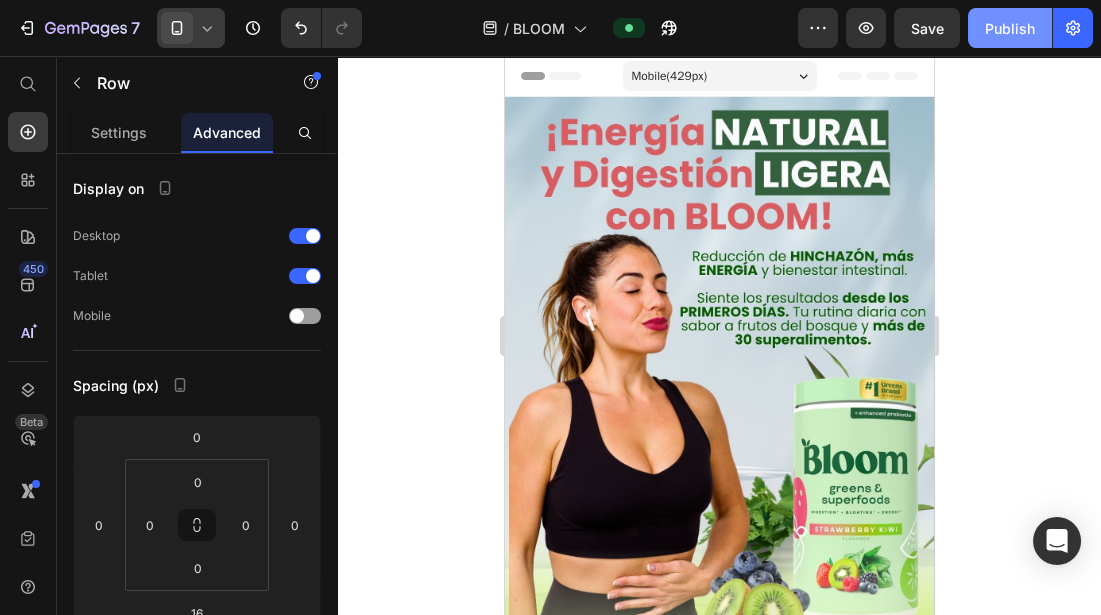 click on "Publish" at bounding box center (1010, 28) 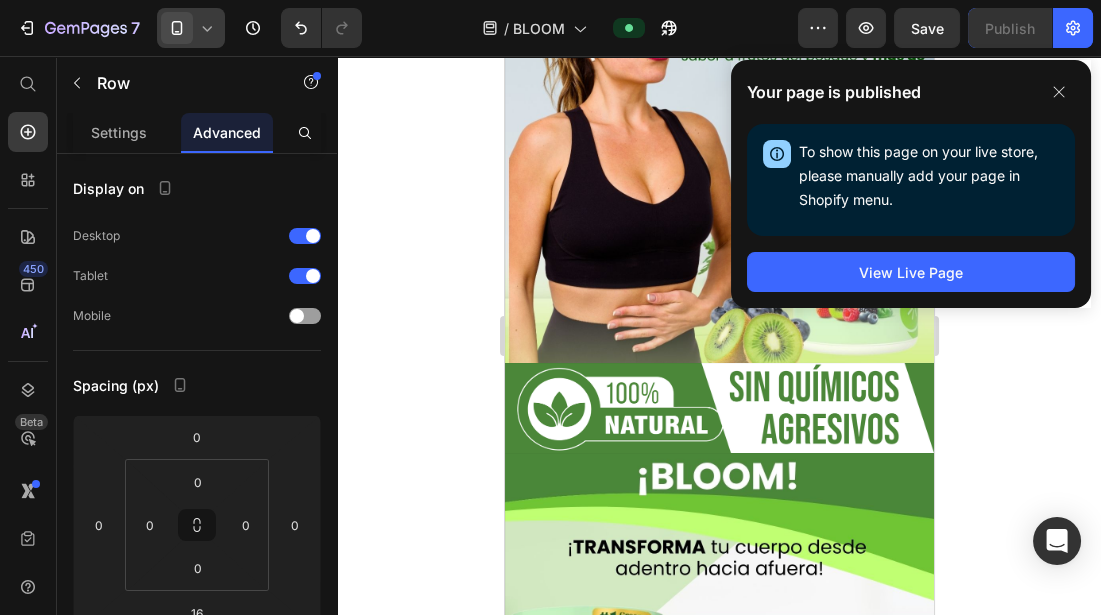 click 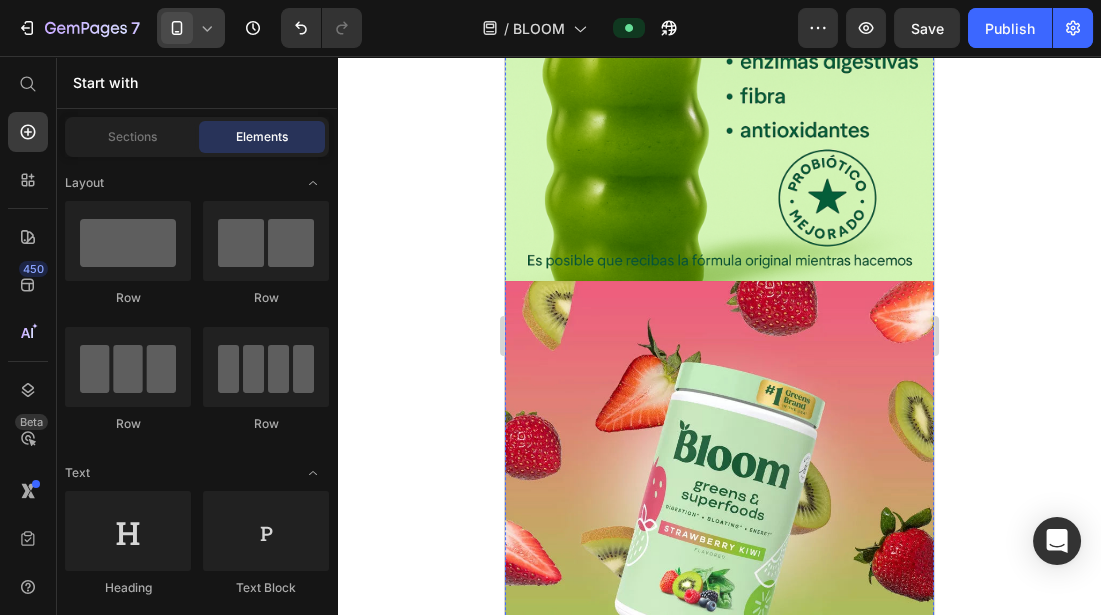 scroll, scrollTop: 2155, scrollLeft: 0, axis: vertical 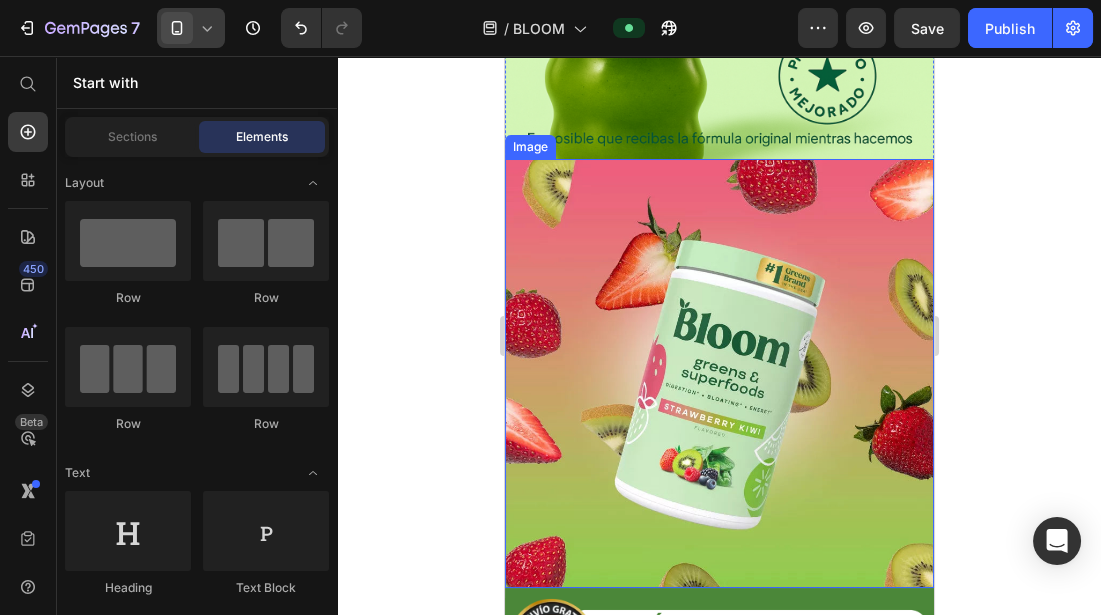 click at bounding box center (718, 373) 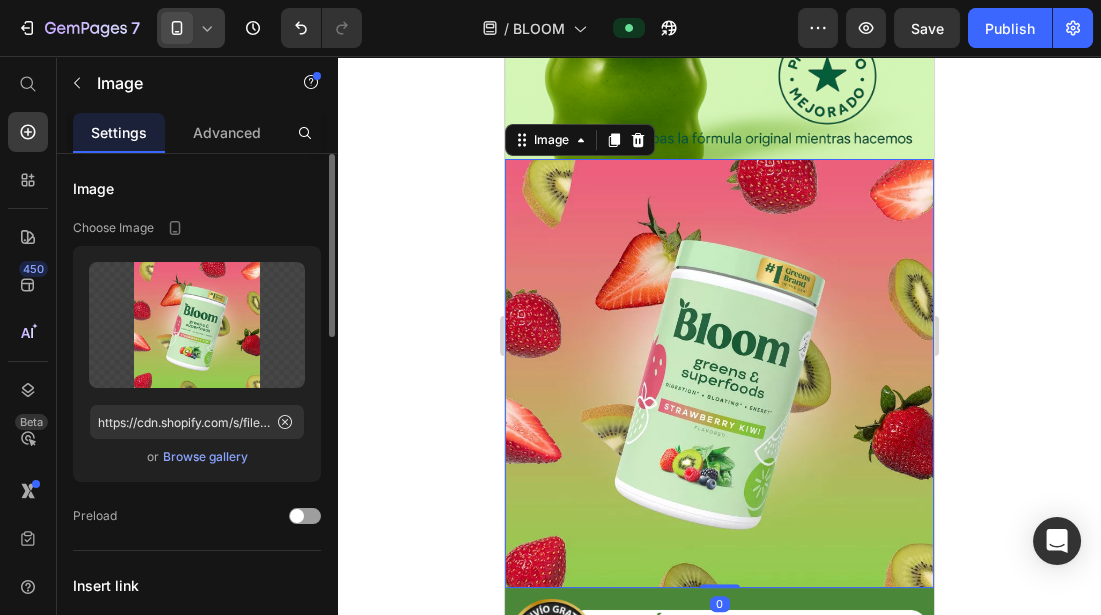 click on "Browse gallery" at bounding box center (205, 457) 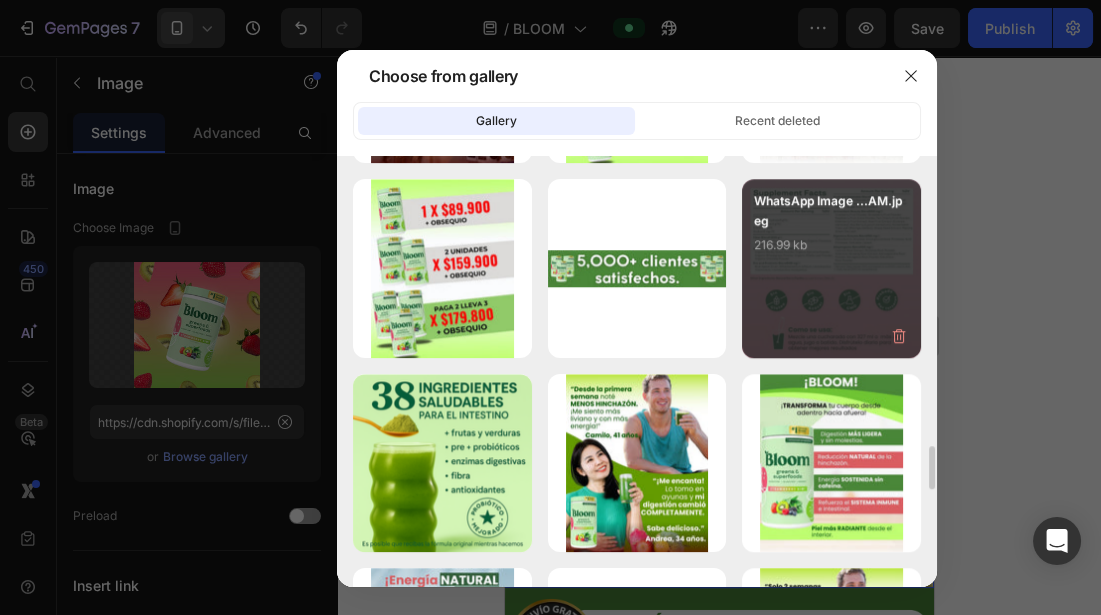 scroll, scrollTop: 2911, scrollLeft: 0, axis: vertical 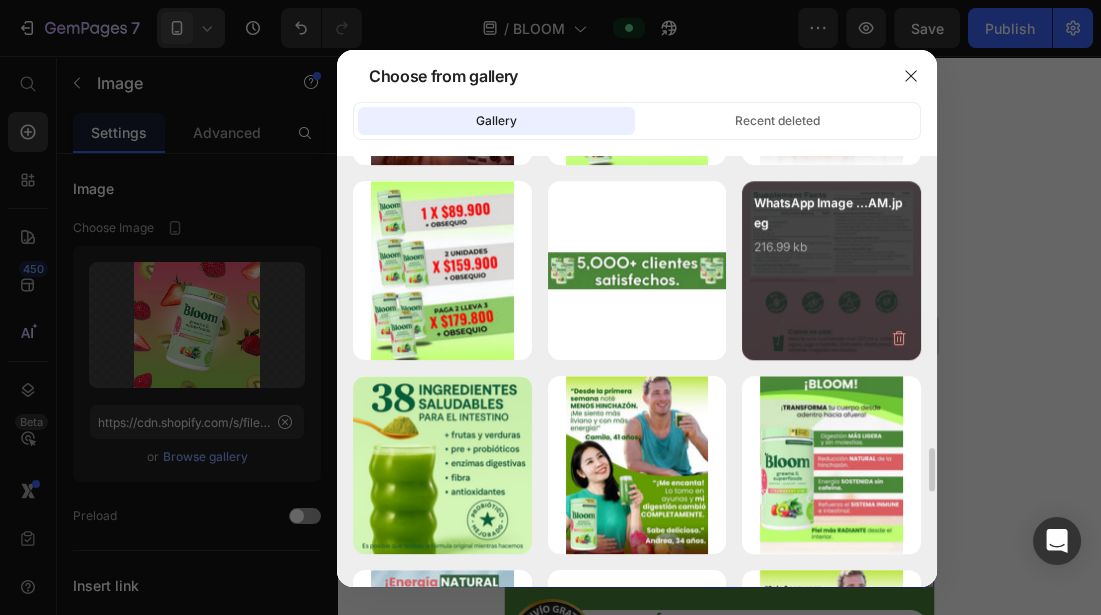 click on "216.99 kb" at bounding box center (831, 247) 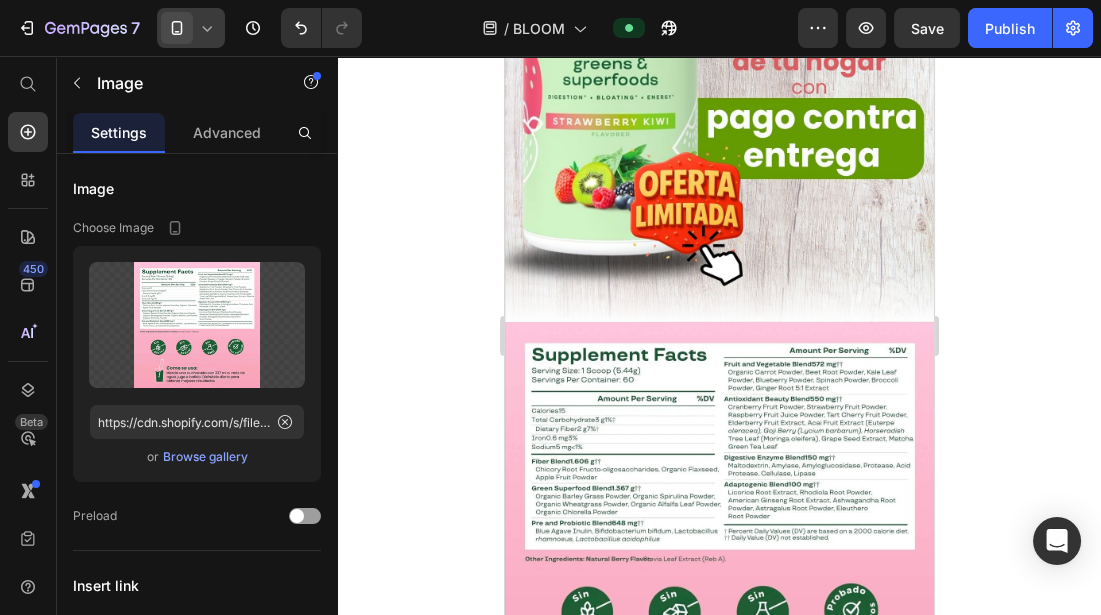 scroll, scrollTop: 3948, scrollLeft: 0, axis: vertical 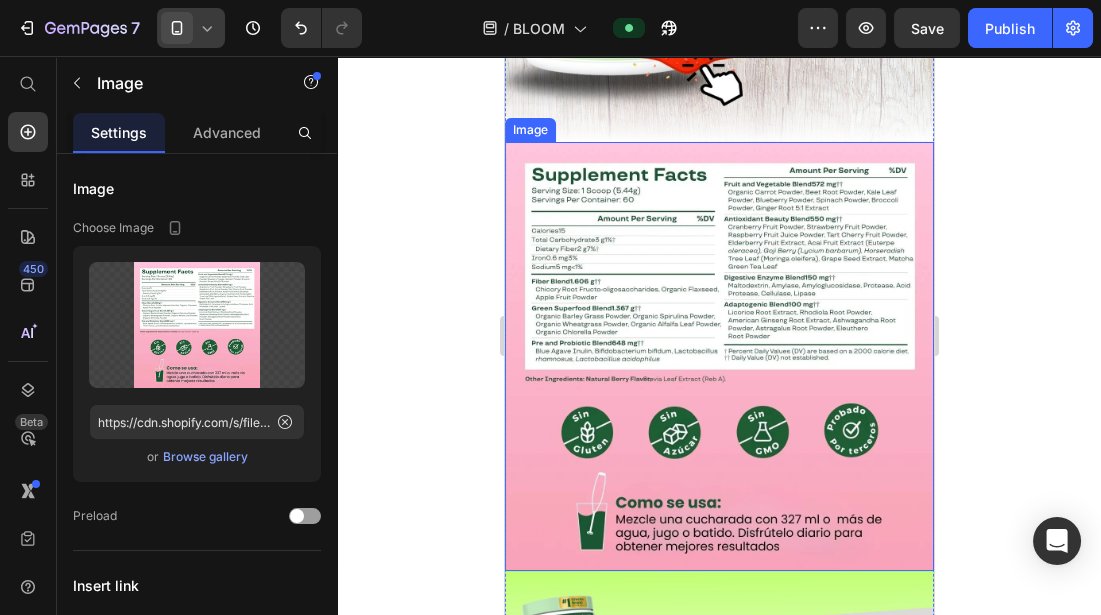 click at bounding box center (718, 356) 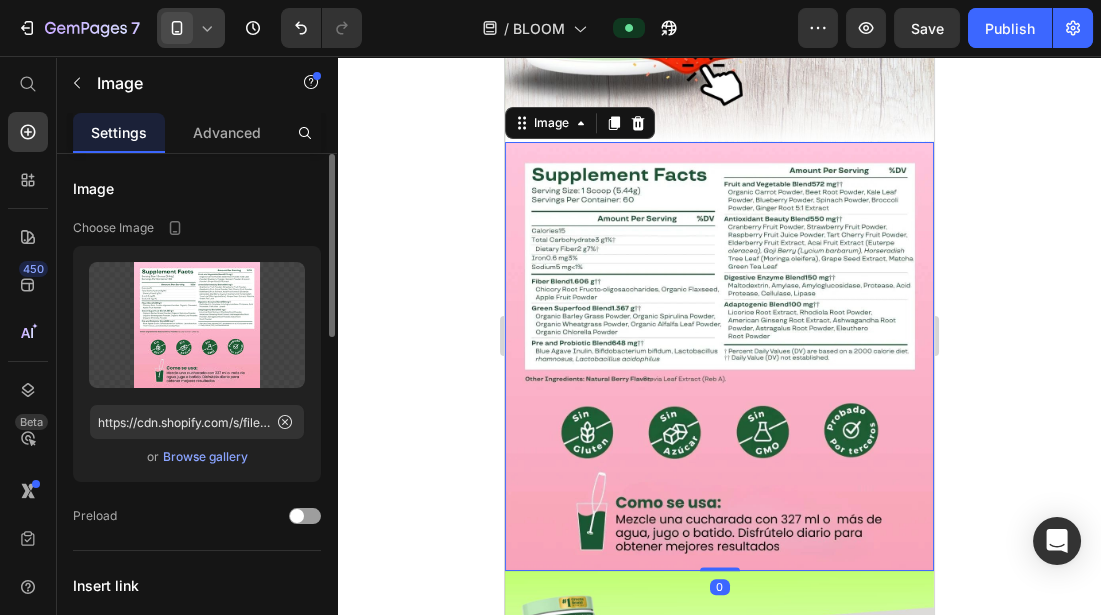 click on "Browse gallery" at bounding box center (205, 457) 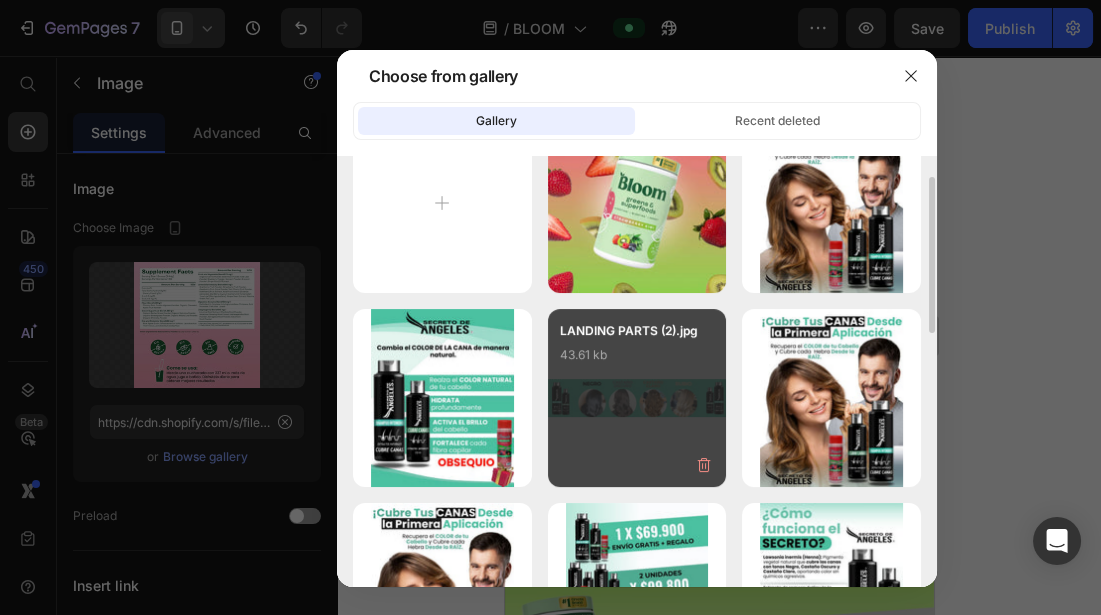 scroll, scrollTop: 73, scrollLeft: 0, axis: vertical 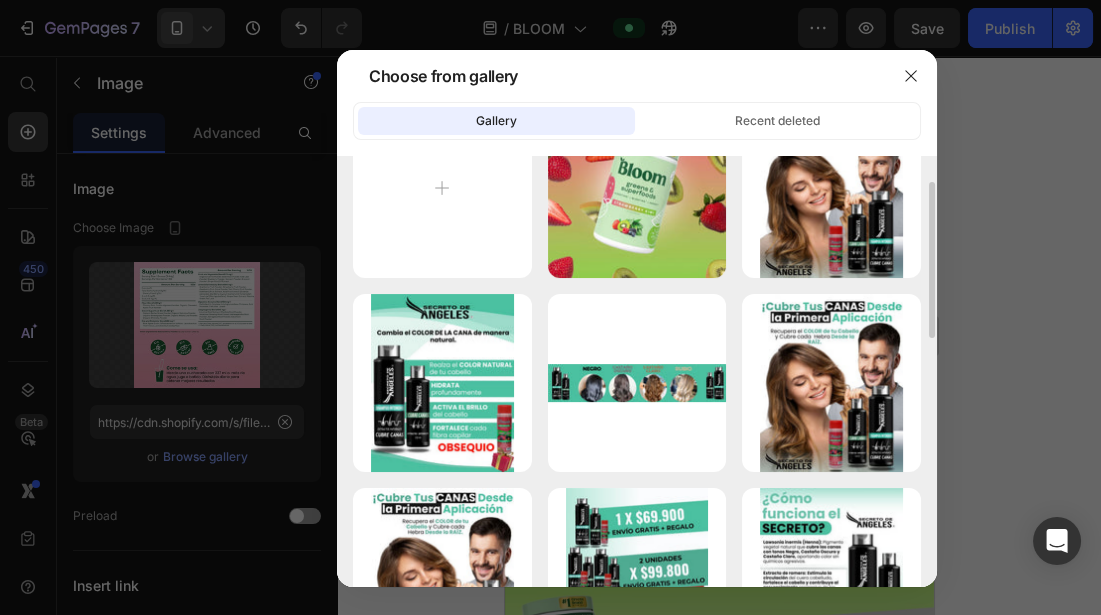 click on "B1.webp 56.52 kb CUBRE CANAS NUEVO (2).jpg 240.65 kb 2 LIV (2).jpg 164.73 kb LANDING PARTS (2).jpg 43.61 kb CUBRE CANAS NUEVO (1).jpg 240.35 kb CUBRE CANAS NUEVO.jpg 242.04 kb ccsda 7.jpg 189.30 kb ccsda 6.jpg 231.42 kb LANDING PARTS (1).jpg 40.48 kb 3.jpg 37.61 kb 2.jpg 34.60 kb 1.jpg 42.87 kb 7.jpg 272.71 kb 6.jpg 180.15 kb 5.jpg 226.36 kb 3 - LIVERI.jpg 230.60 kb" at bounding box center (637, 675) 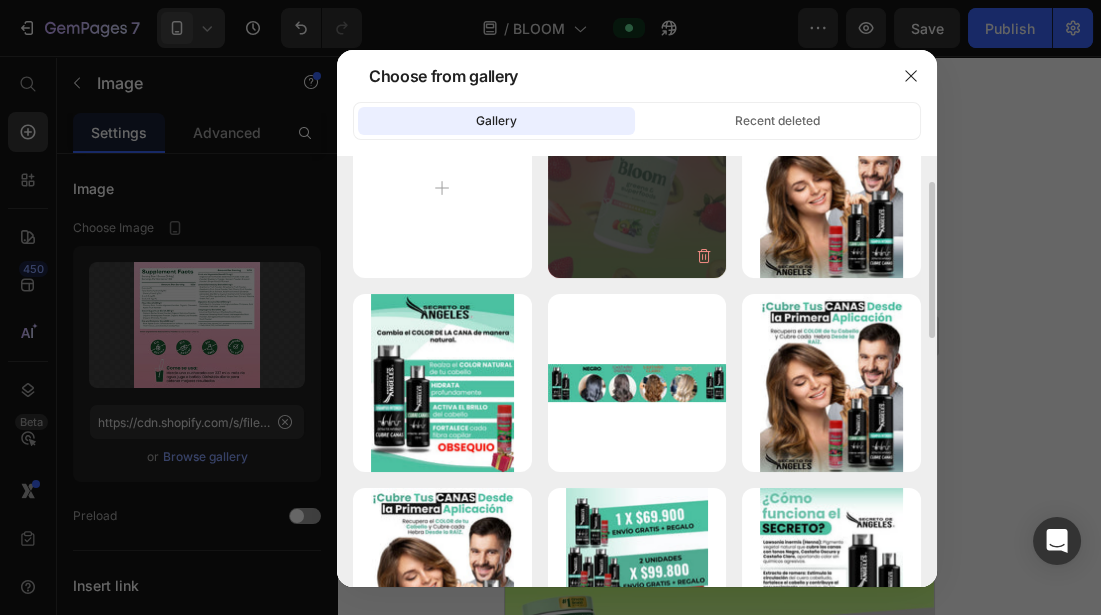click on "B1.webp 56.52 kb" at bounding box center (637, 188) 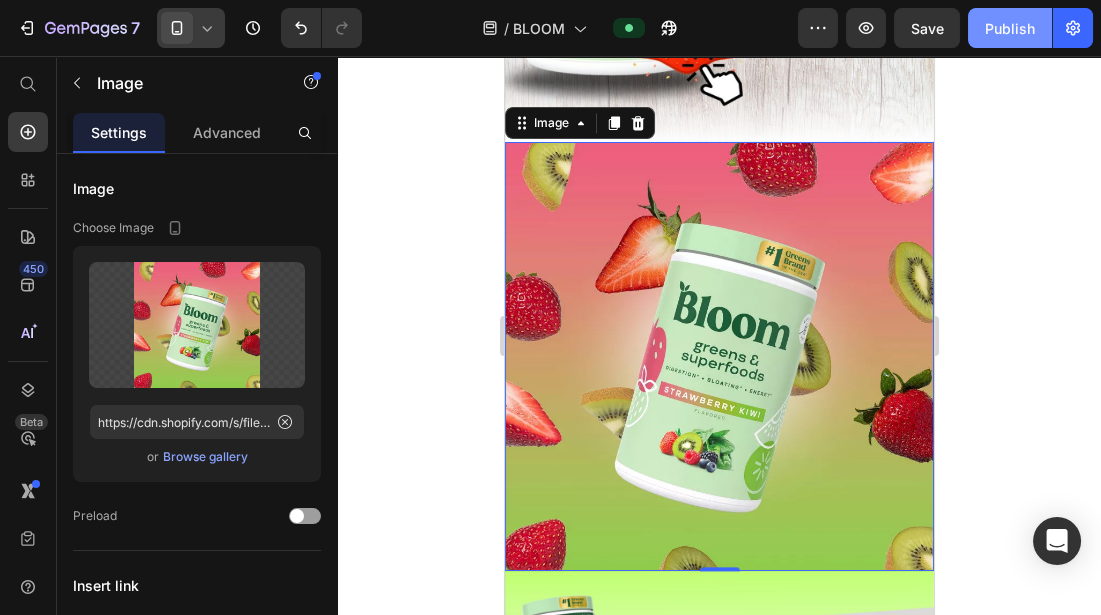 click on "Publish" at bounding box center (1010, 28) 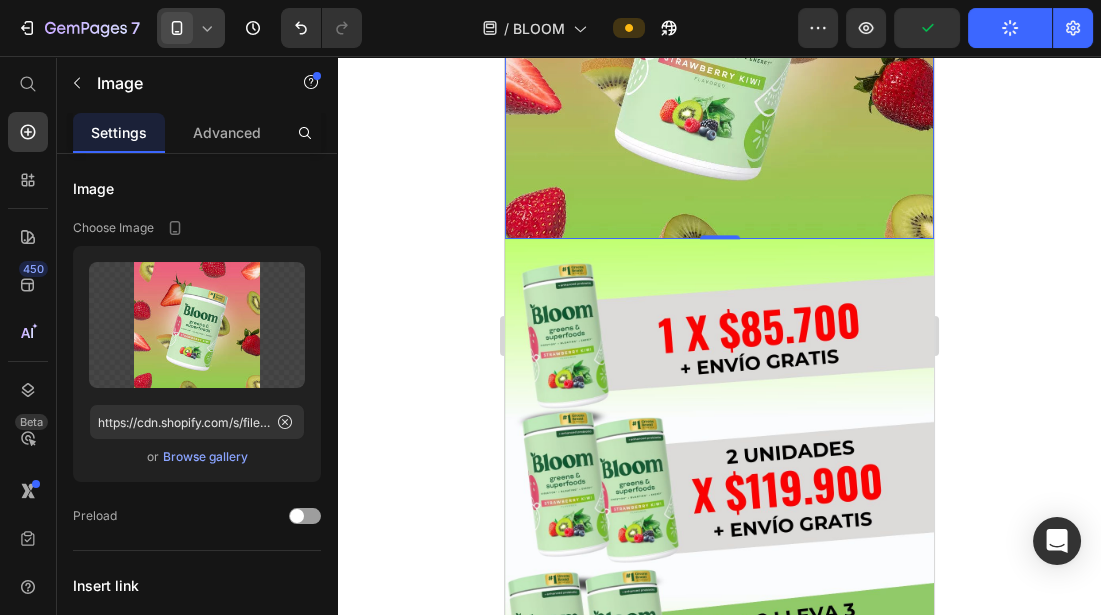 scroll, scrollTop: 4280, scrollLeft: 0, axis: vertical 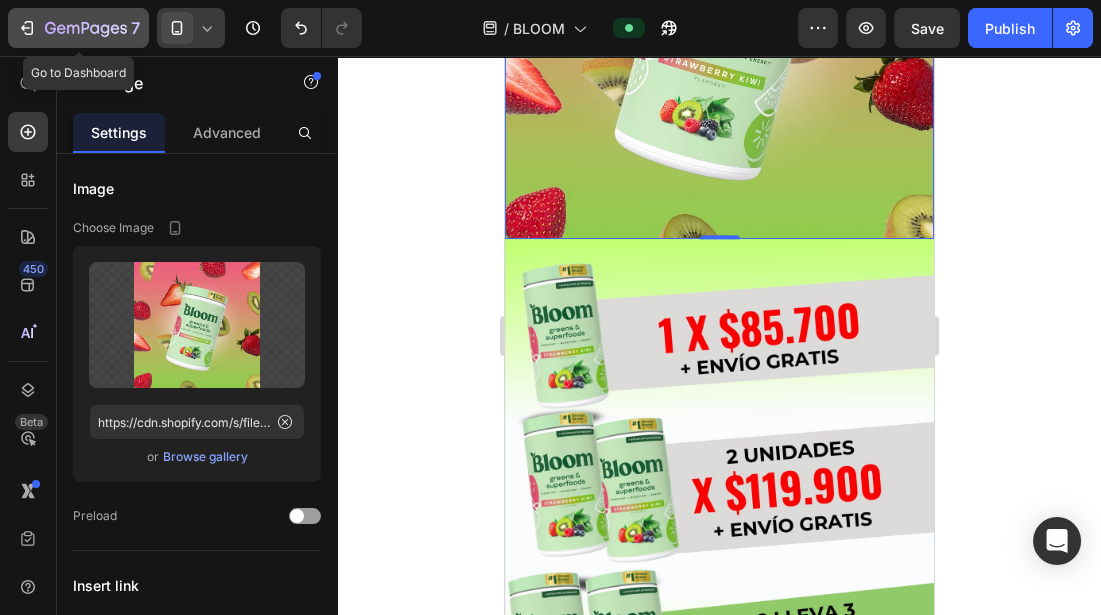 click 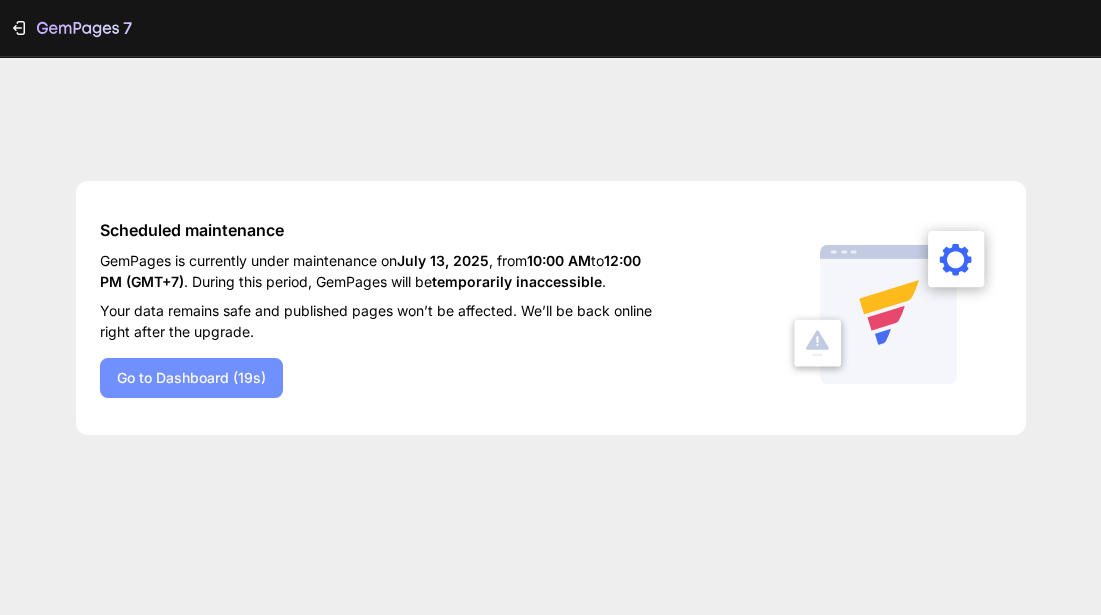 scroll, scrollTop: 0, scrollLeft: 0, axis: both 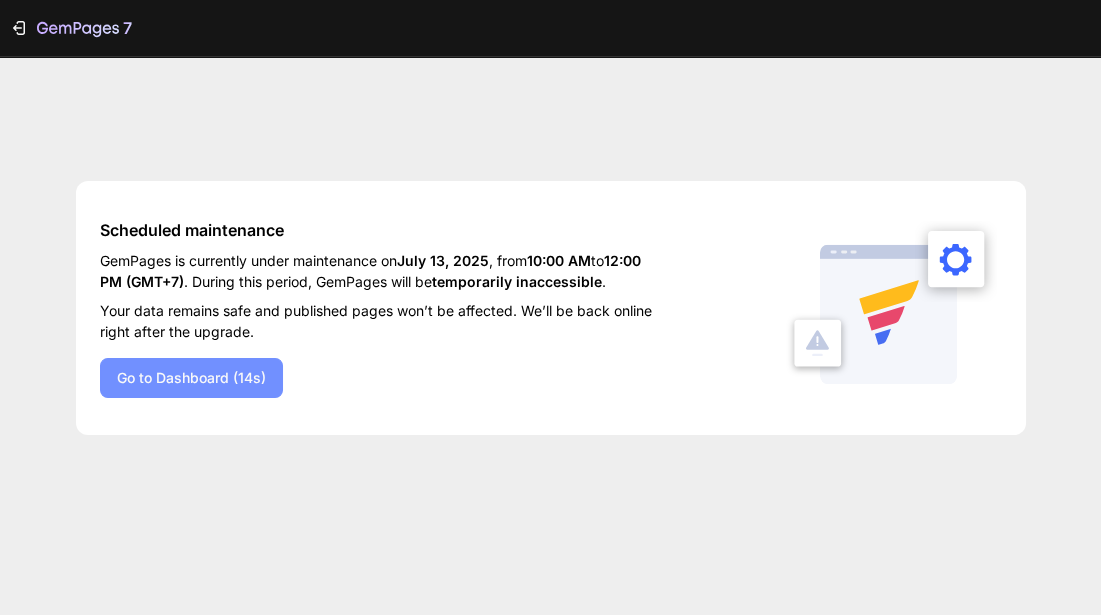 click on "Go to Dashboard (14s)" at bounding box center [191, 377] 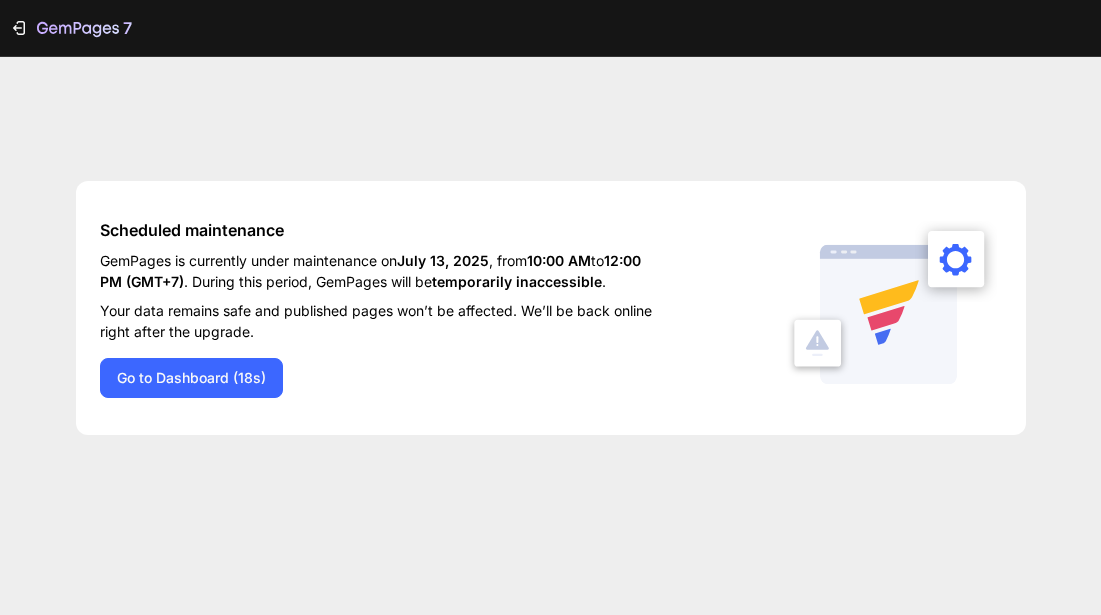 scroll, scrollTop: 0, scrollLeft: 0, axis: both 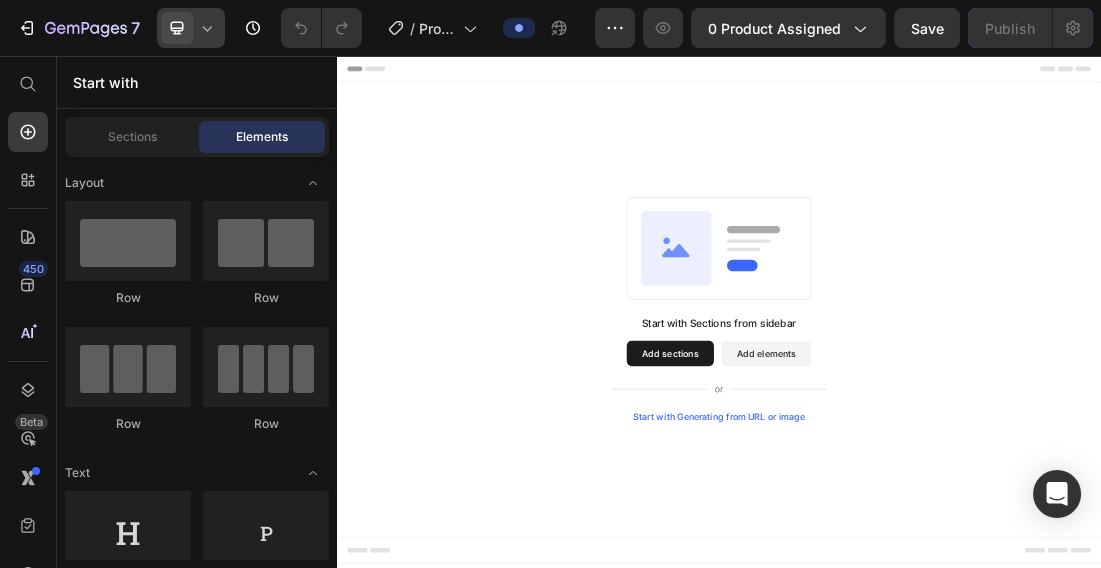 click 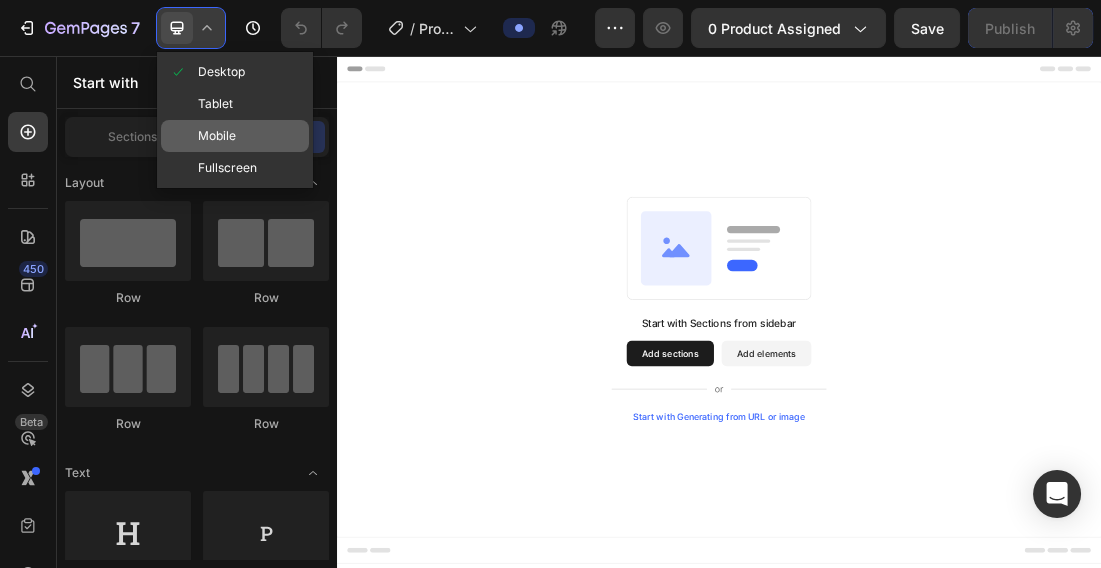 click on "Mobile" 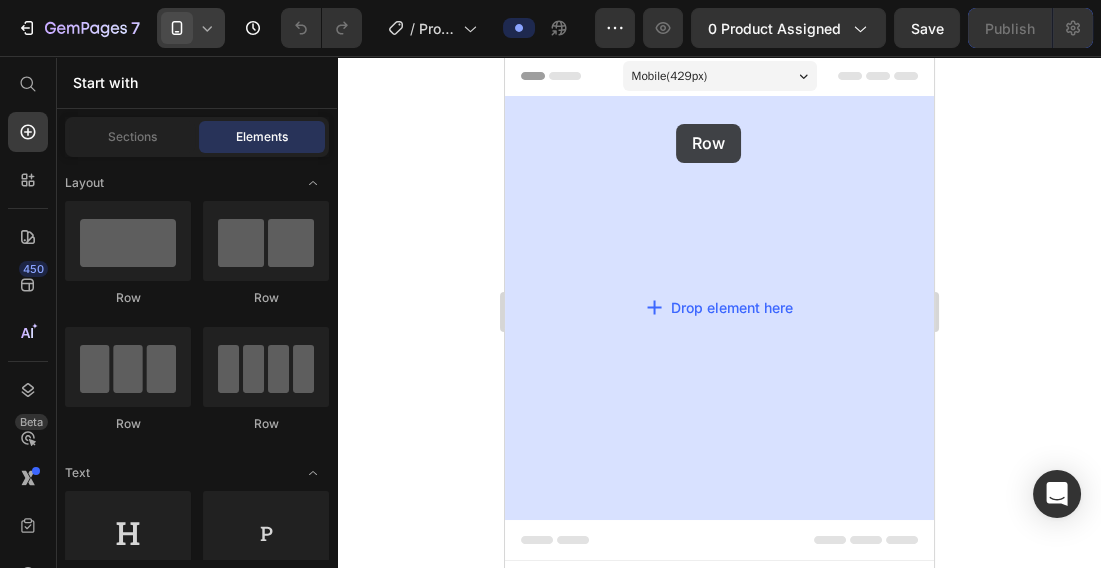 drag, startPoint x: 649, startPoint y: 285, endPoint x: 676, endPoint y: 124, distance: 163.24828 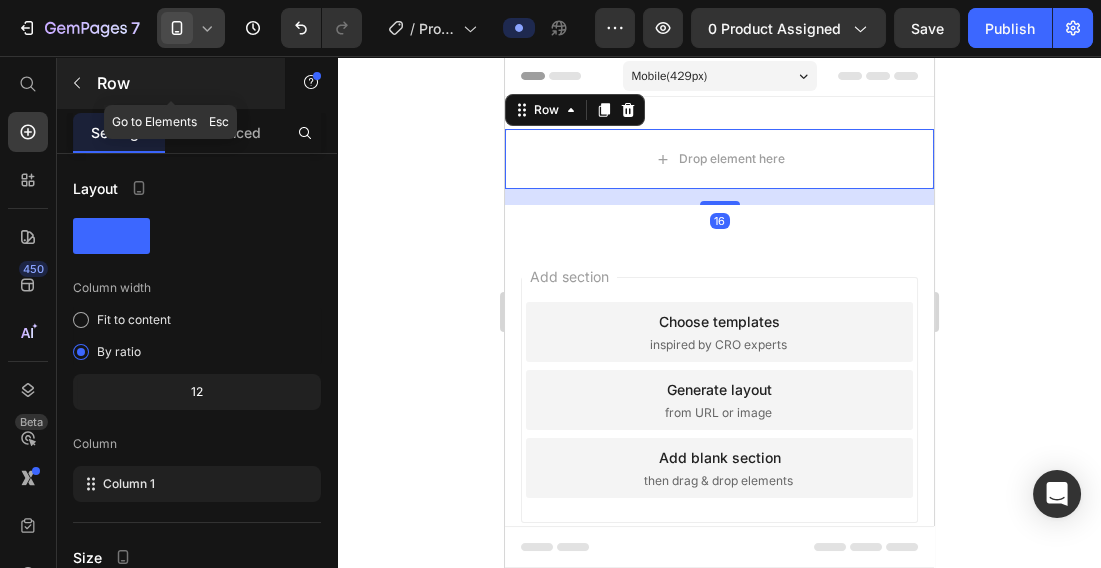 click 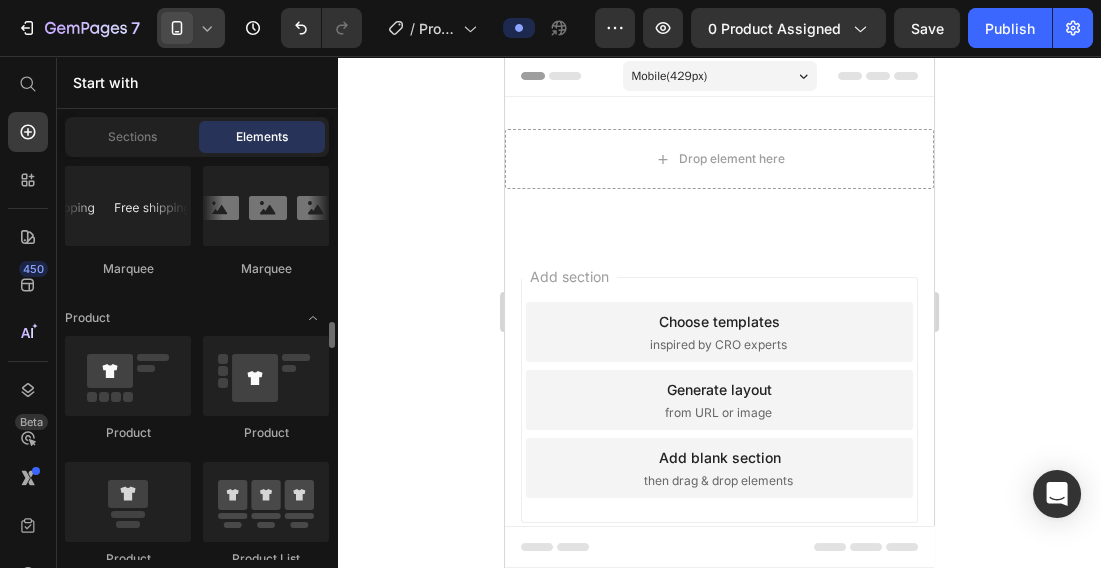 scroll, scrollTop: 2543, scrollLeft: 0, axis: vertical 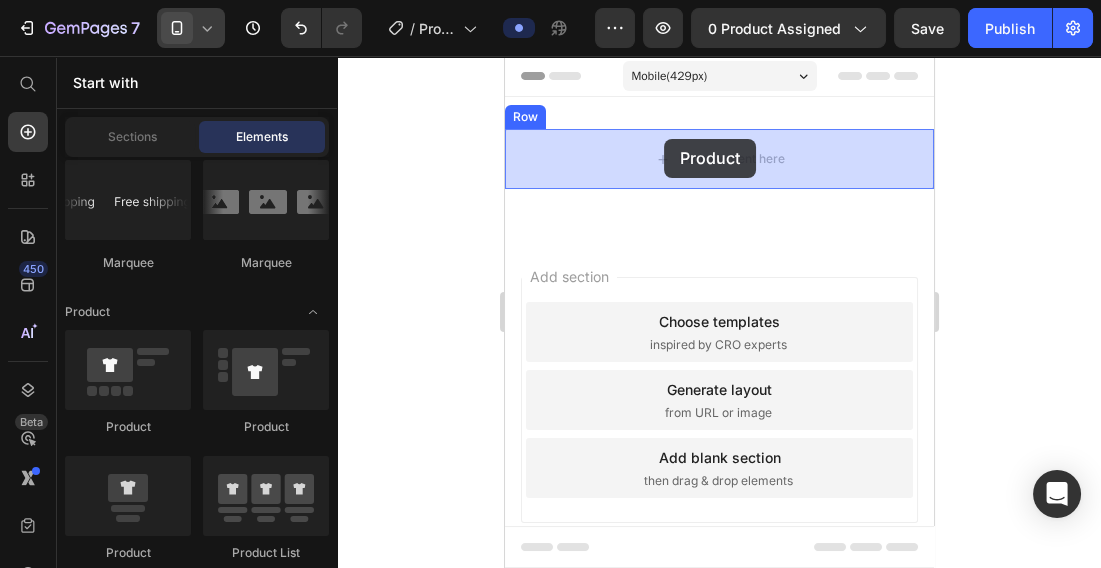 drag, startPoint x: 645, startPoint y: 442, endPoint x: 669, endPoint y: 138, distance: 304.9459 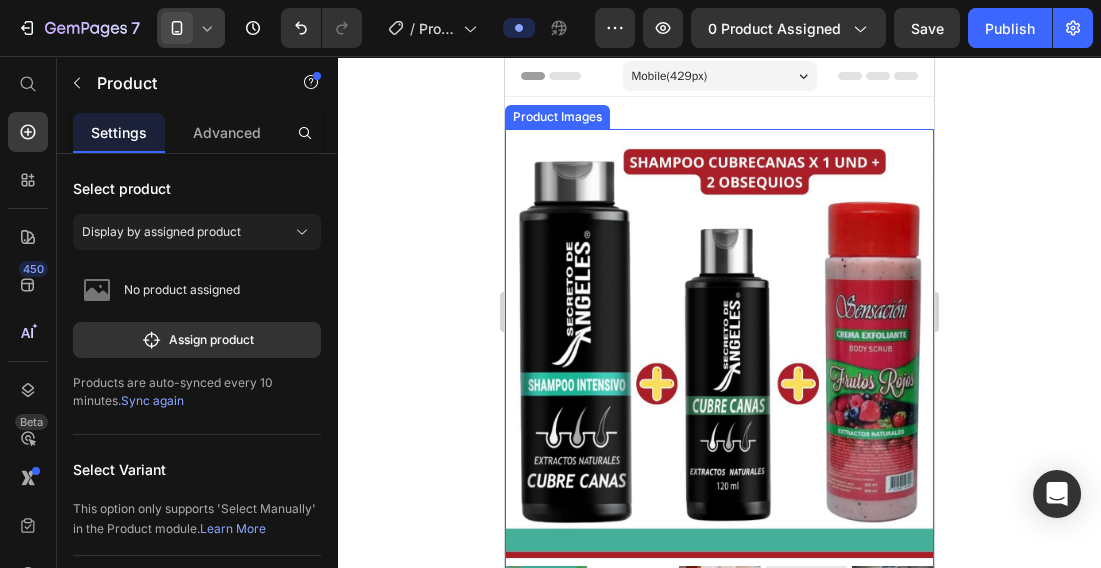 click at bounding box center [718, 343] 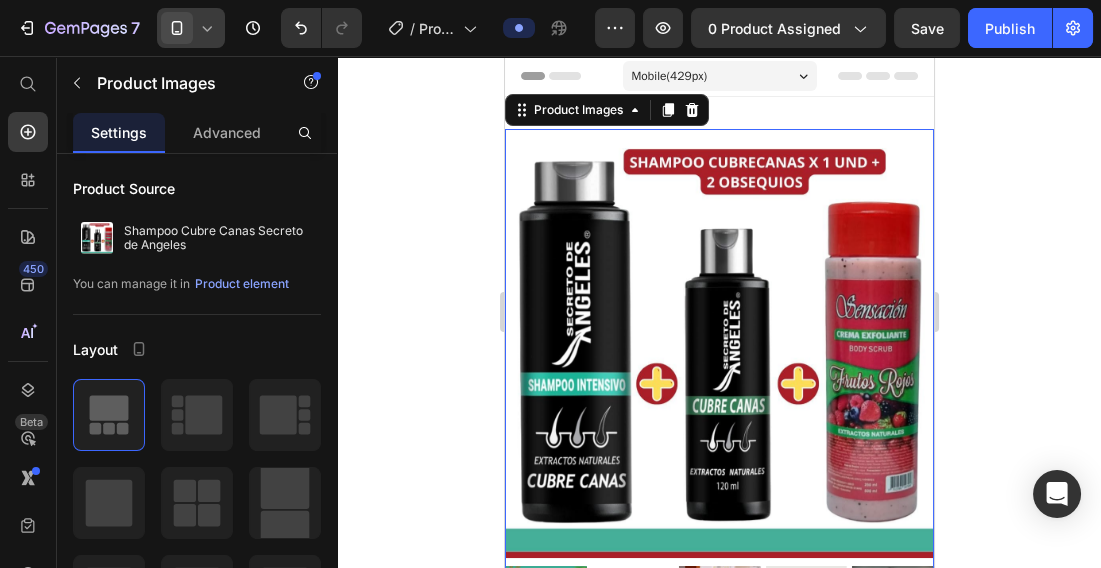 click at bounding box center (718, 343) 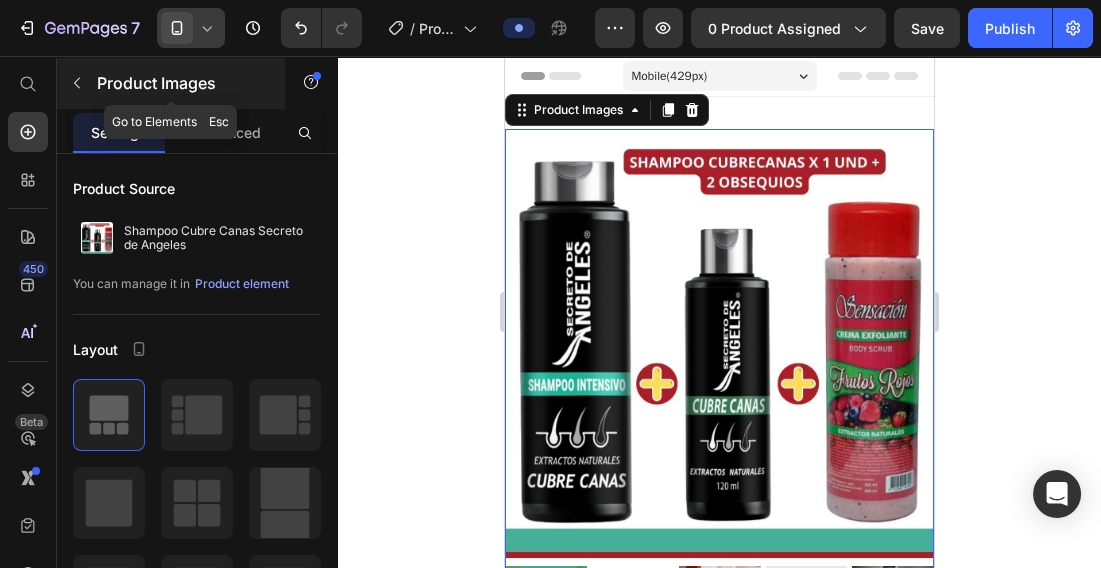 click 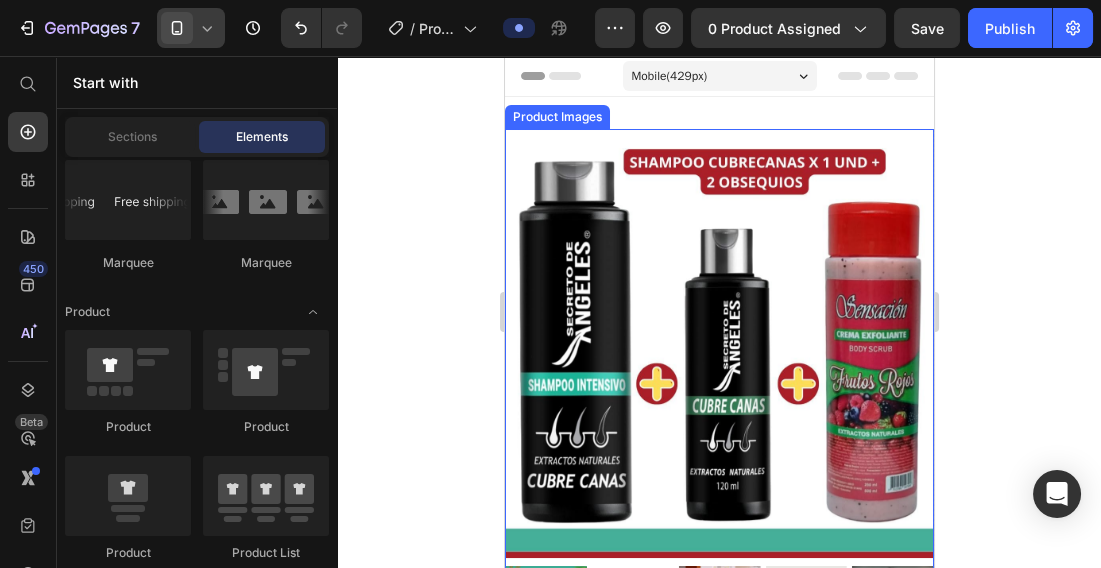 click at bounding box center (718, 343) 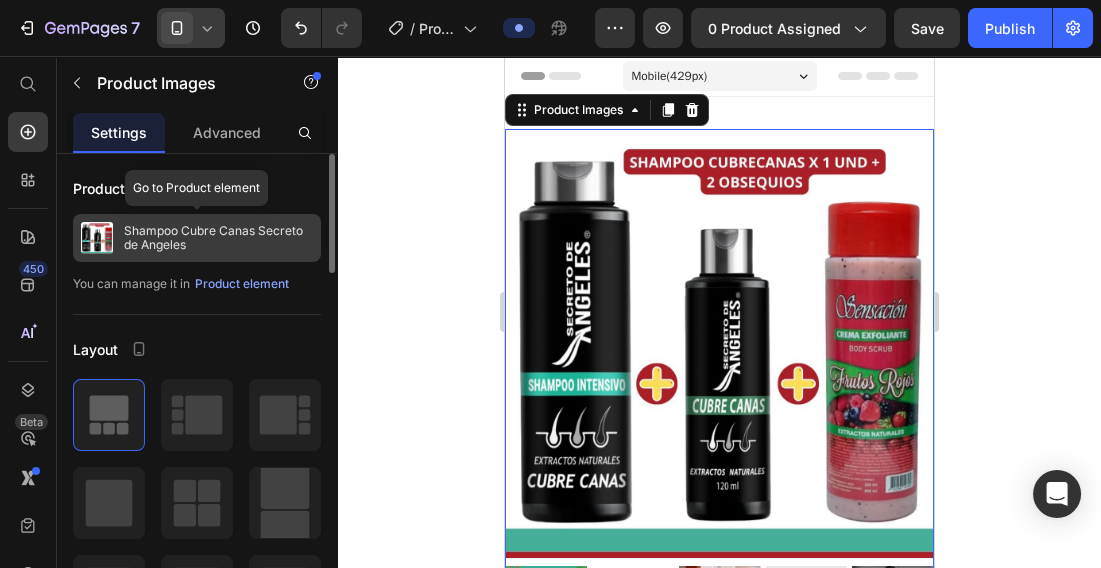 click on "Shampoo Cubre Canas Secreto de Angeles" at bounding box center [197, 238] 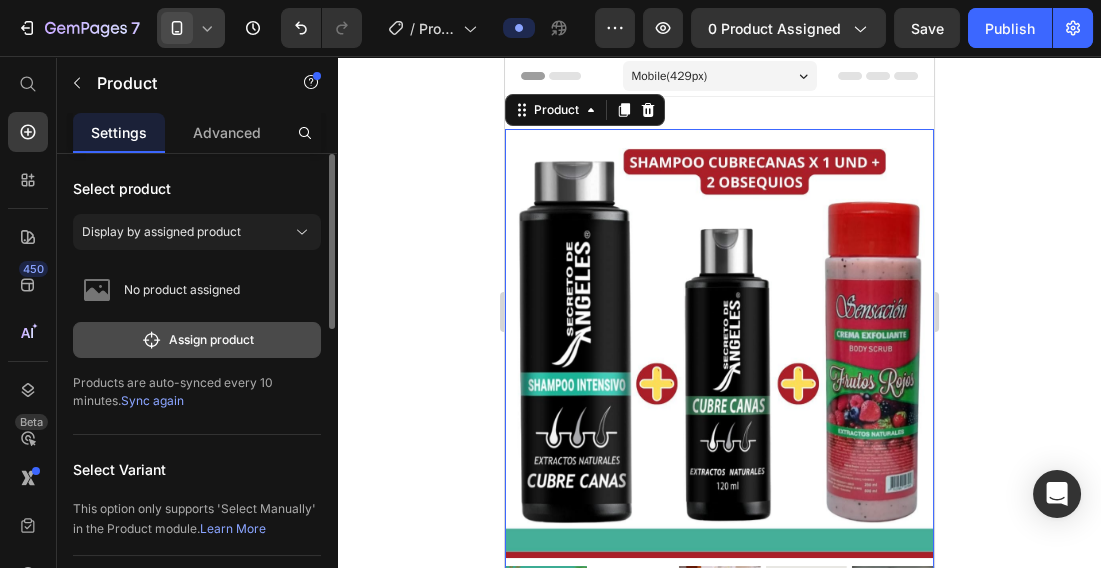 click on "Assign product" at bounding box center (197, 340) 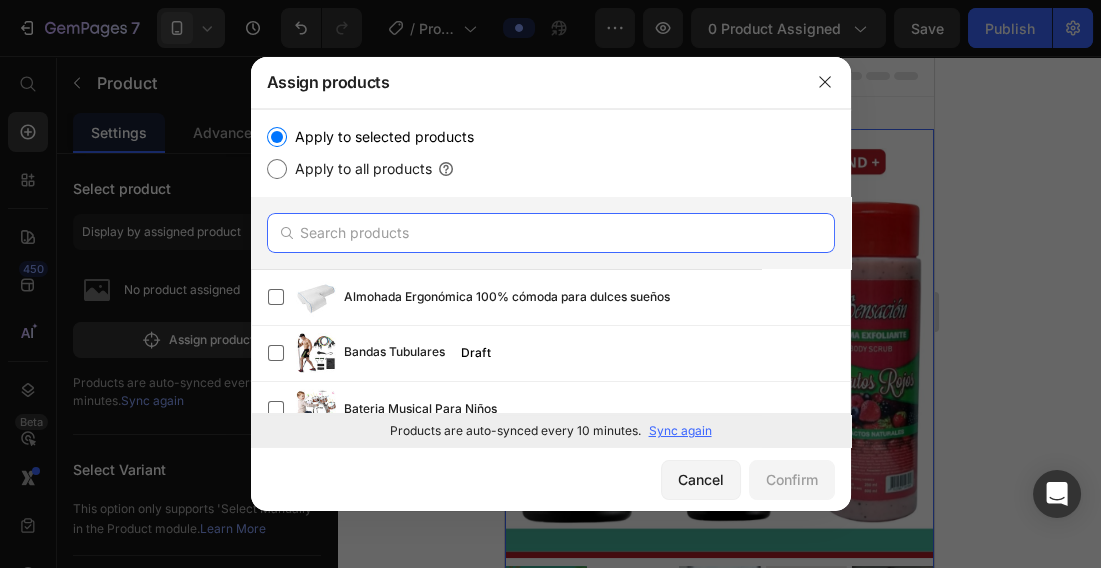 click at bounding box center [551, 233] 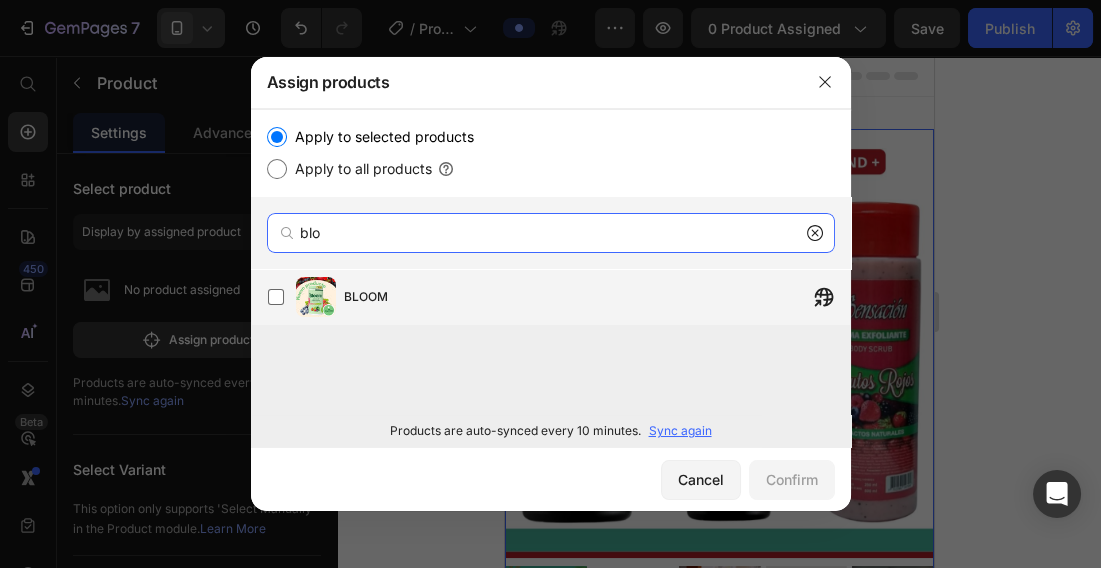 type on "blo" 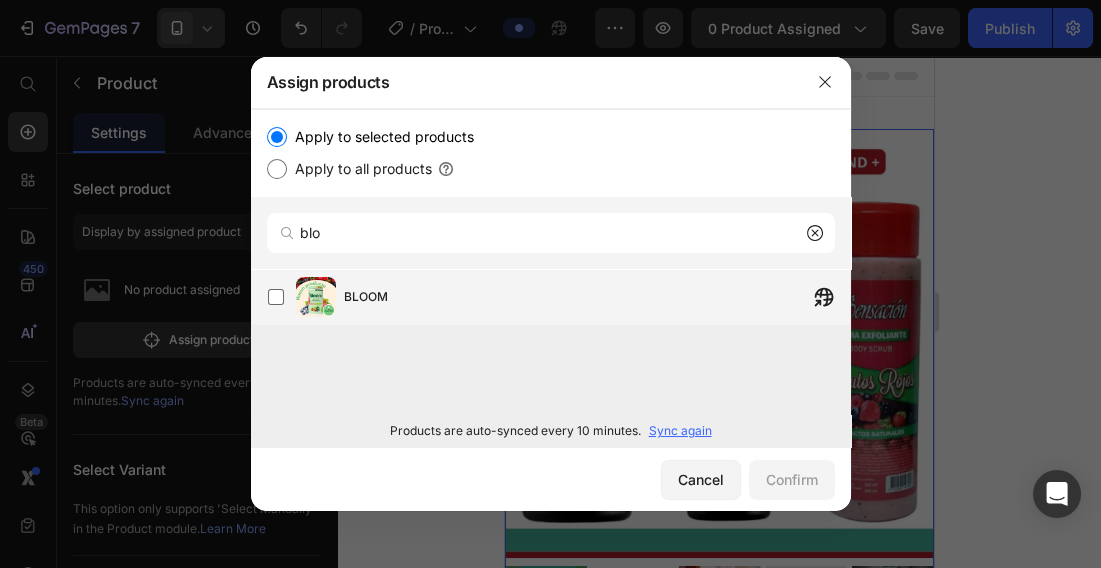 click on "BLOOM" at bounding box center (597, 297) 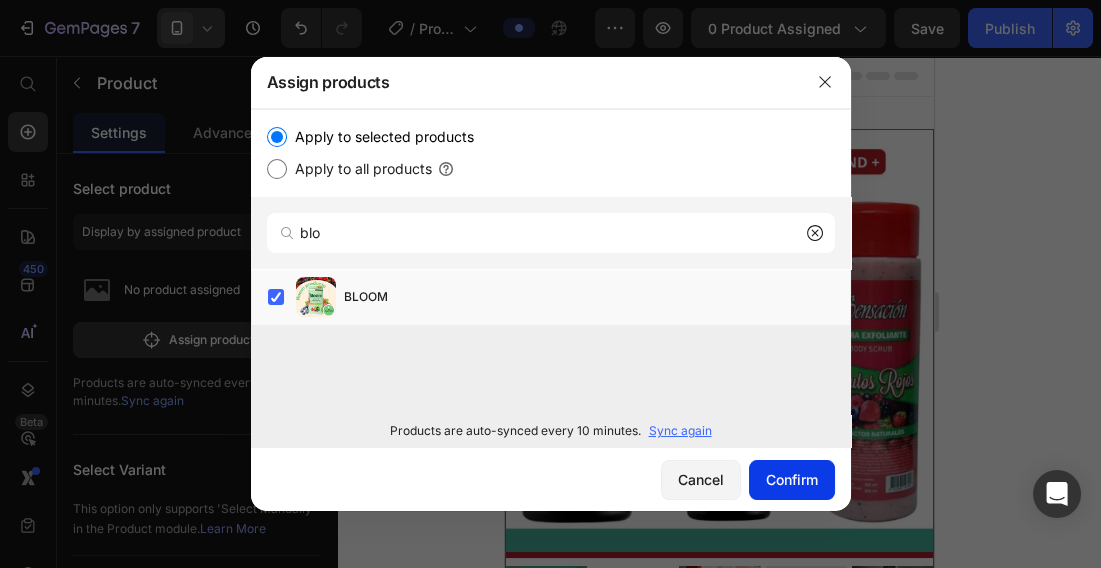 click on "Confirm" at bounding box center [792, 479] 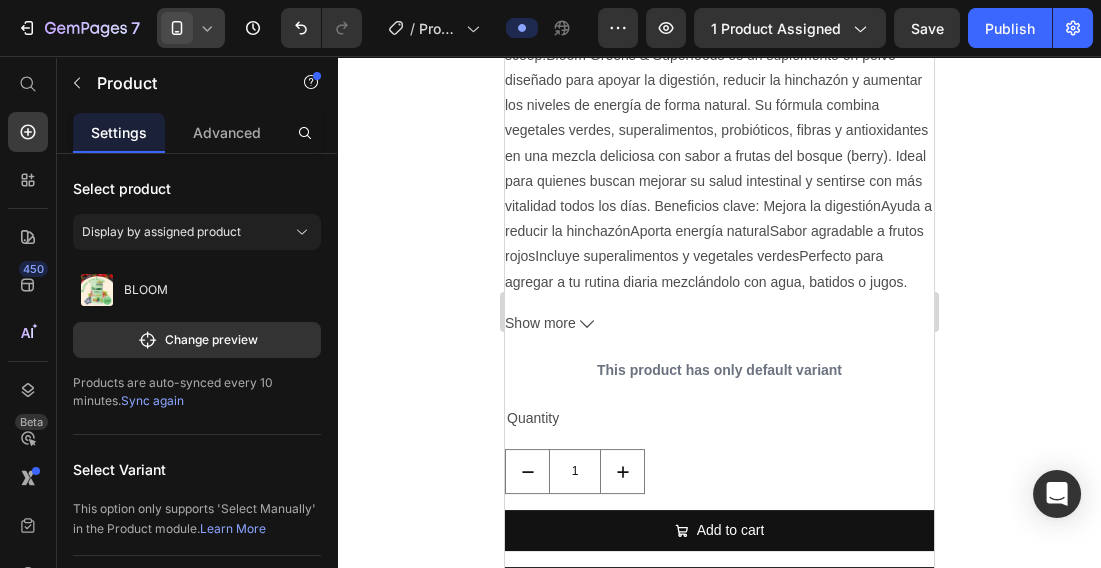 scroll, scrollTop: 488, scrollLeft: 0, axis: vertical 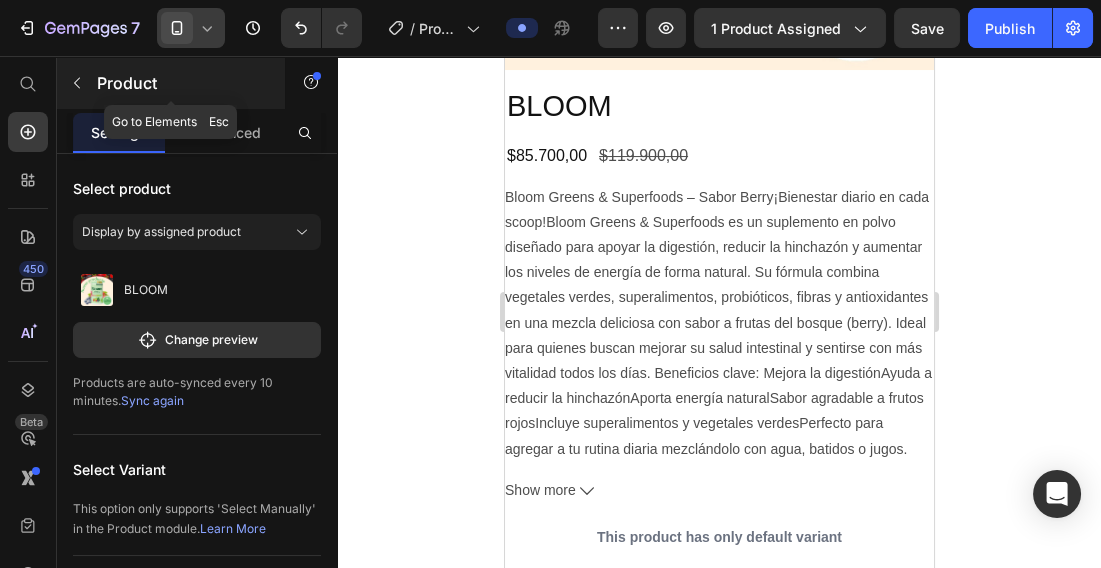click 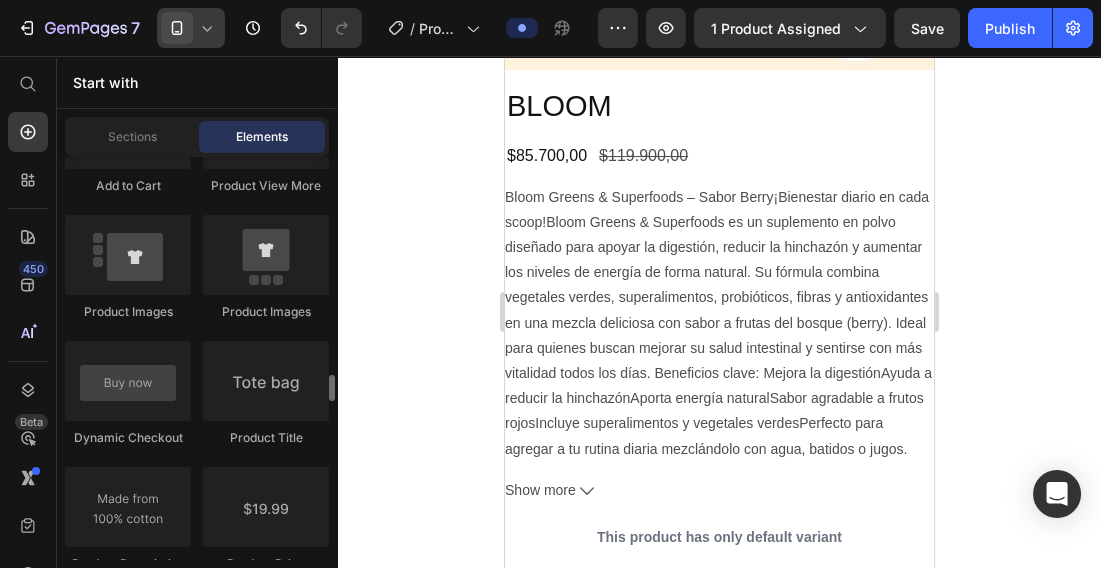 scroll, scrollTop: 3184, scrollLeft: 0, axis: vertical 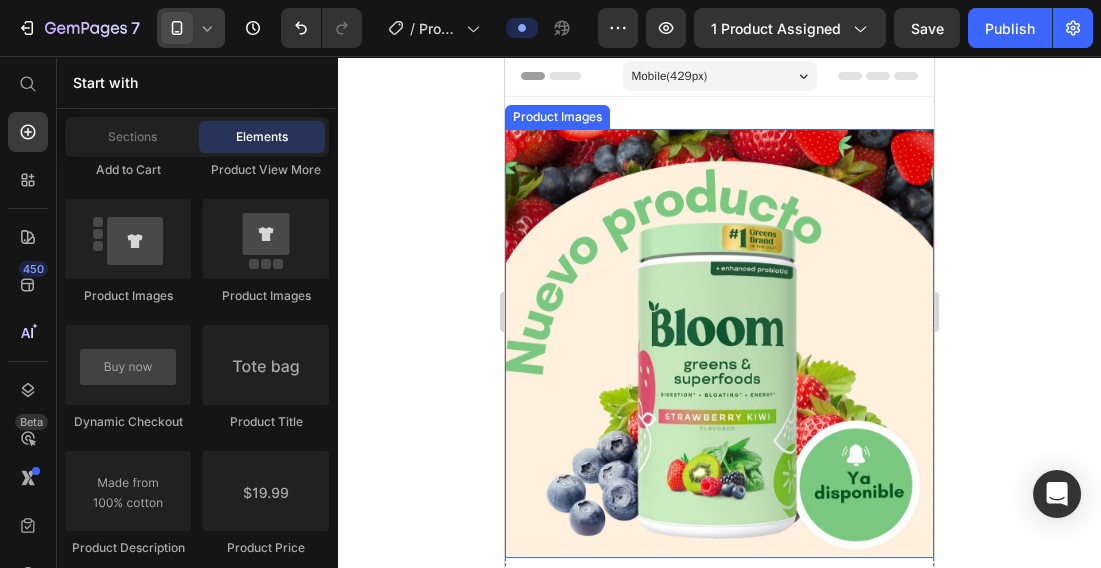 click at bounding box center [718, 343] 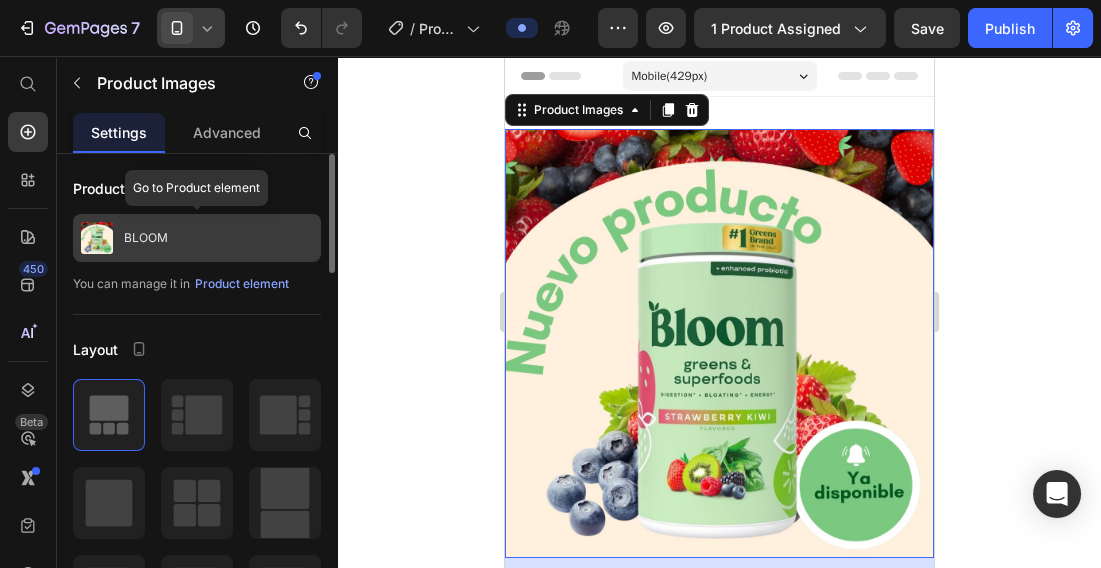 click on "BLOOM" at bounding box center [197, 238] 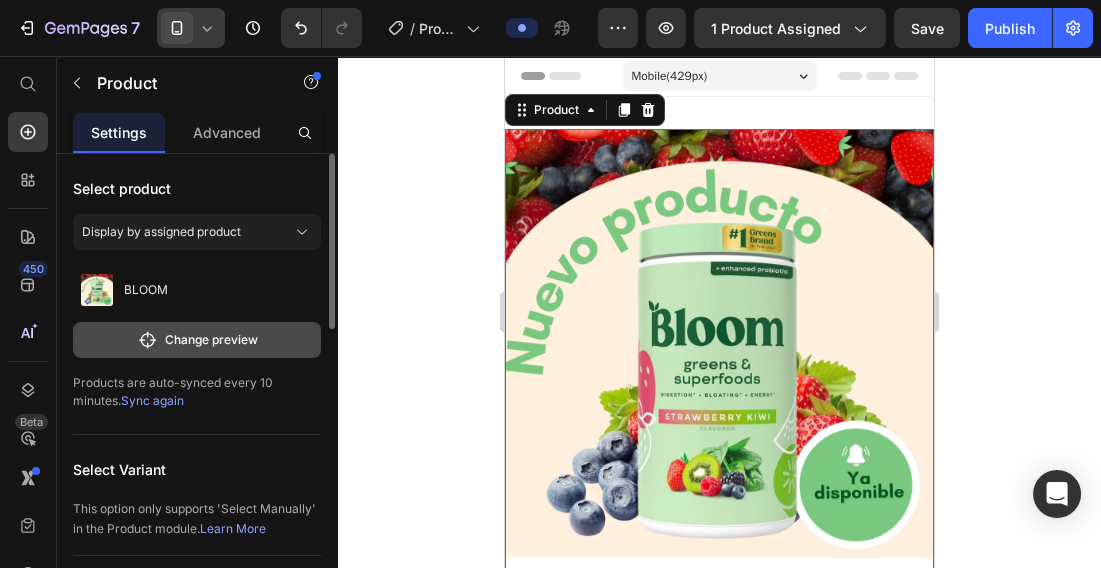 click on "Change preview" at bounding box center (197, 340) 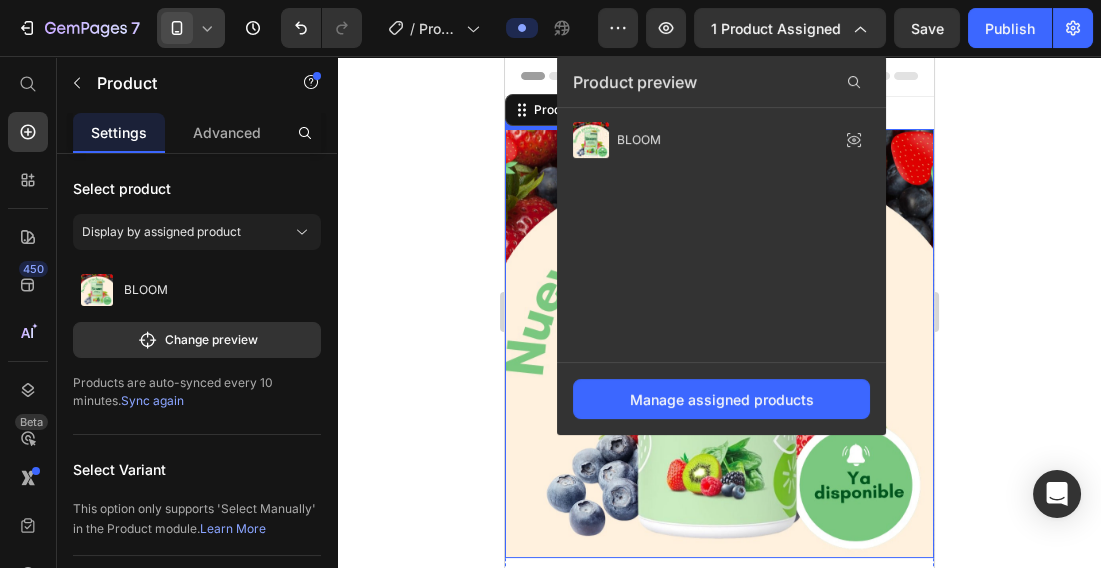 click at bounding box center (718, 343) 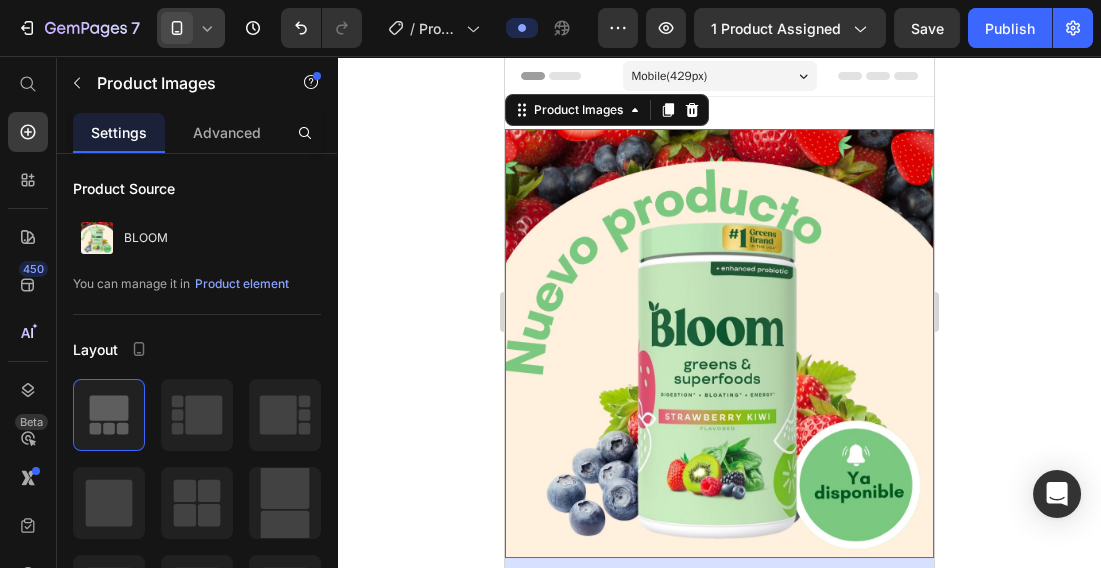 click at bounding box center [718, 343] 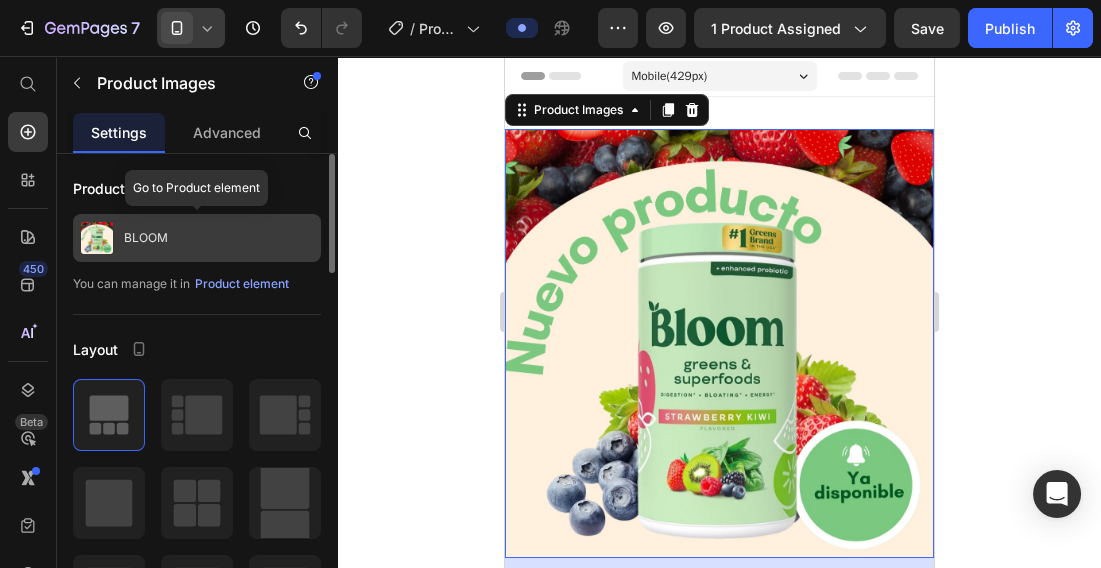 scroll, scrollTop: 8, scrollLeft: 0, axis: vertical 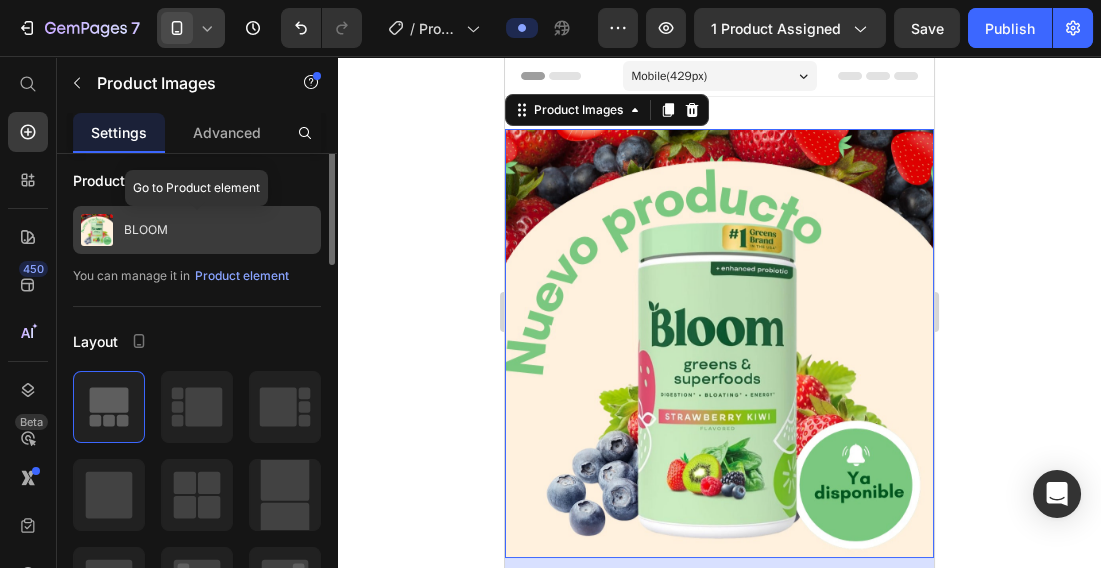 click on "BLOOM" 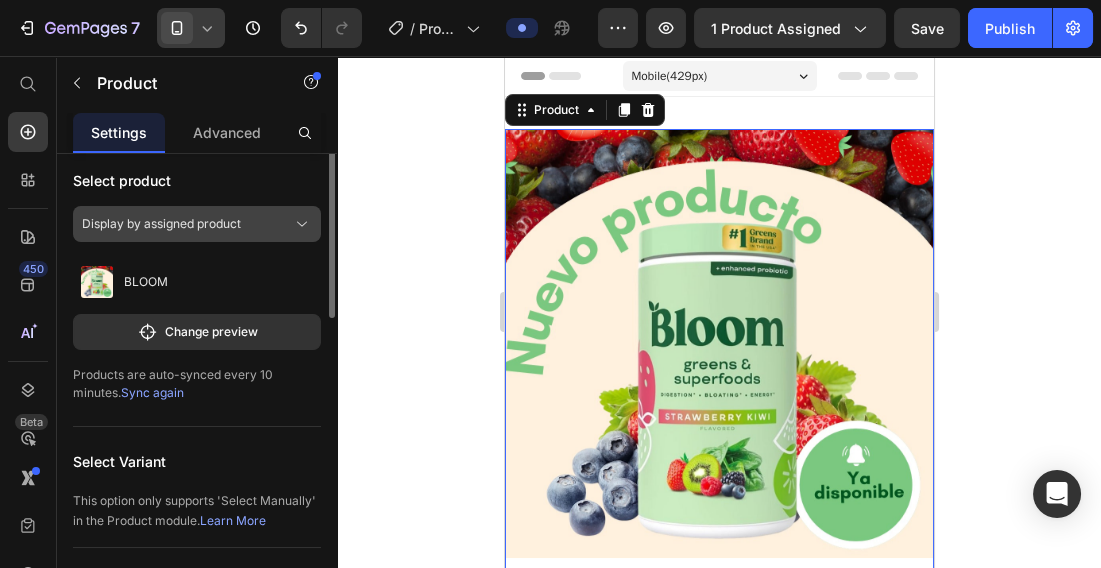 scroll, scrollTop: 0, scrollLeft: 0, axis: both 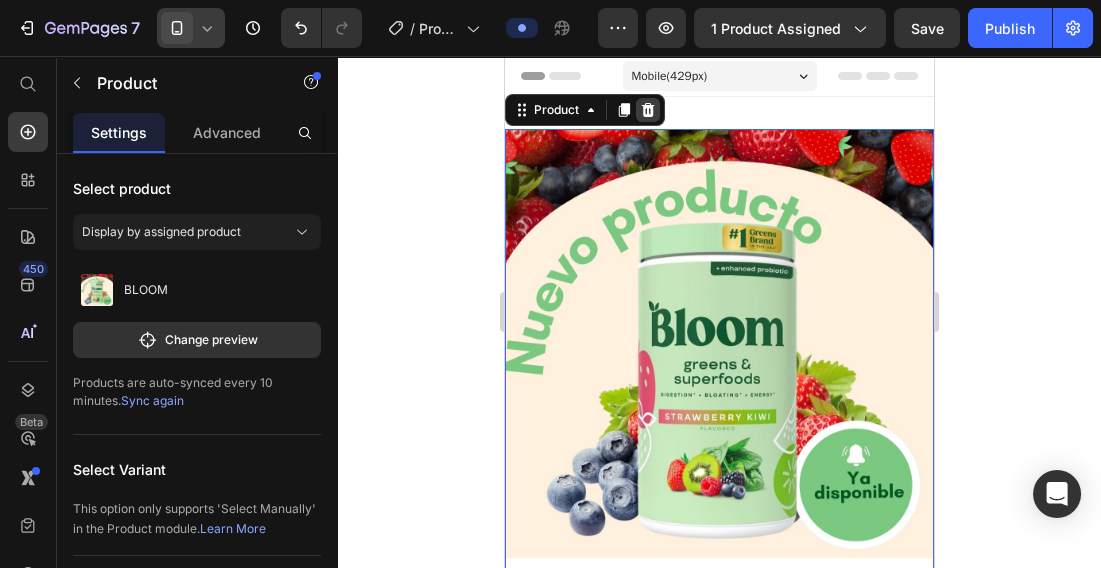 click 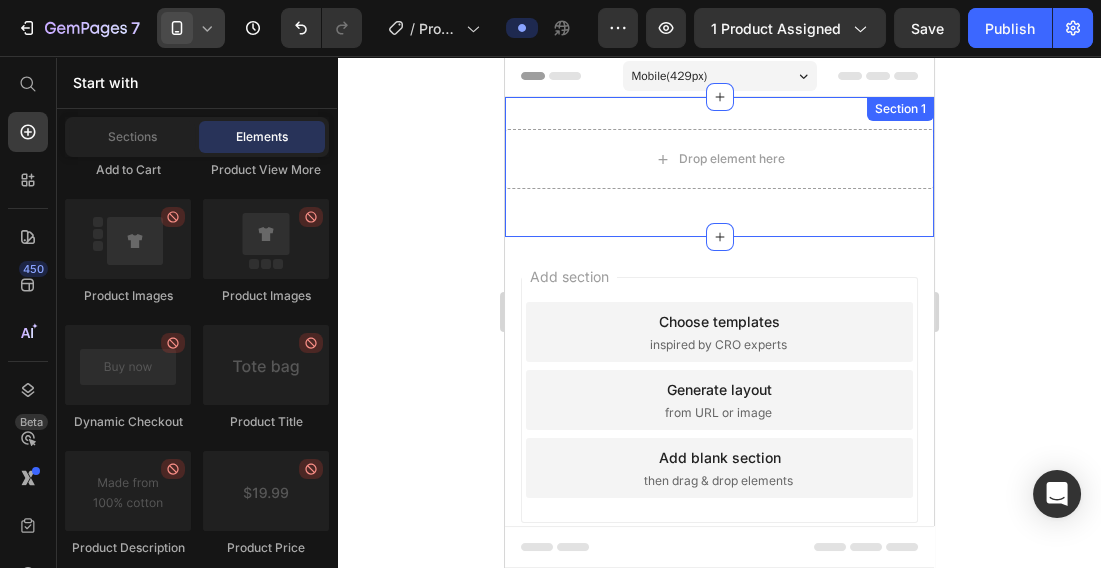 click on "Drop element here Row Section 1" at bounding box center (718, 167) 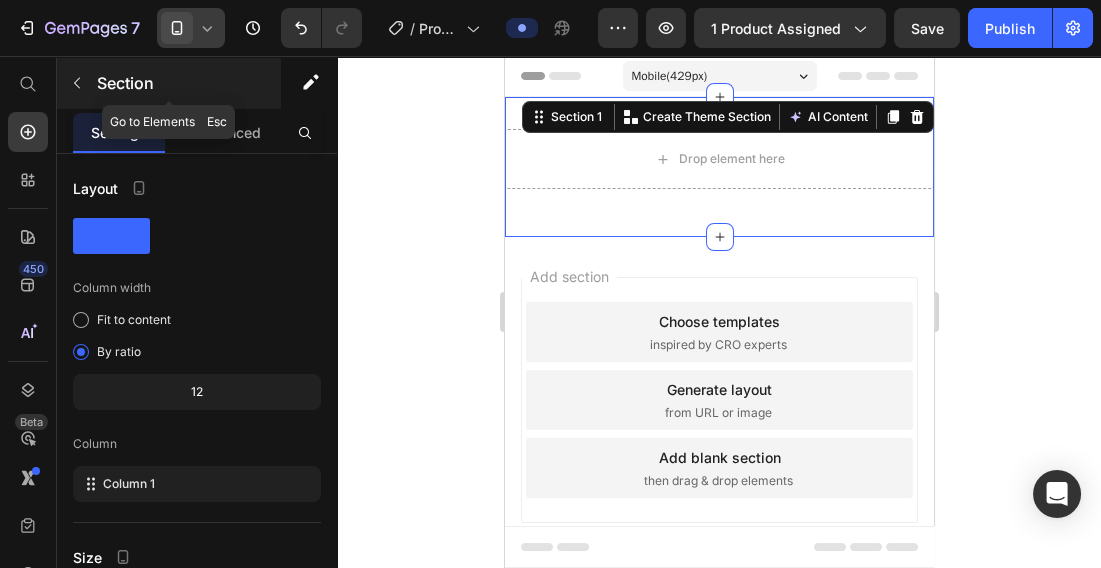 click 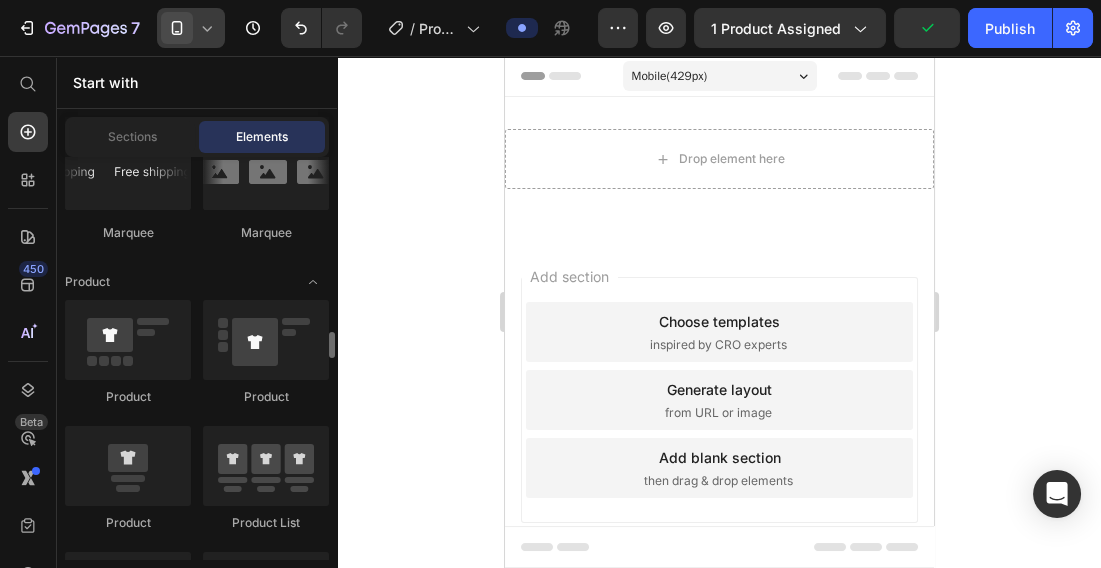 scroll, scrollTop: 2480, scrollLeft: 0, axis: vertical 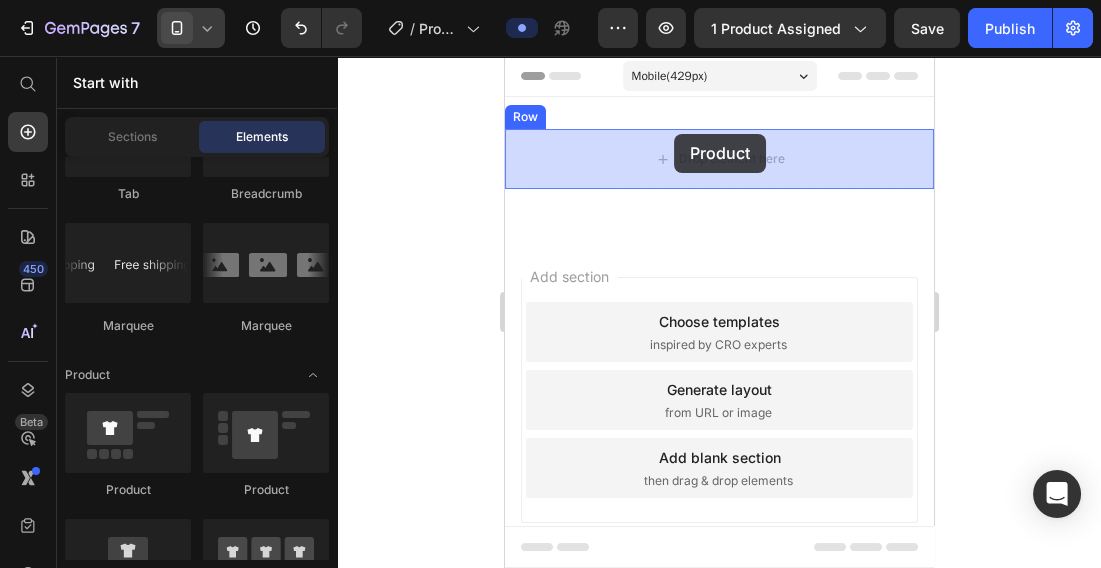drag, startPoint x: 635, startPoint y: 500, endPoint x: 674, endPoint y: 133, distance: 369.06638 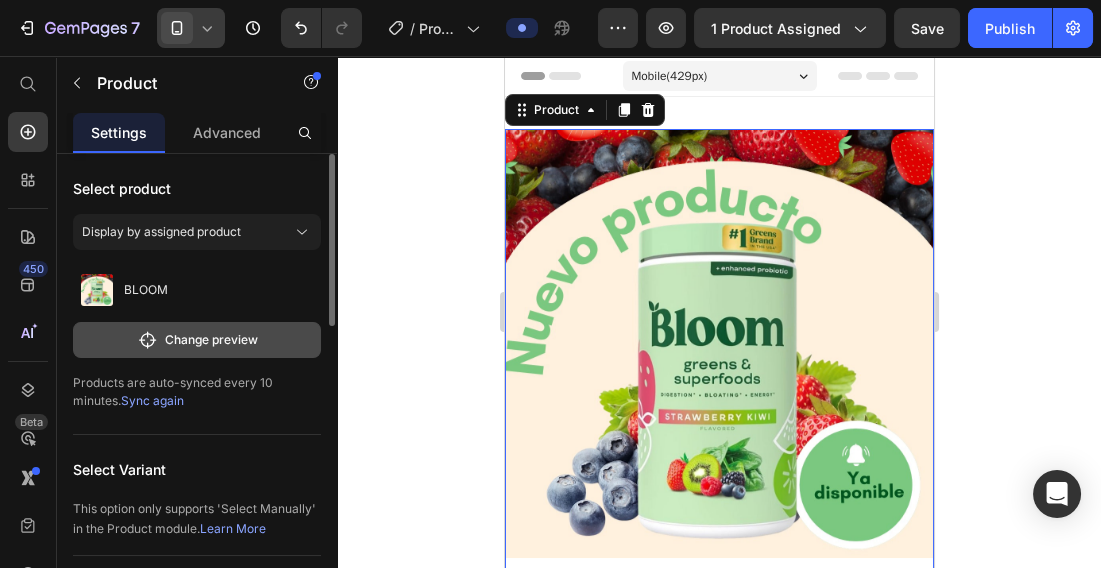 click on "Change preview" at bounding box center (197, 340) 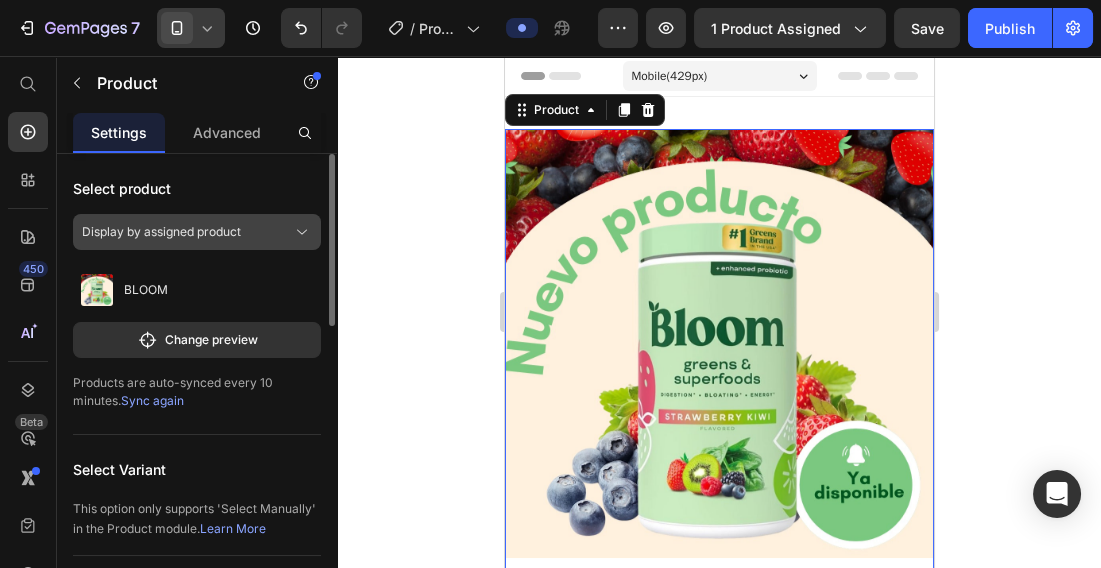 click on "Display by assigned product" 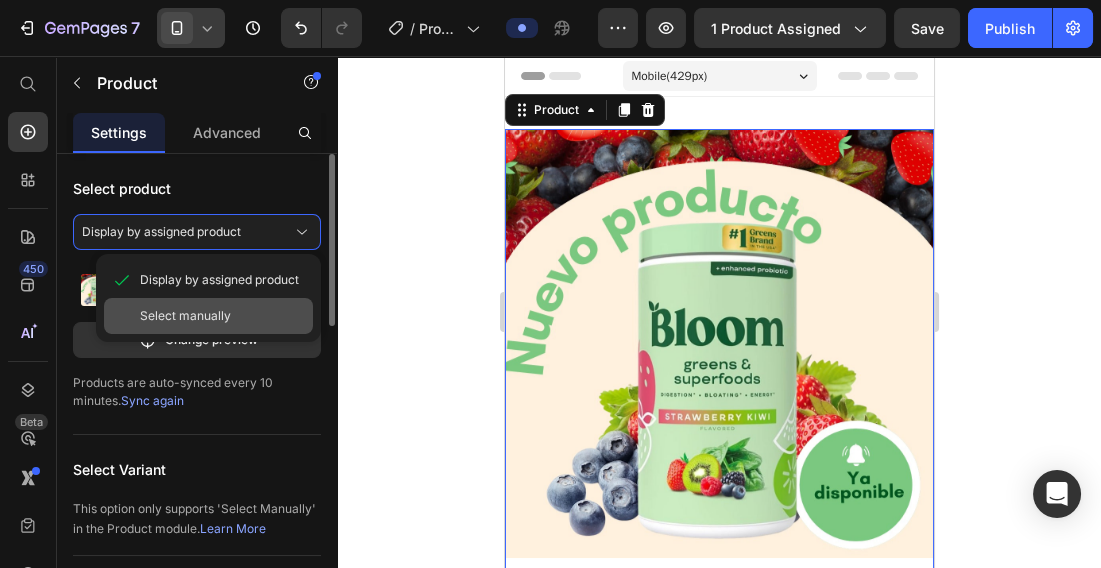 click on "Select manually" at bounding box center [222, 316] 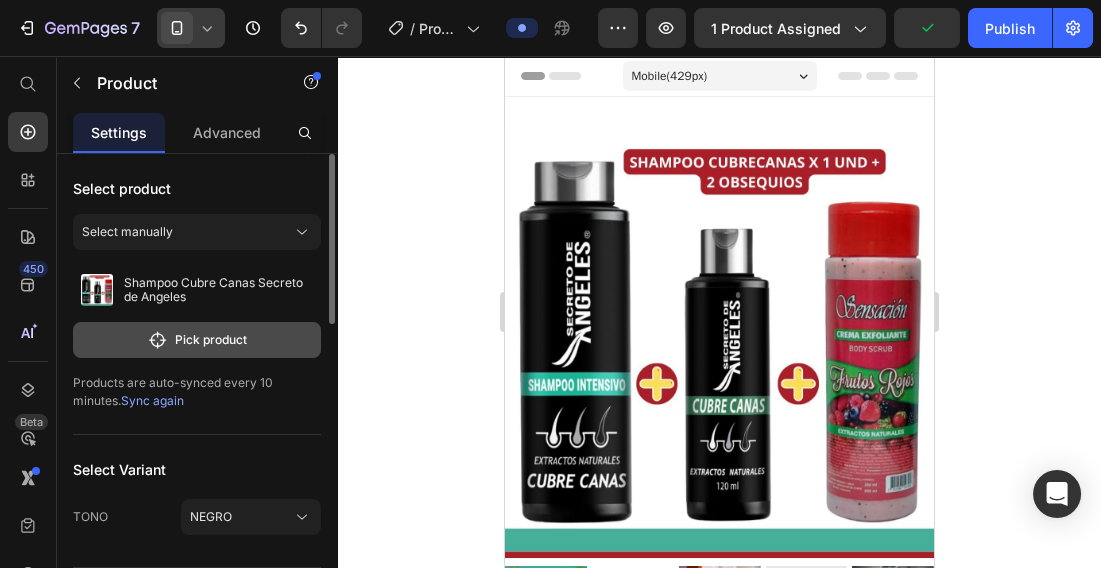 click on "Pick product" at bounding box center [197, 340] 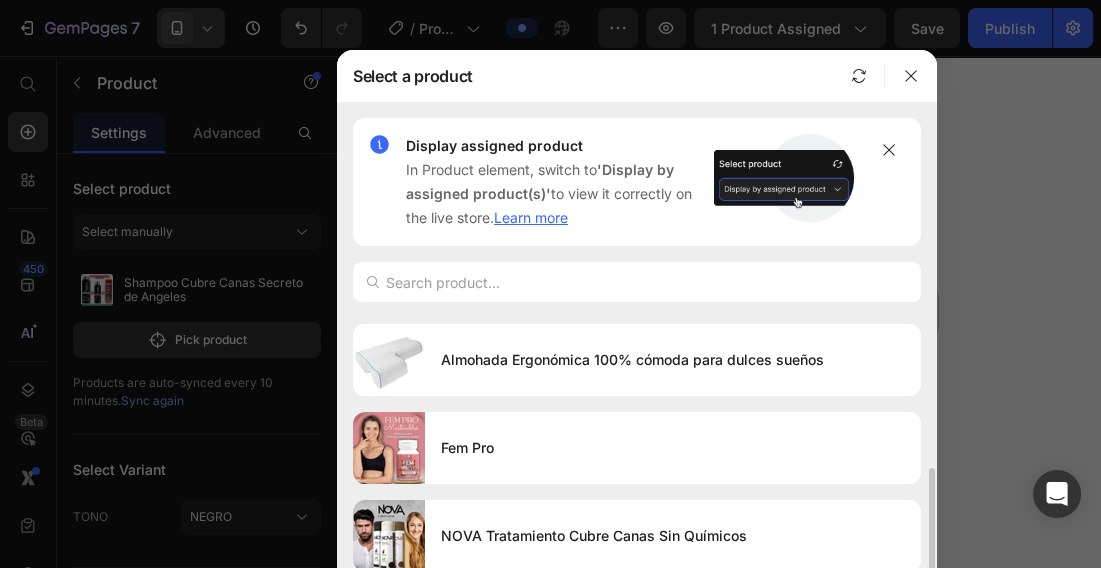 scroll, scrollTop: 170, scrollLeft: 0, axis: vertical 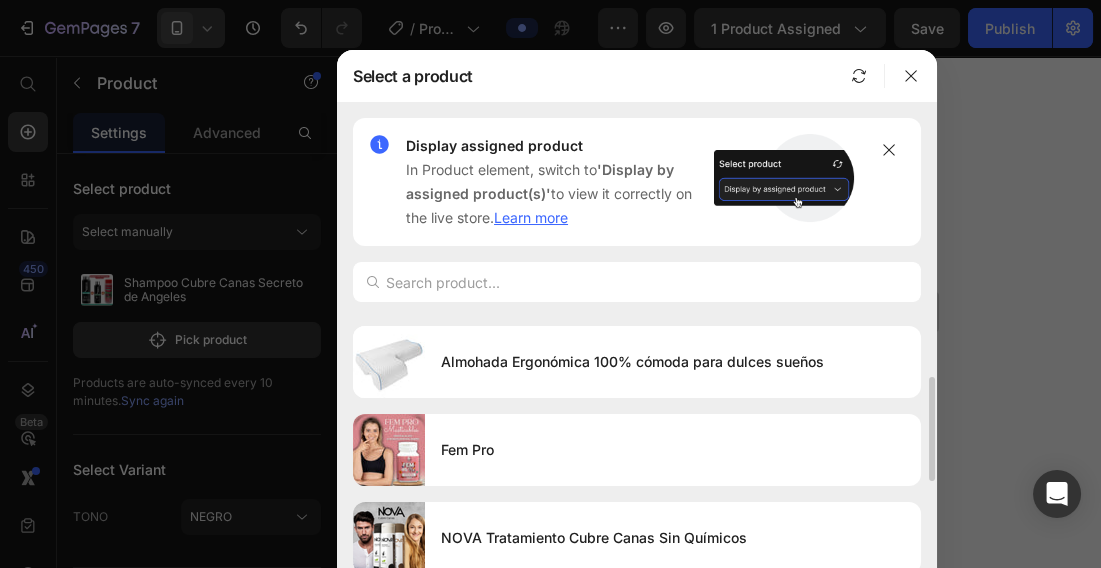 click on "Almohada Ergonómica 100% cómoda para dulces sueños" at bounding box center [673, 362] 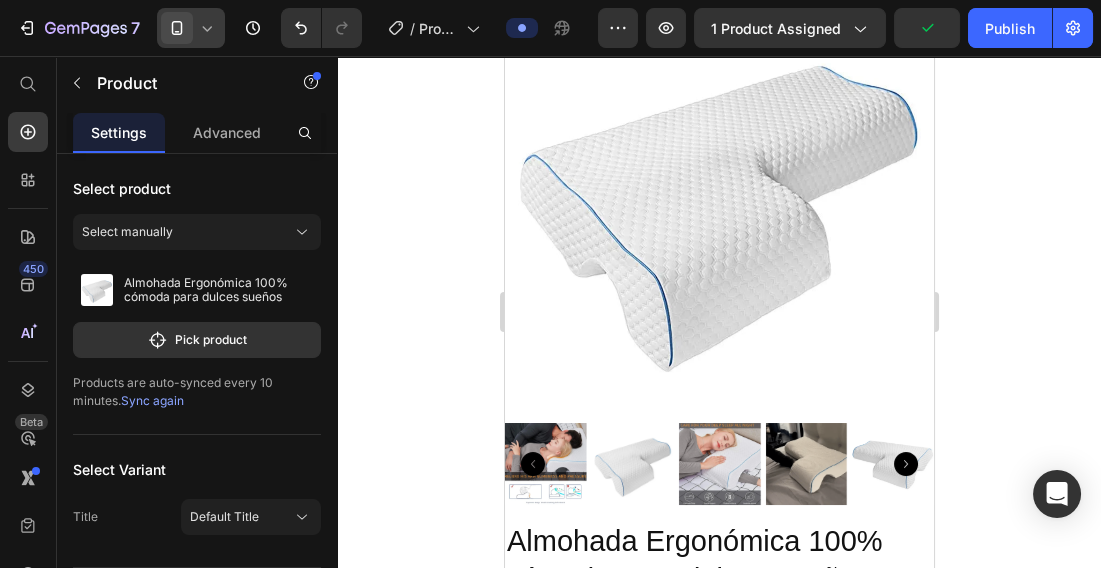 scroll, scrollTop: 97, scrollLeft: 0, axis: vertical 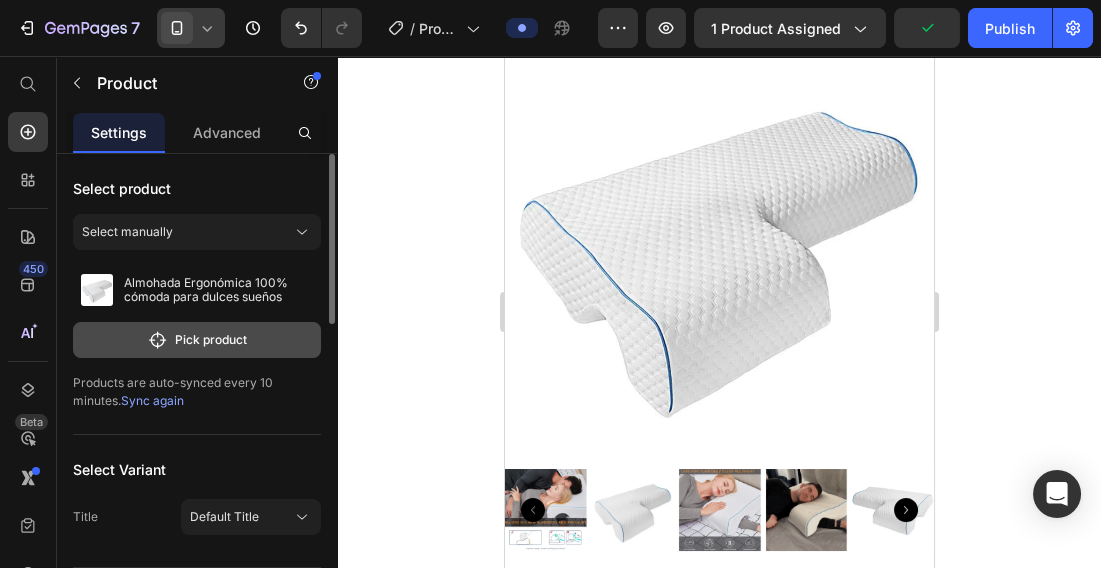 click on "Pick product" 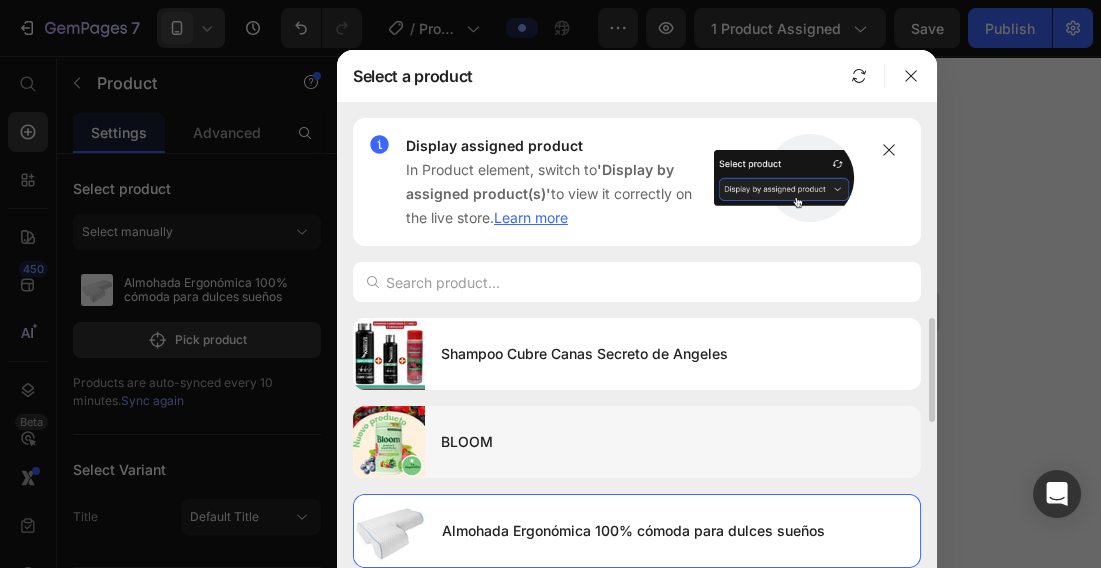 click on "BLOOM" at bounding box center (673, 442) 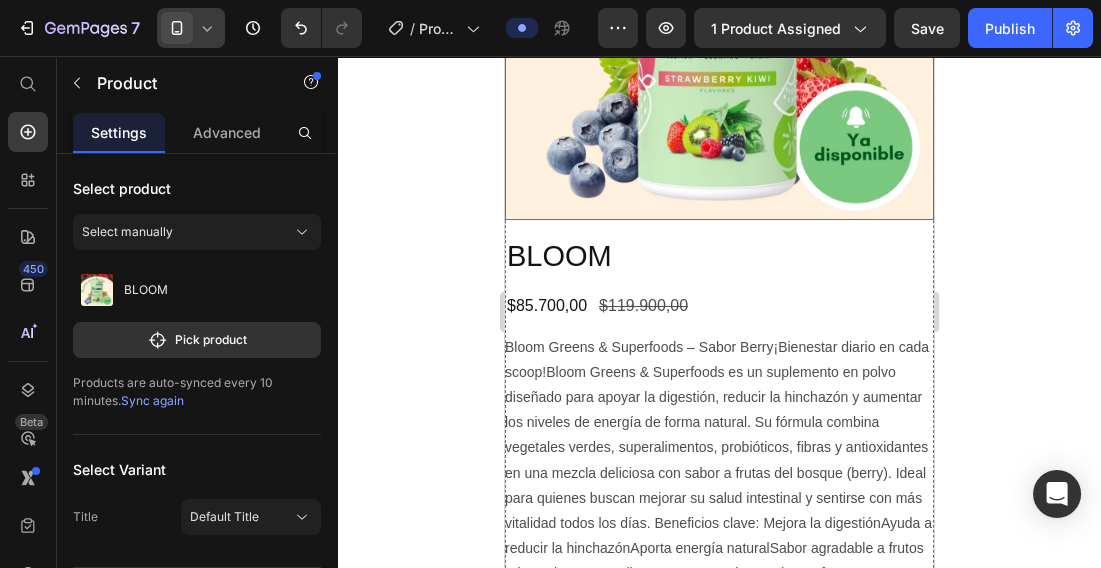 scroll, scrollTop: 397, scrollLeft: 0, axis: vertical 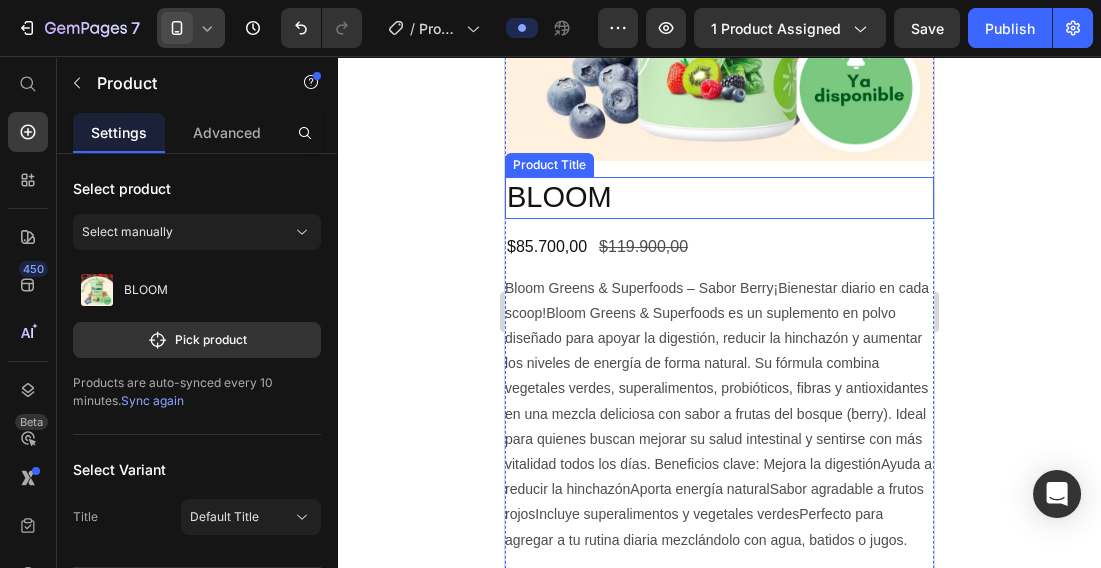 click on "BLOOM" at bounding box center [718, 198] 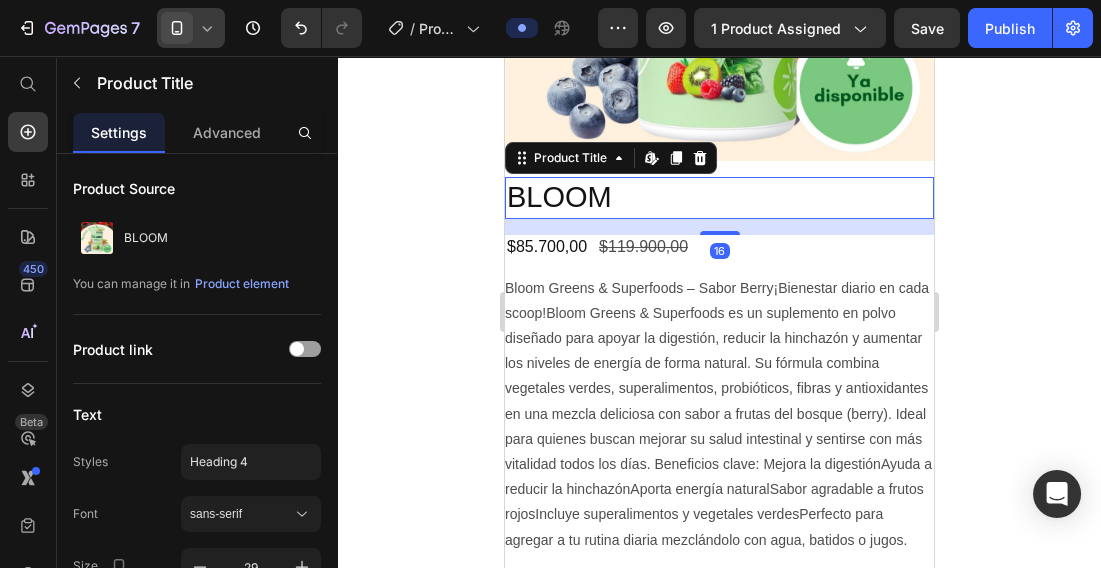click on "BLOOM" at bounding box center (718, 198) 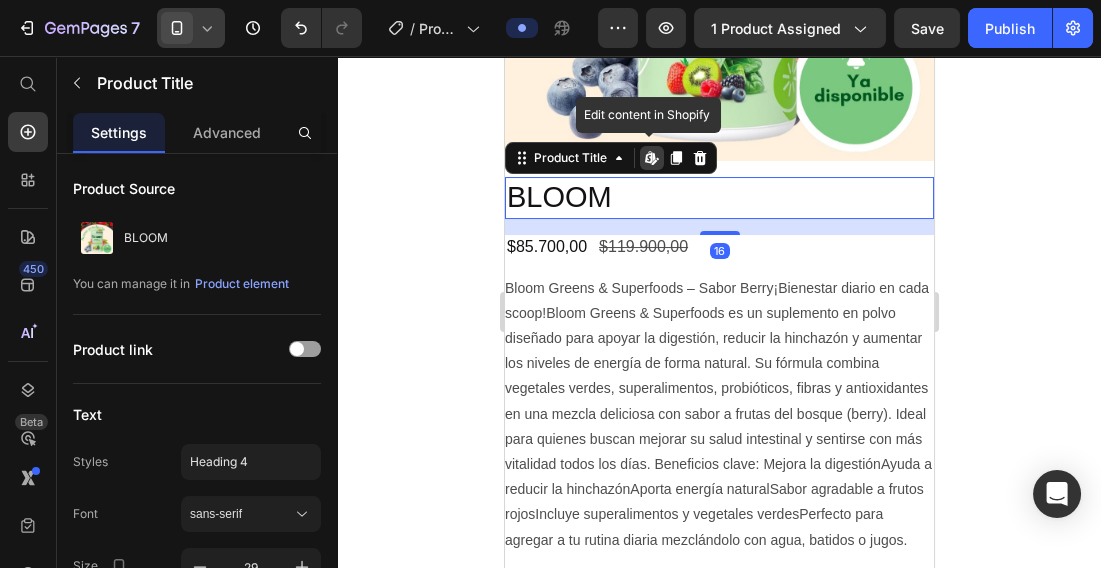 click on "BLOOM" at bounding box center [718, 198] 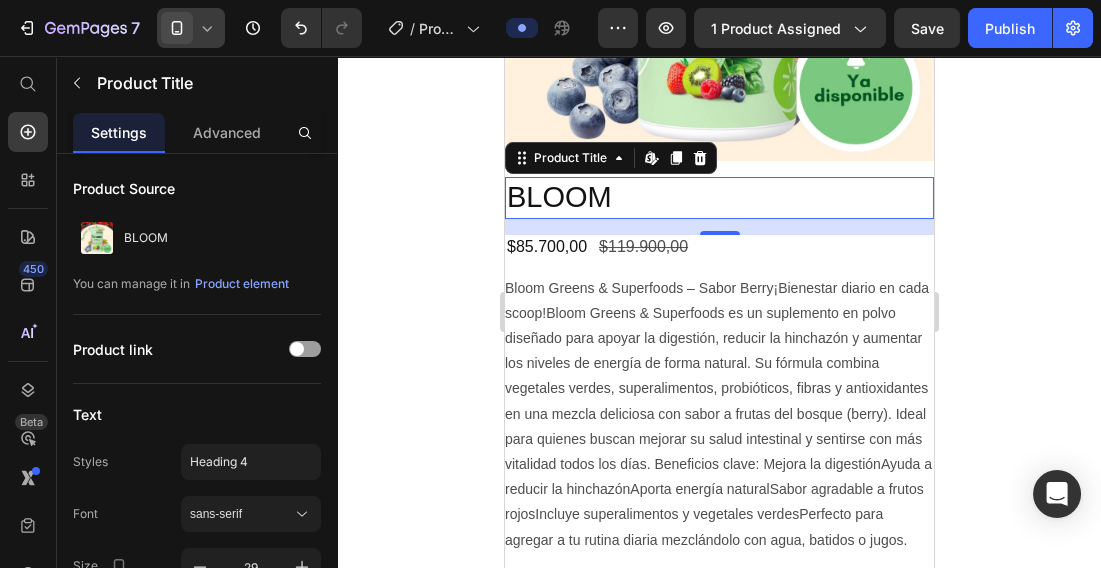 click on "BLOOM" at bounding box center (718, 198) 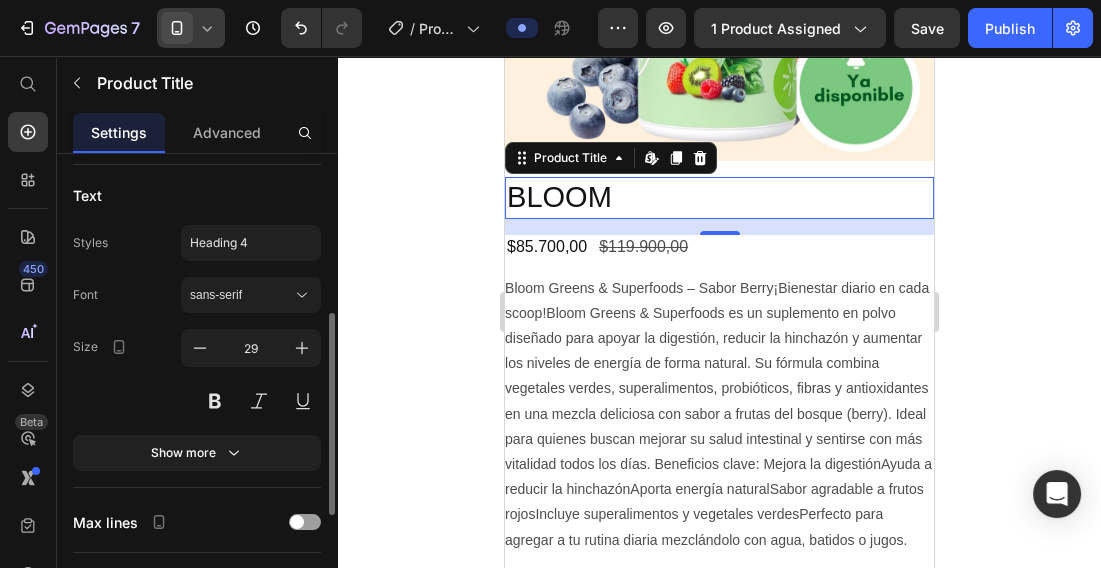scroll, scrollTop: 266, scrollLeft: 0, axis: vertical 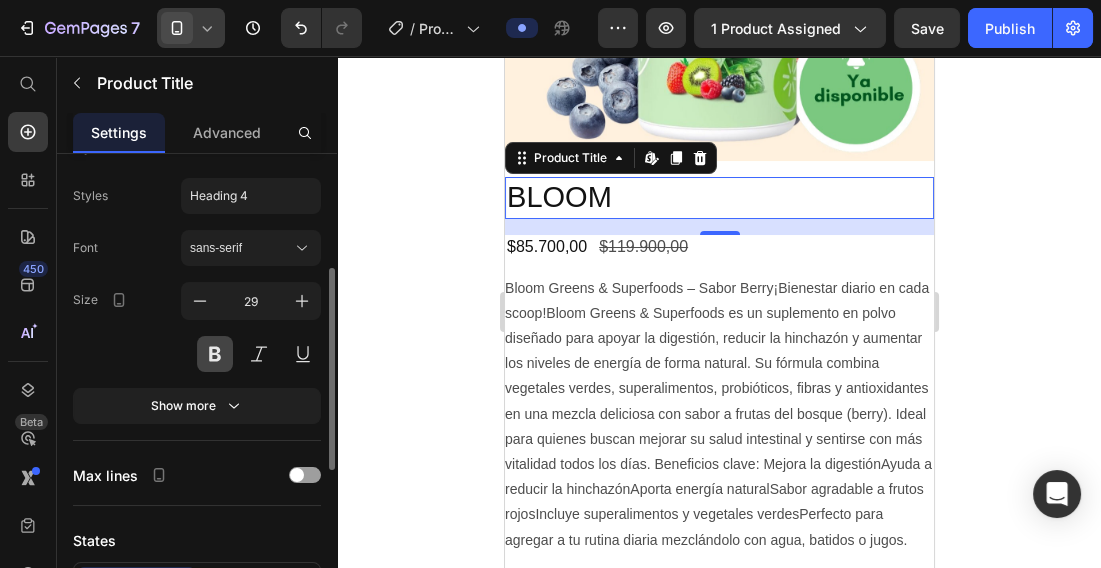 click at bounding box center [215, 354] 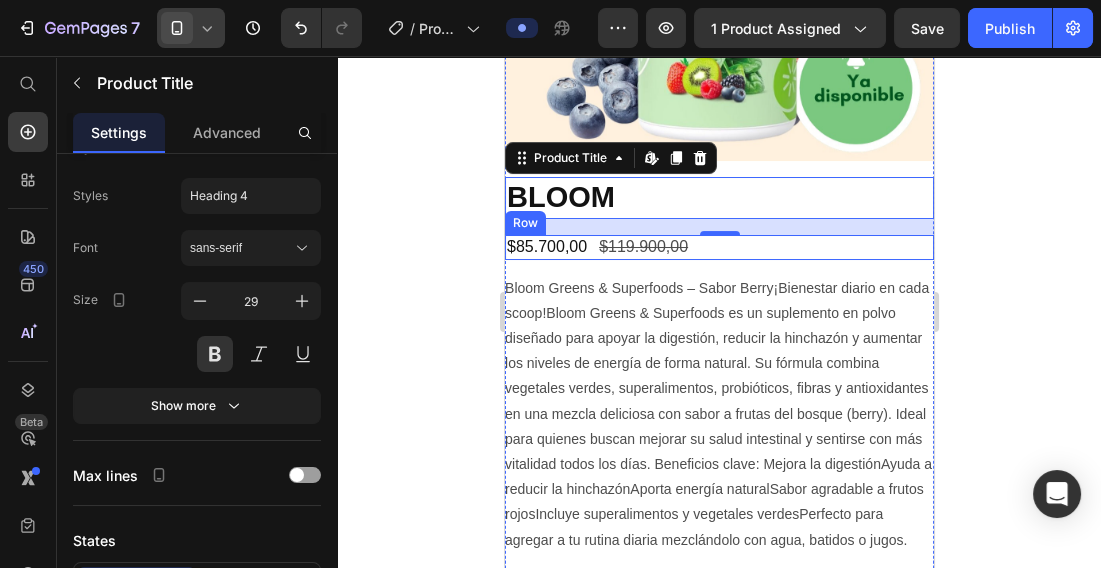click on "$85.700,00 Product Price $119.900,00 Product Price Row" at bounding box center (718, 247) 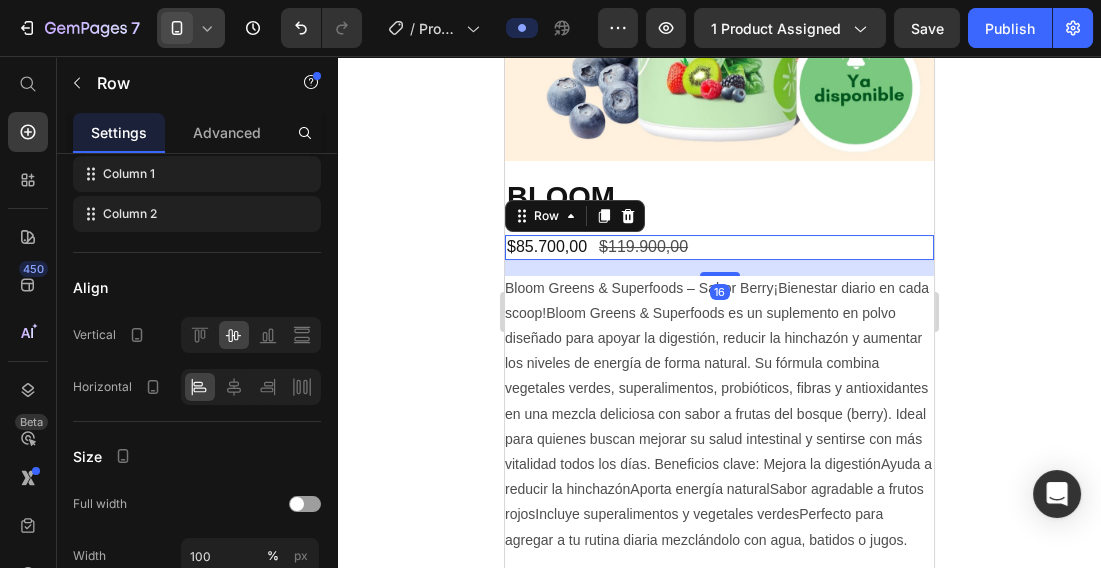 scroll, scrollTop: 0, scrollLeft: 0, axis: both 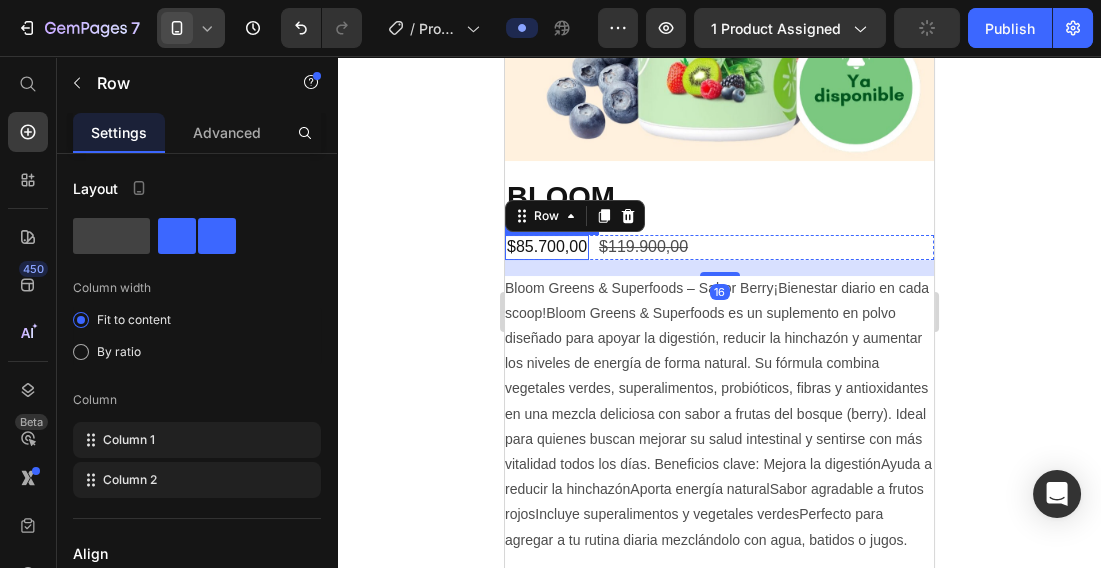 click on "$85.700,00" at bounding box center [546, 247] 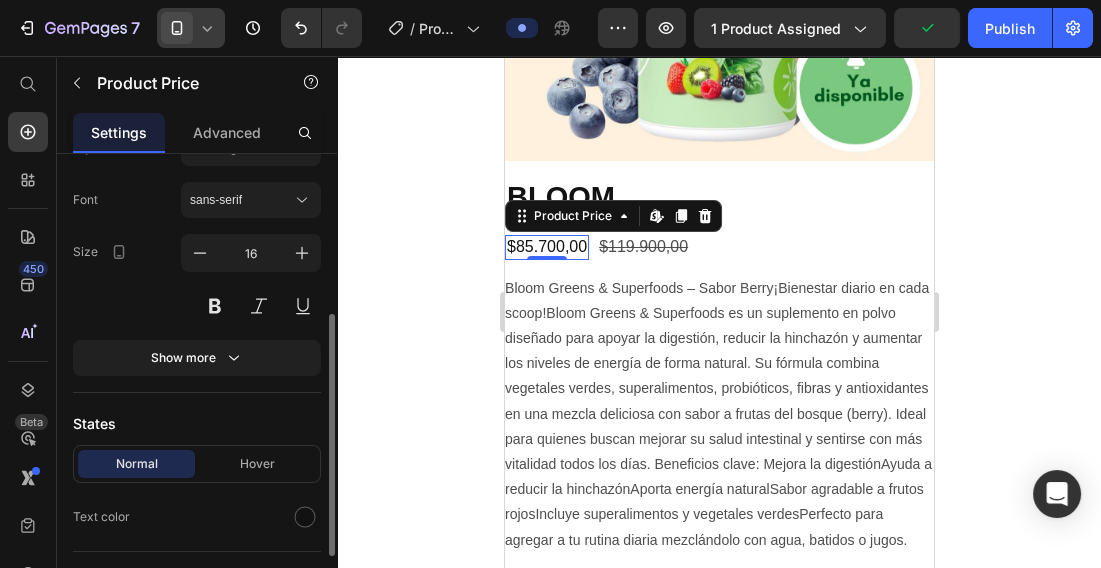 scroll, scrollTop: 319, scrollLeft: 0, axis: vertical 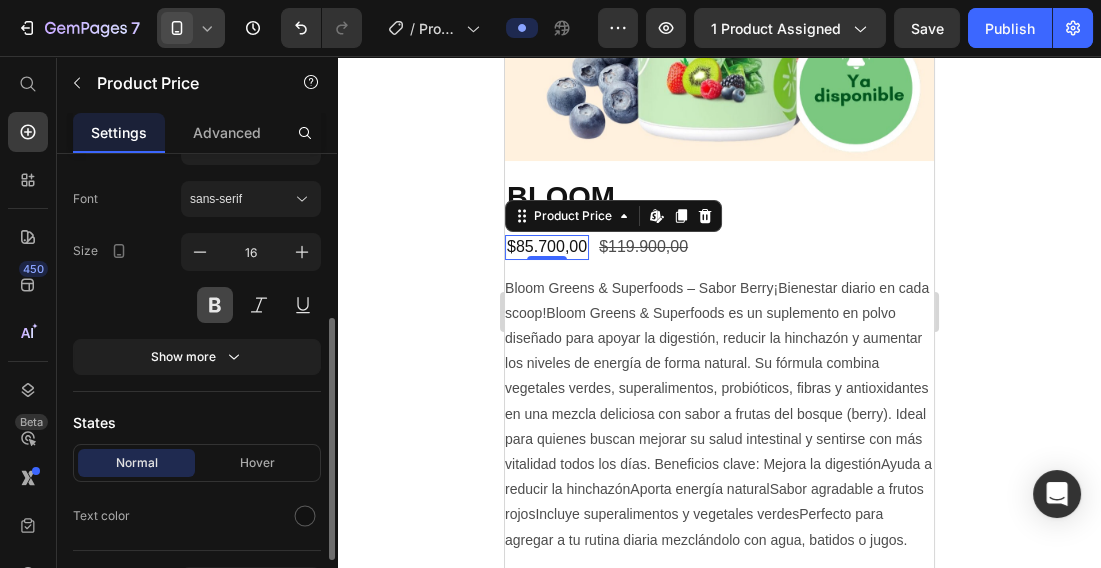 click at bounding box center (215, 305) 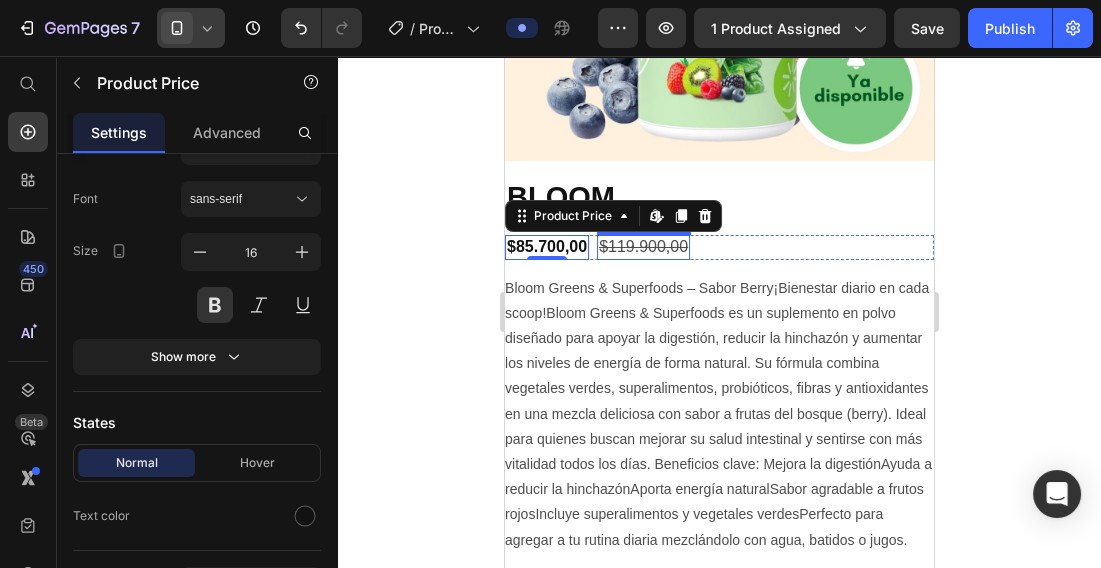 click on "$119.900,00" at bounding box center (642, 247) 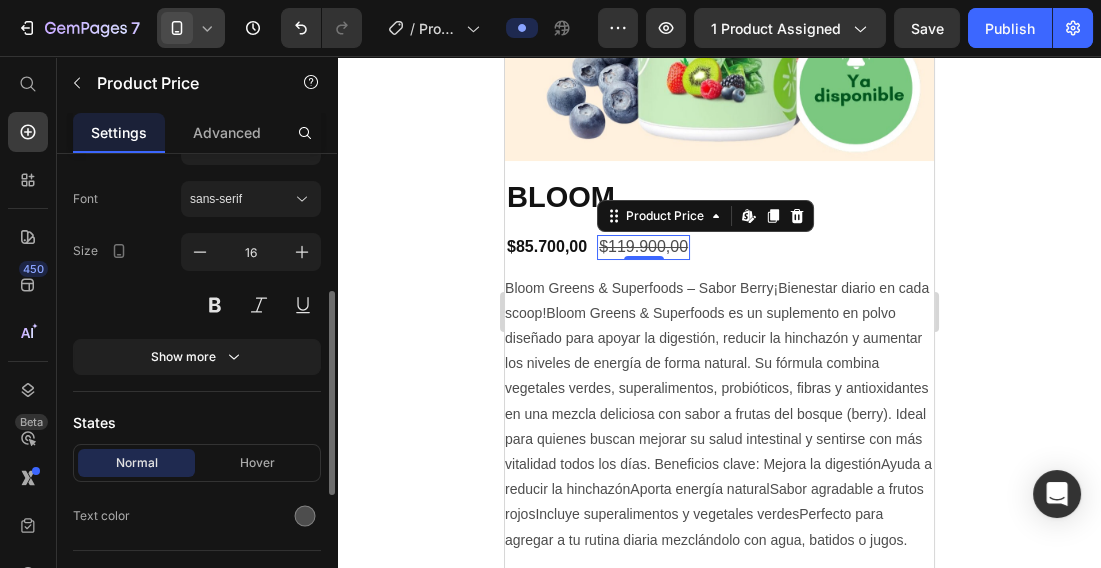 scroll, scrollTop: 318, scrollLeft: 0, axis: vertical 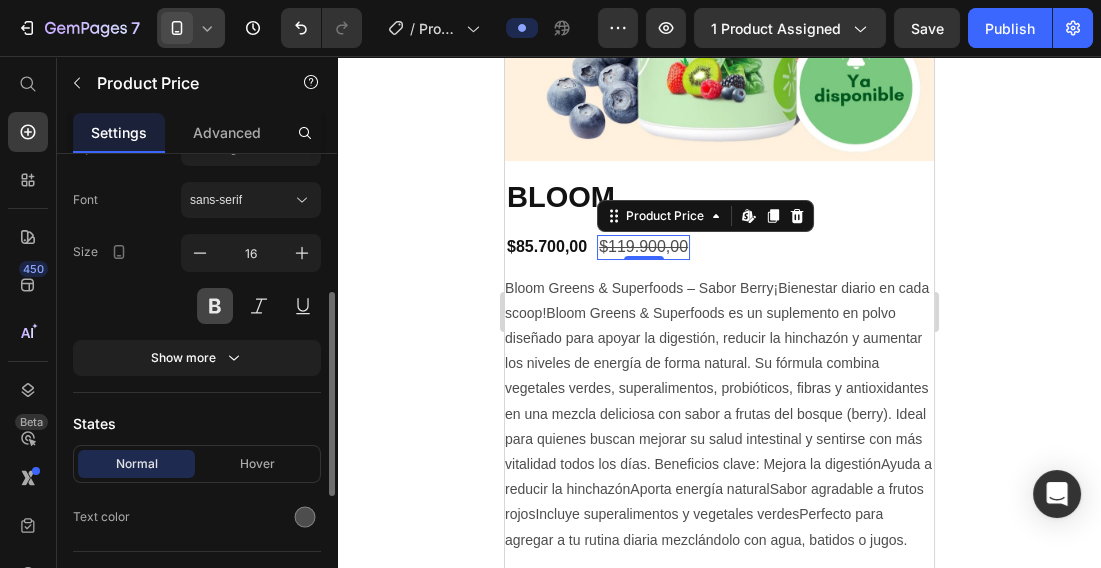 click at bounding box center (215, 306) 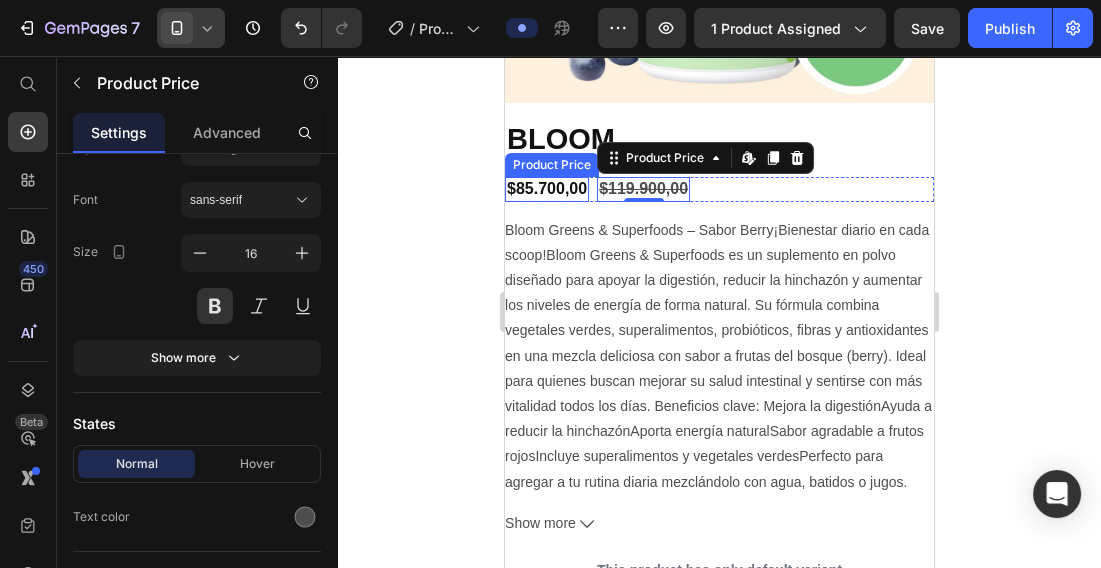 scroll, scrollTop: 450, scrollLeft: 0, axis: vertical 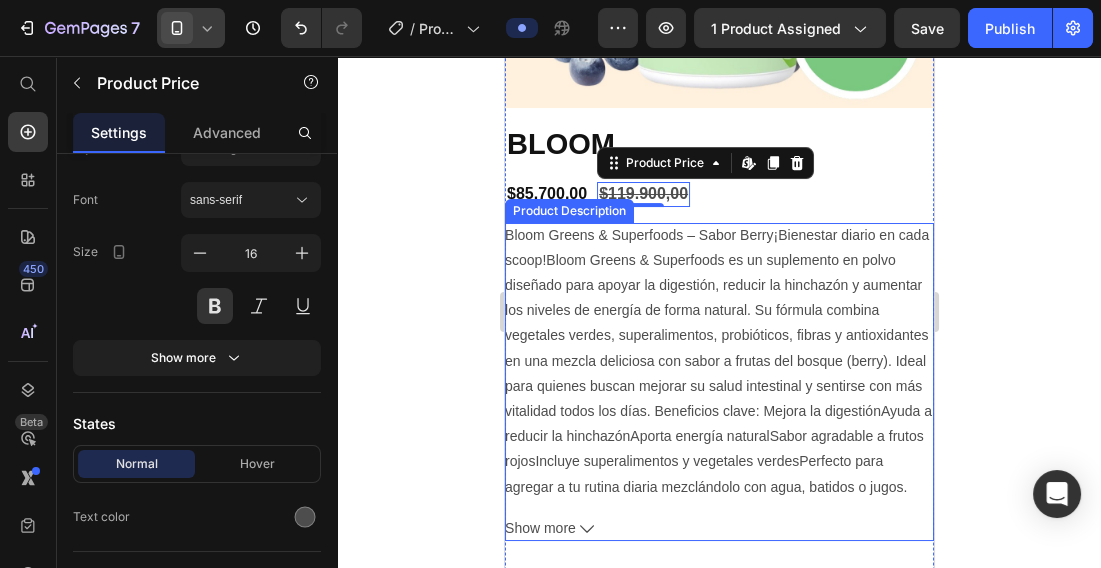 click on "Bloom Greens & Superfoods – Sabor Berry¡Bienestar diario en cada scoop!Bloom Greens & Superfoods es un suplemento en polvo diseñado para apoyar la digestión, reducir la hinchazón y aumentar los niveles de energía de forma natural. Su fórmula combina vegetales verdes, superalimentos, probióticos, fibras y antioxidantes en una mezcla deliciosa con sabor a frutas del bosque (berry). Ideal para quienes buscan mejorar su salud intestinal y sentirse con más vitalidad todos los días. Beneficios clave: Mejora la digestiónAyuda a reducir la hinchazónAporta energía naturalSabor agradable a frutos rojosIncluye superalimentos y vegetales verdesPerfecto para agregar a tu rutina diaria mezclándolo con agua, batidos o jugos." at bounding box center [718, 361] 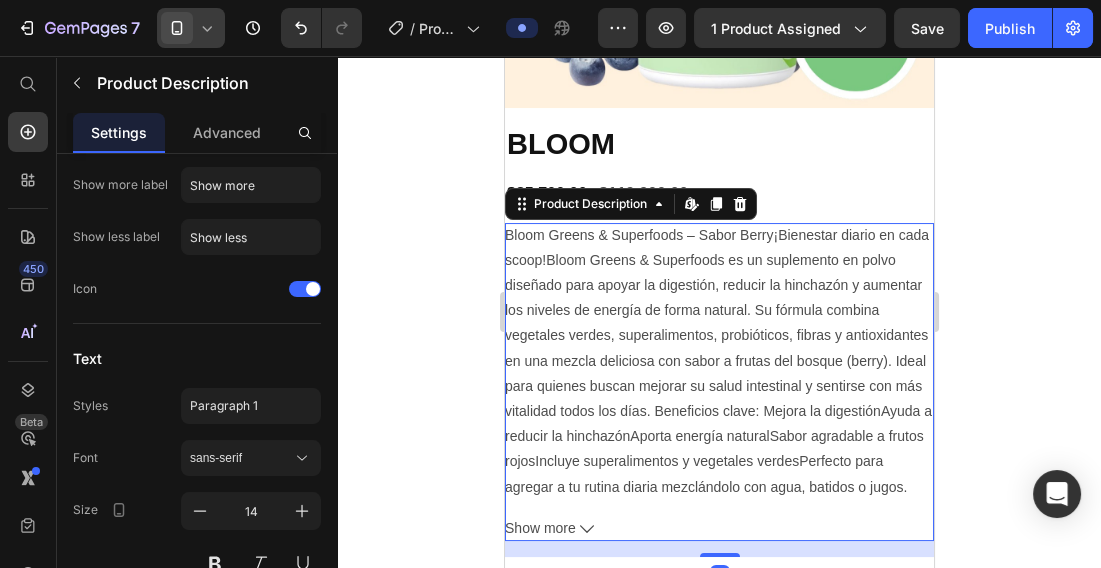 scroll, scrollTop: 0, scrollLeft: 0, axis: both 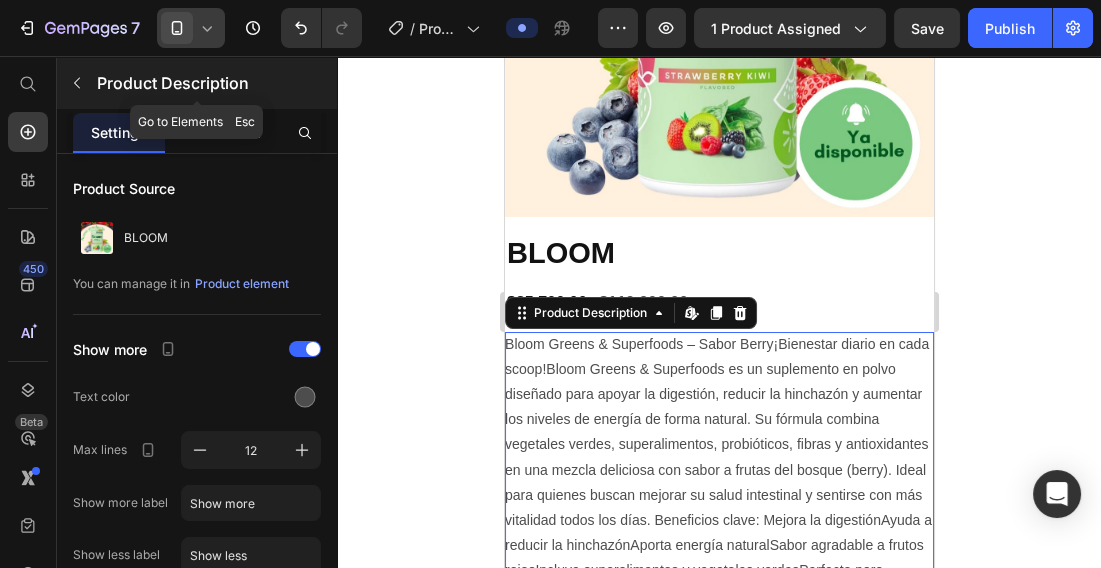 click 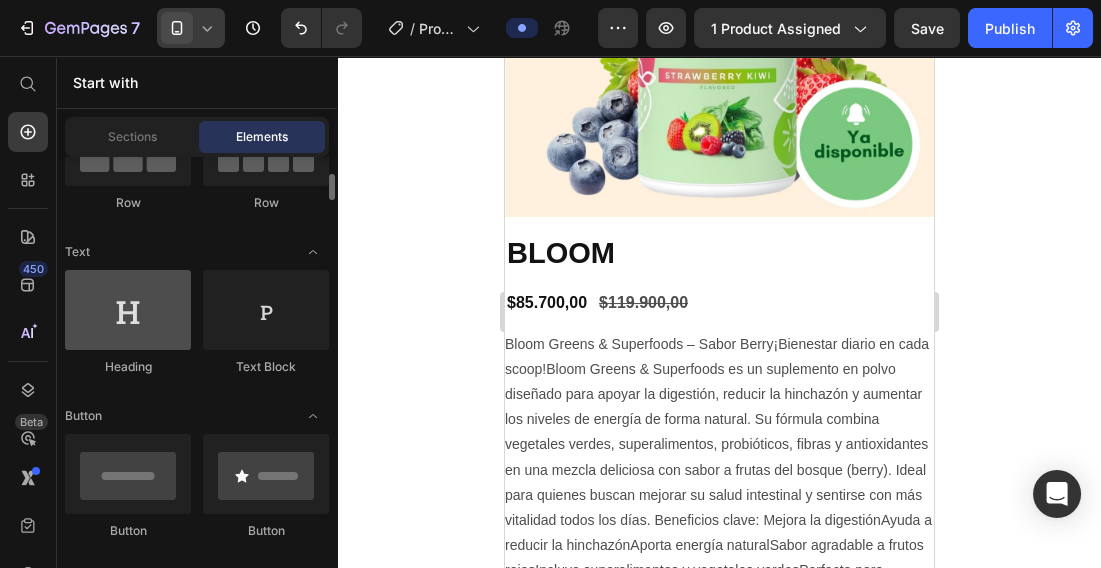 scroll, scrollTop: 224, scrollLeft: 0, axis: vertical 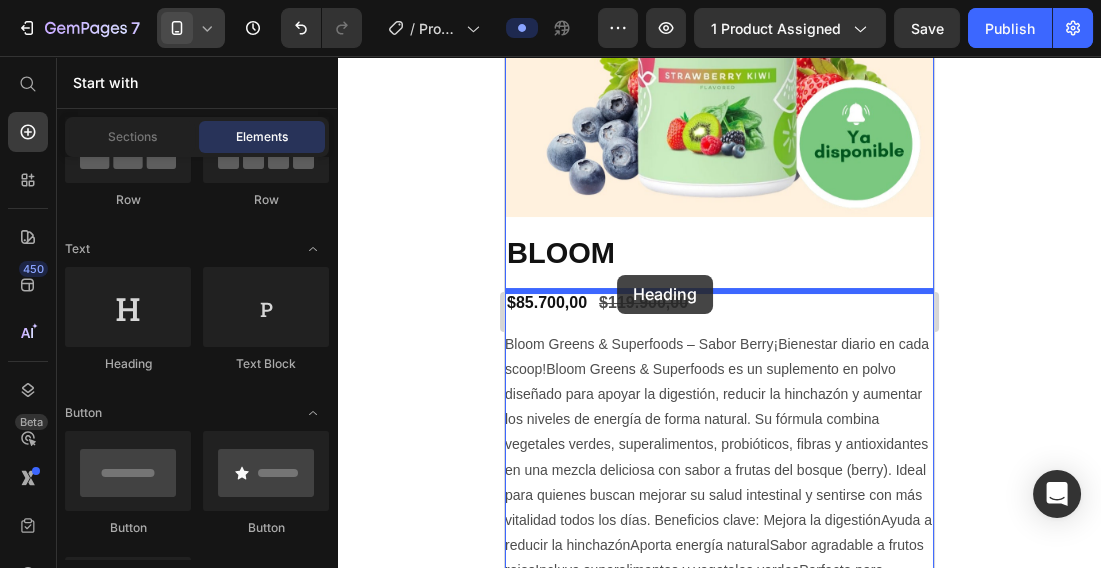 drag, startPoint x: 620, startPoint y: 363, endPoint x: 617, endPoint y: 275, distance: 88.051125 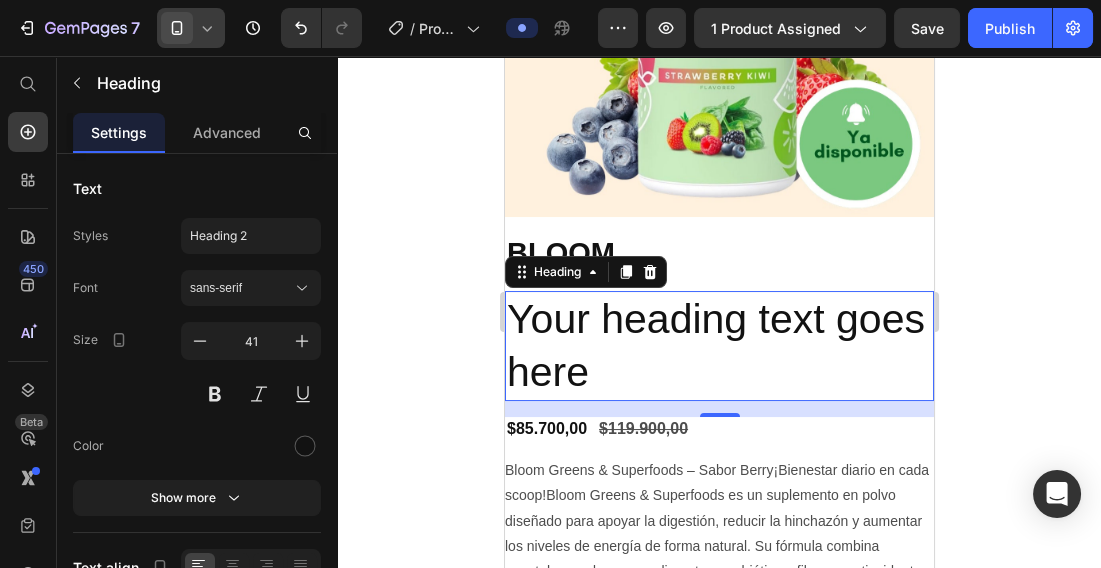 click on "Your heading text goes here" at bounding box center [718, 346] 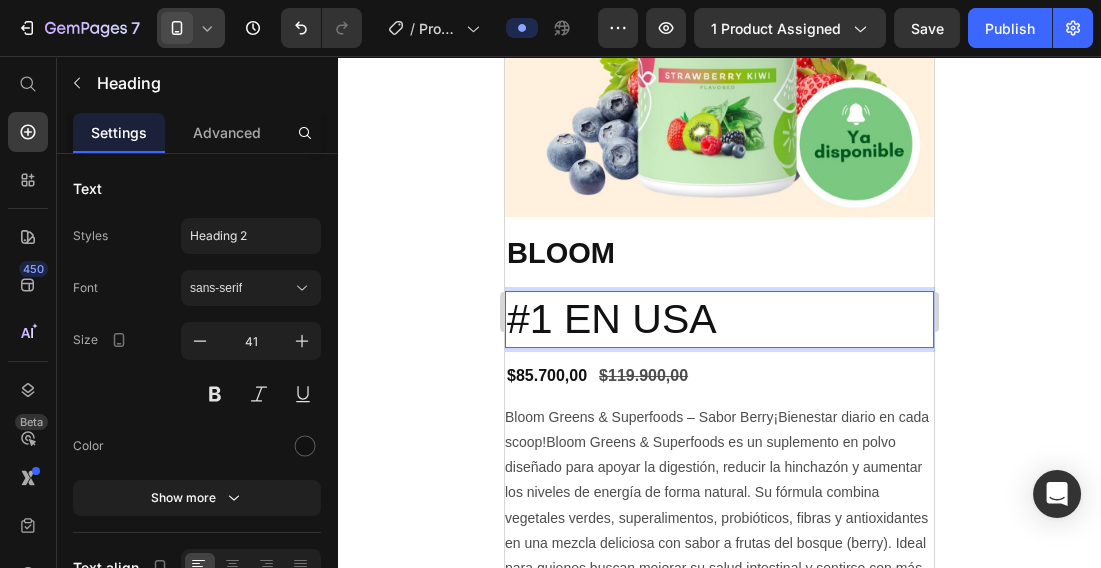 click 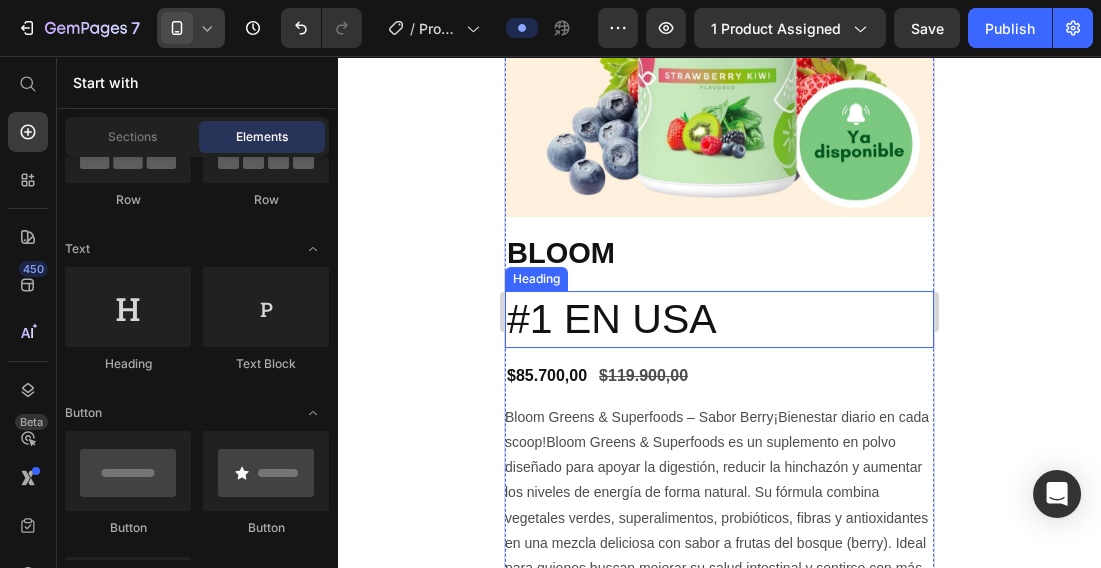 click on "#1 EN USA" at bounding box center [718, 319] 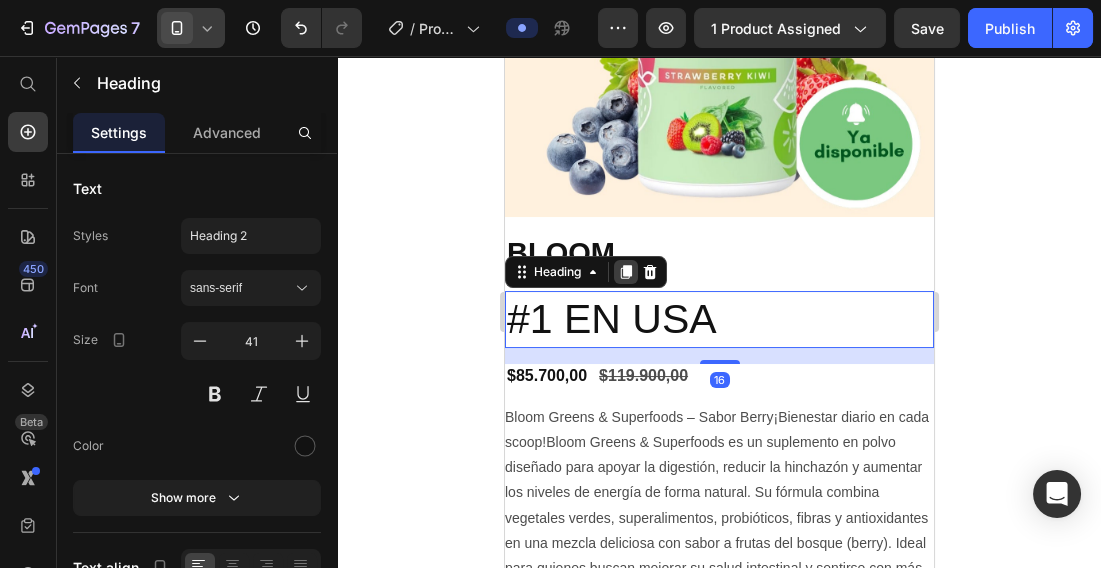 click 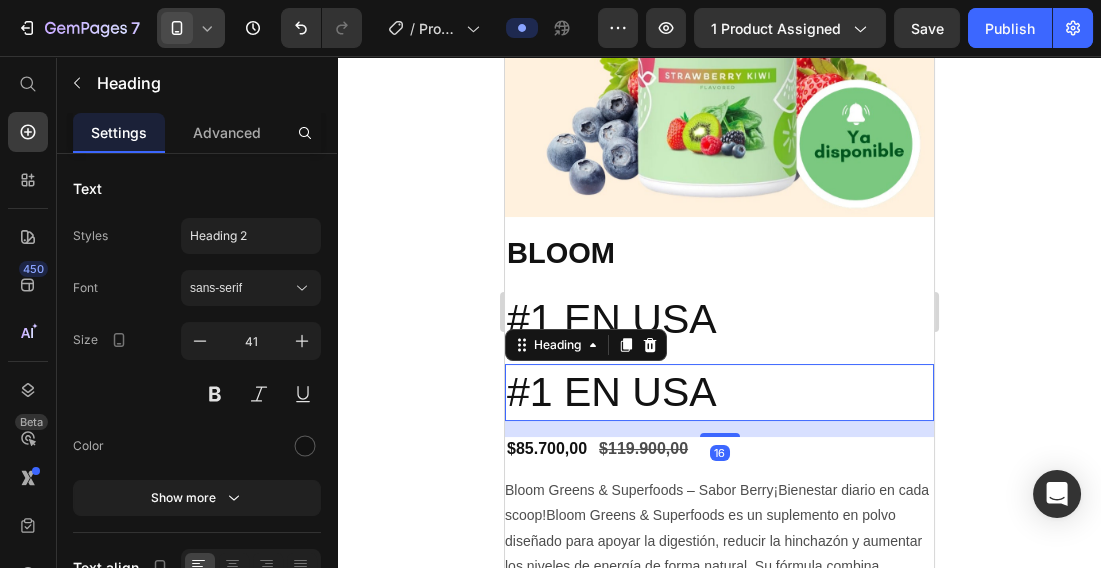 click on "#1 EN USA" at bounding box center (718, 392) 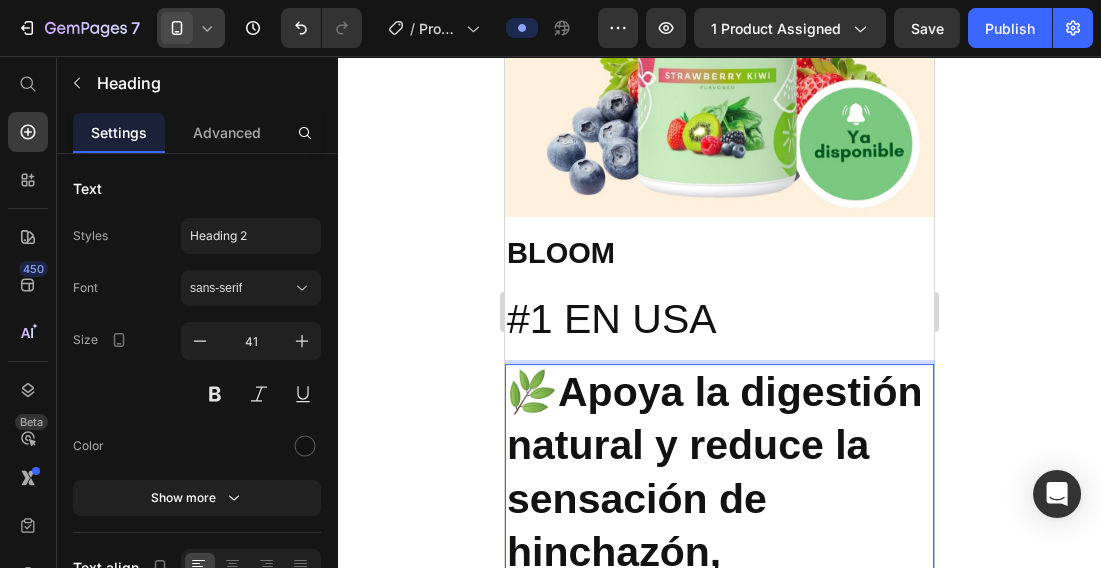 scroll, scrollTop: 475, scrollLeft: 0, axis: vertical 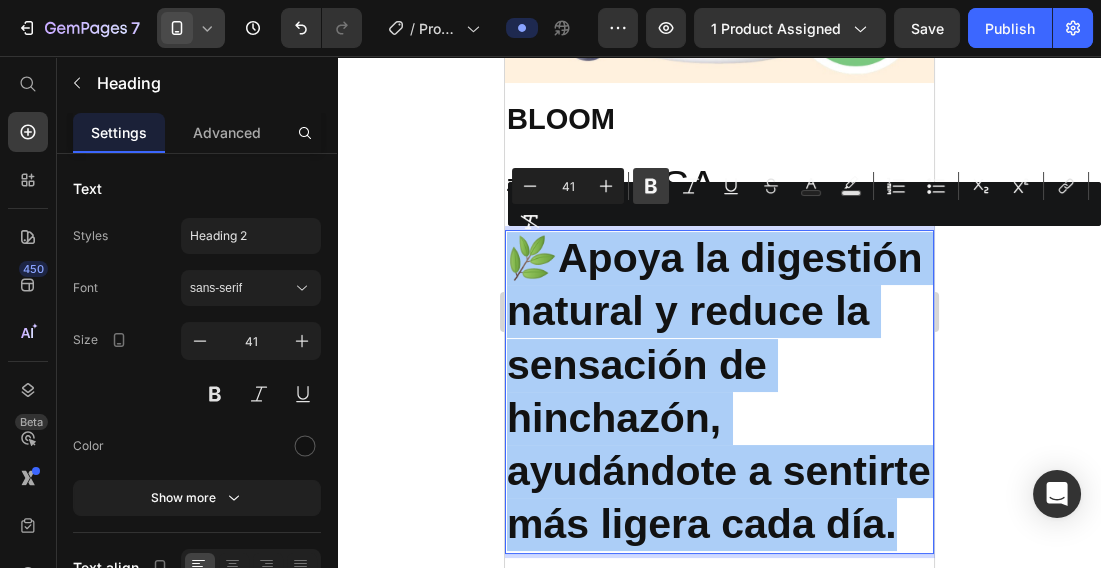 click 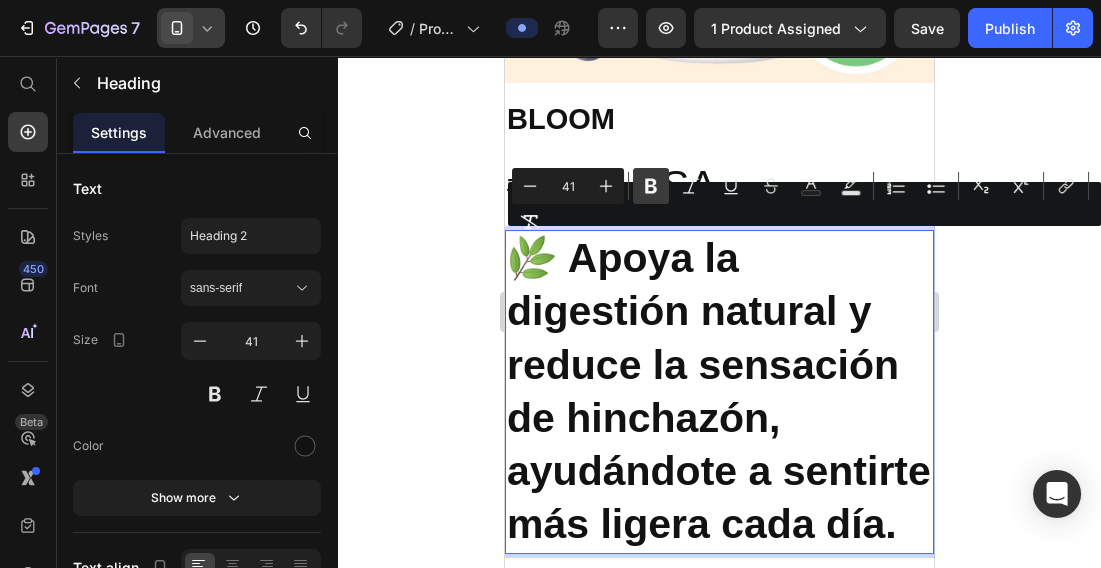 click 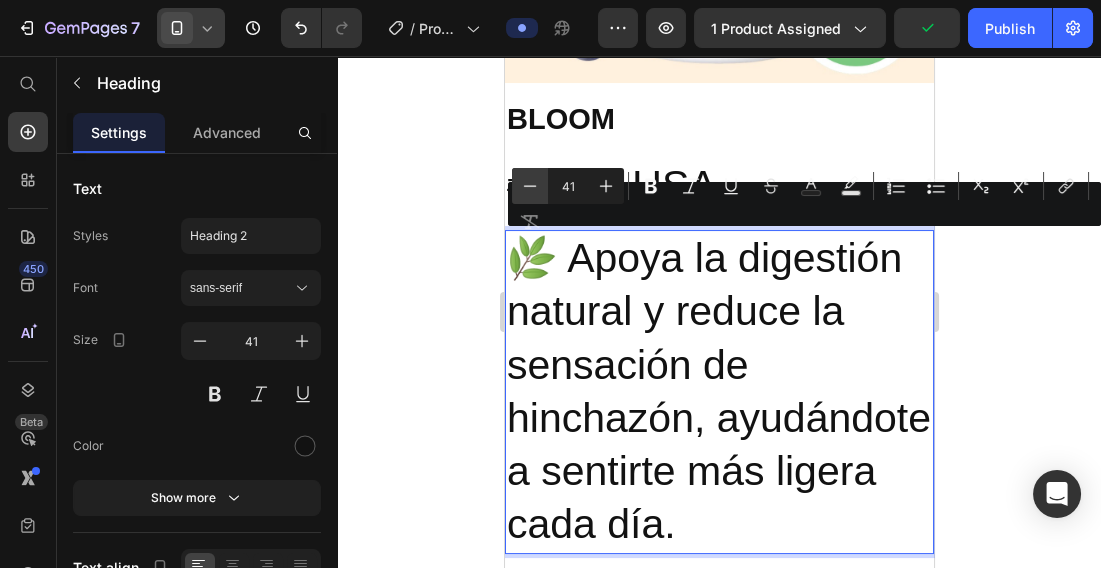 click 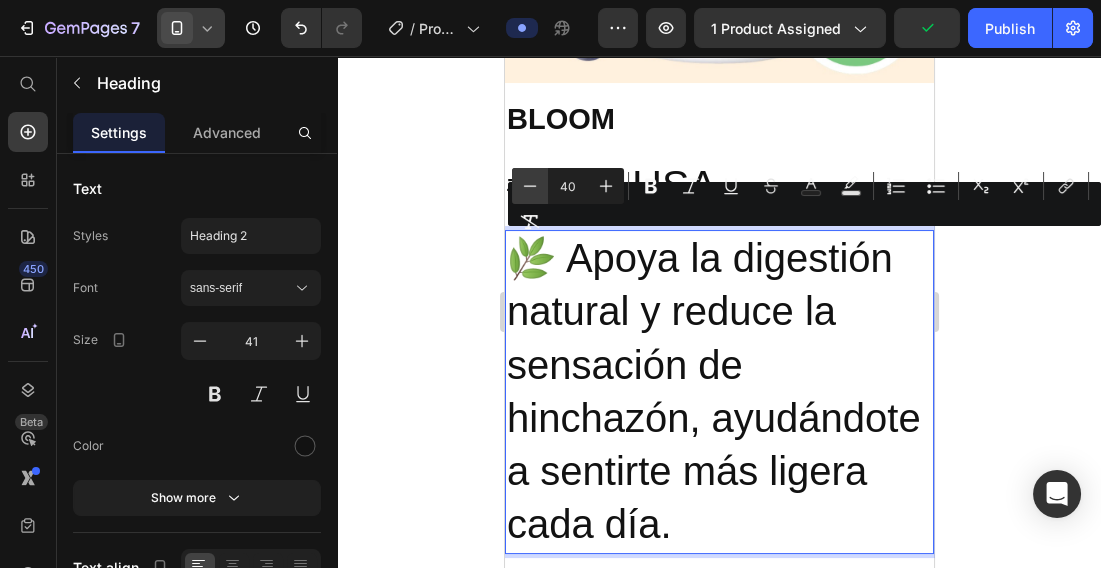 click 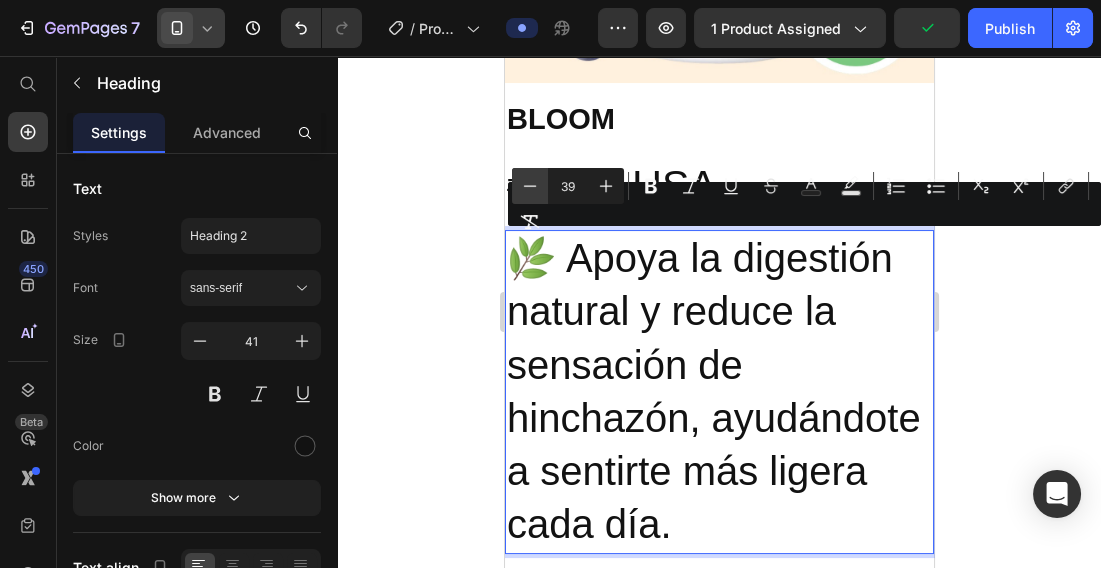 click 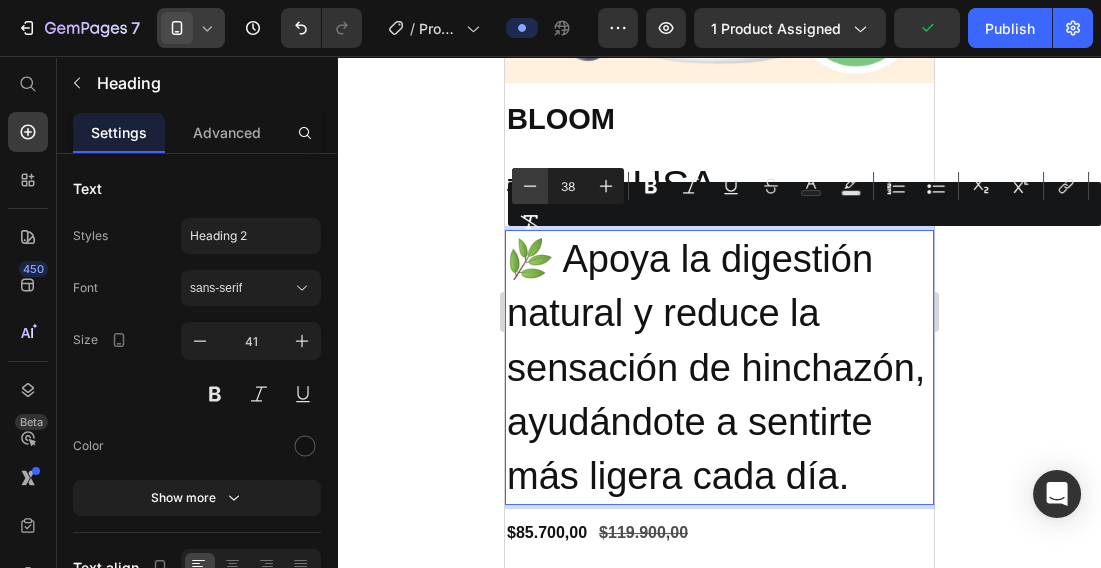 click 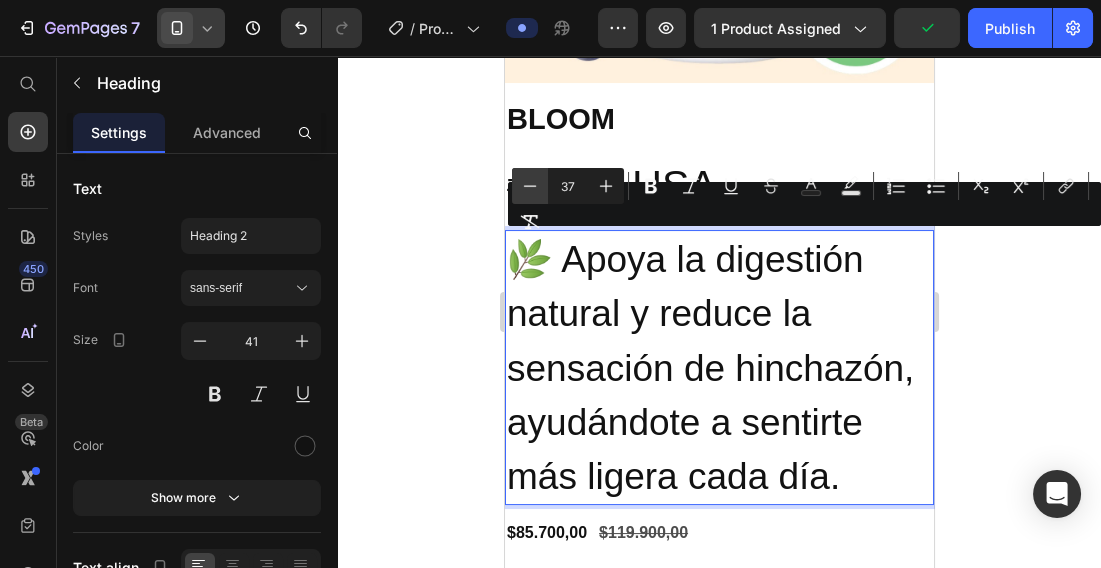 click 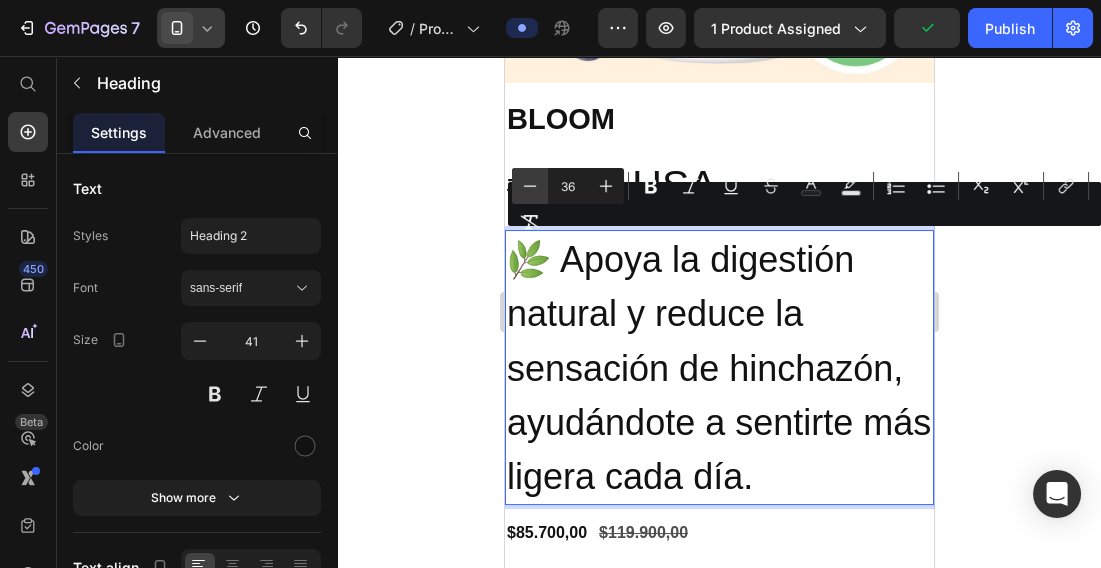 click 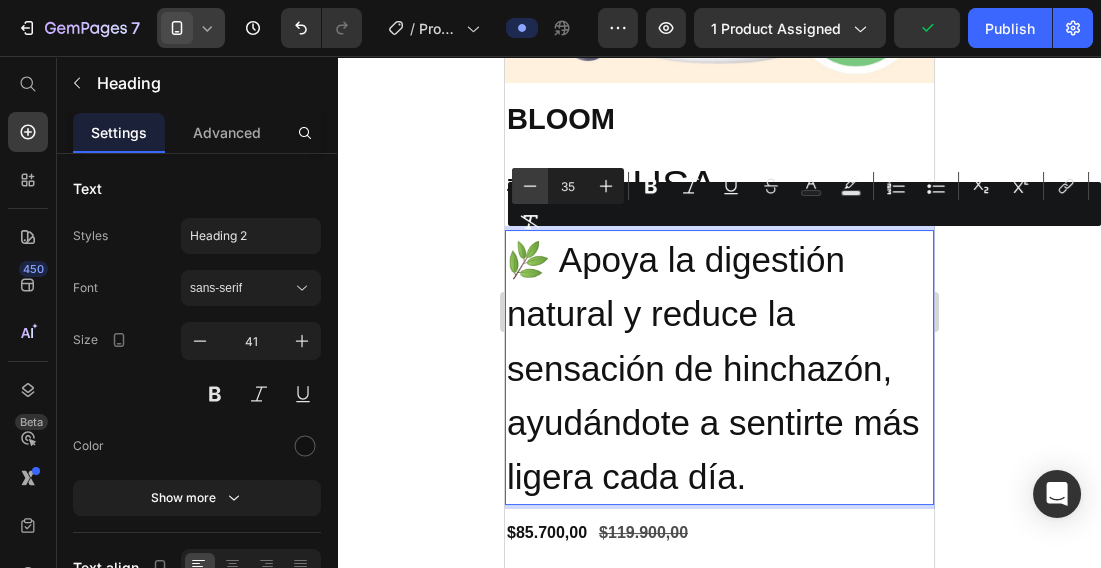 click 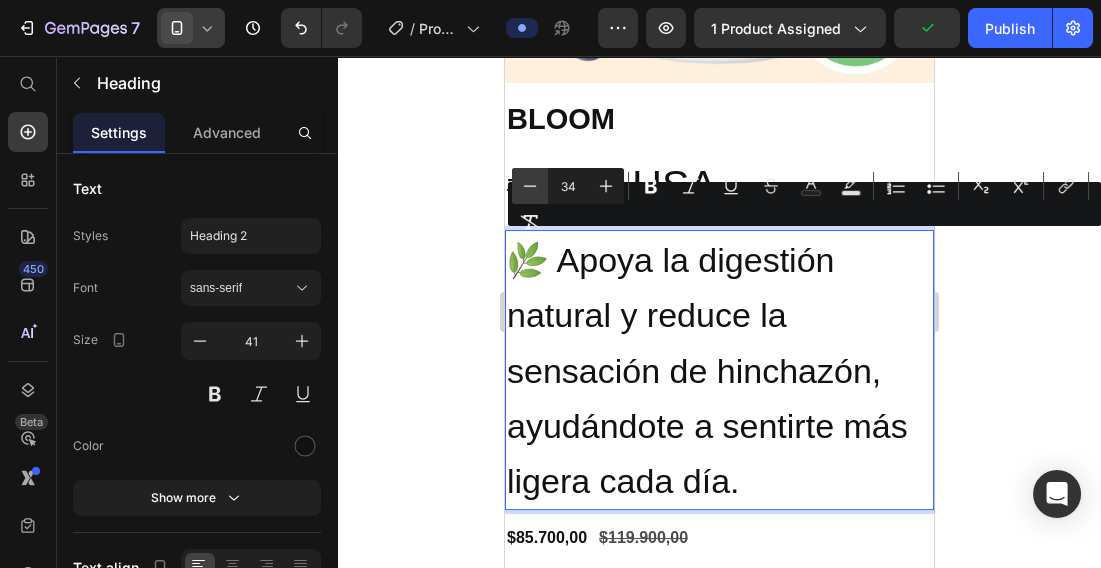 click 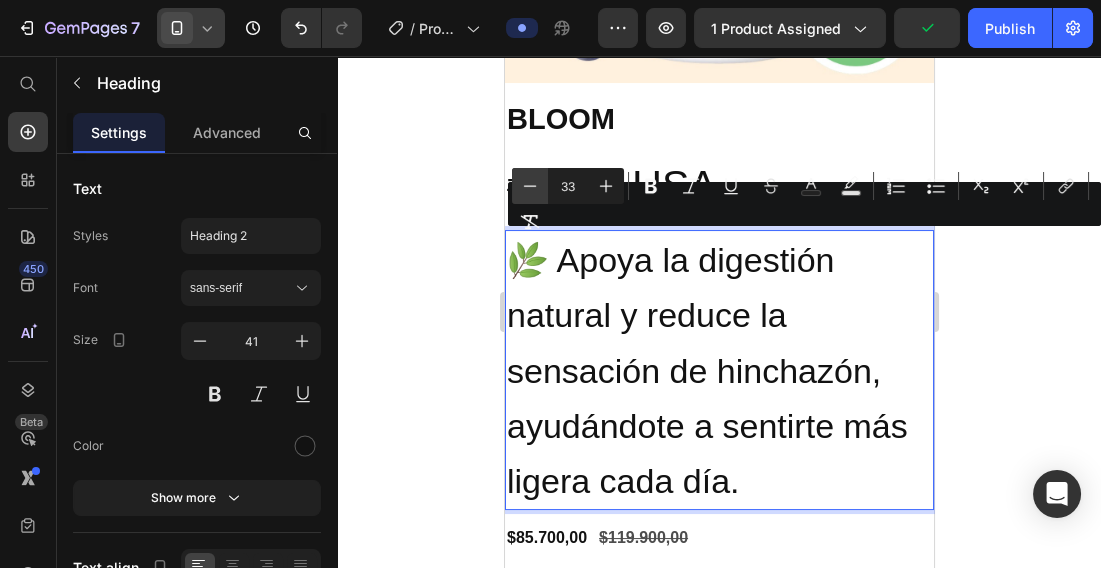 click 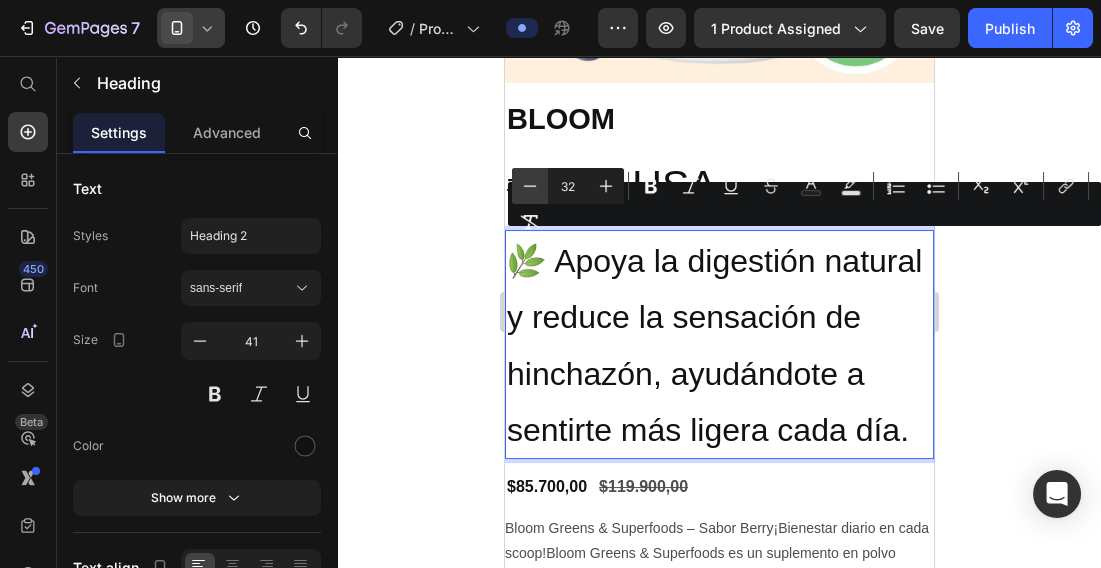 click 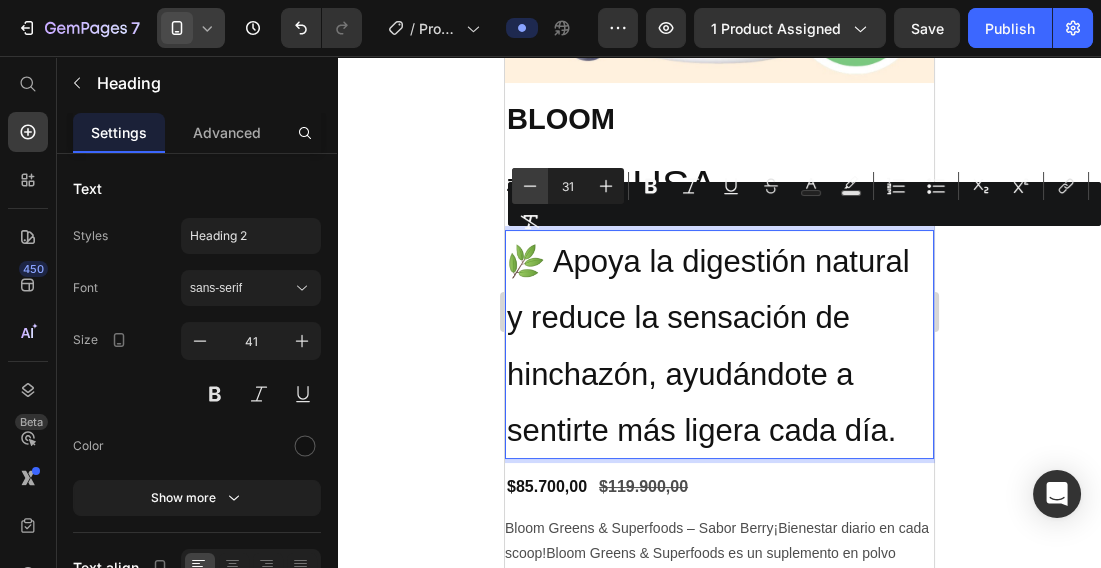click 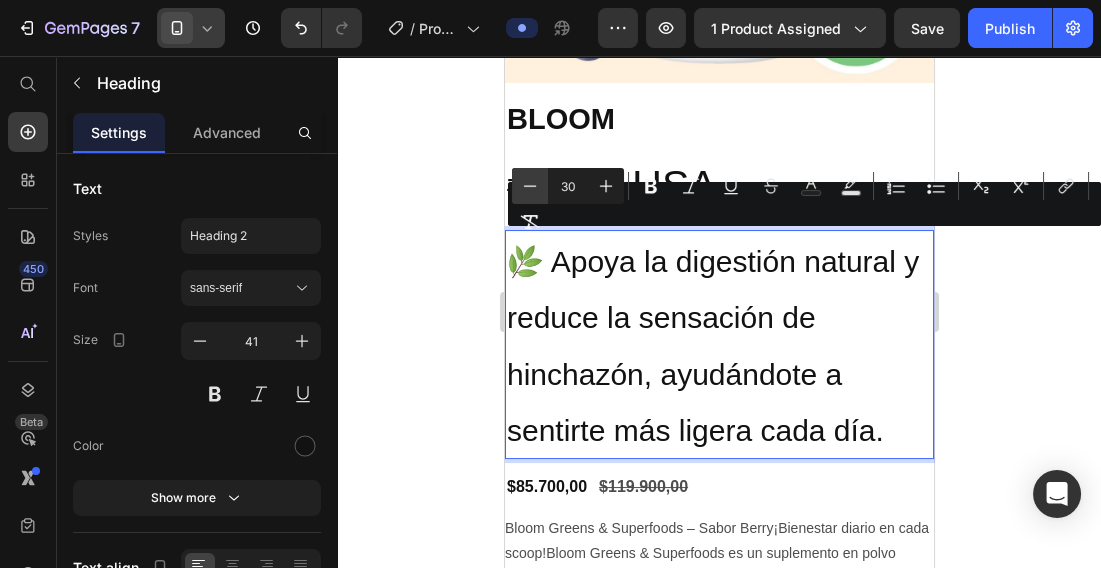 click 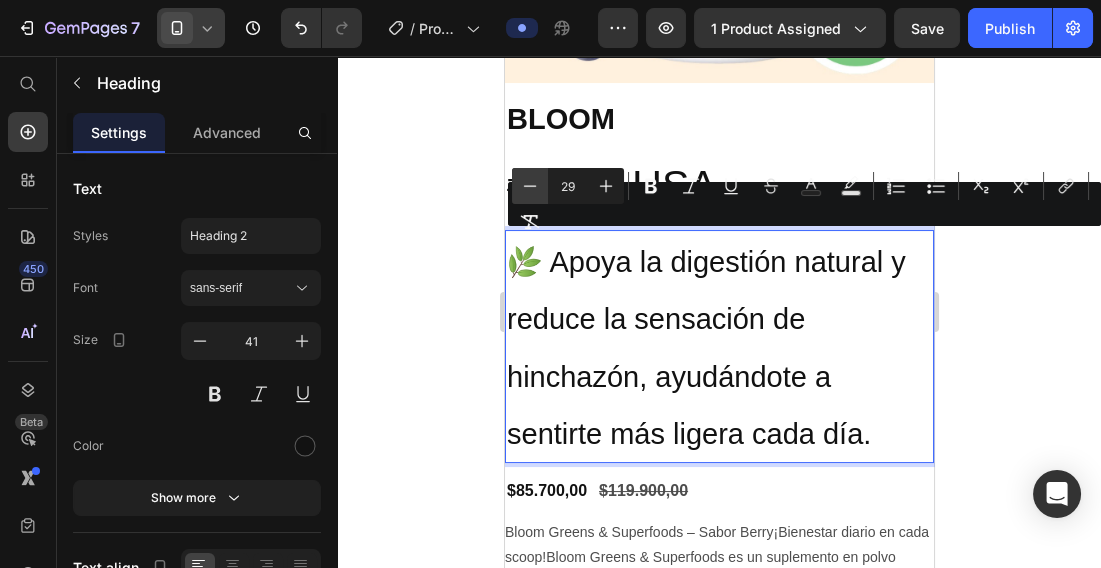 click 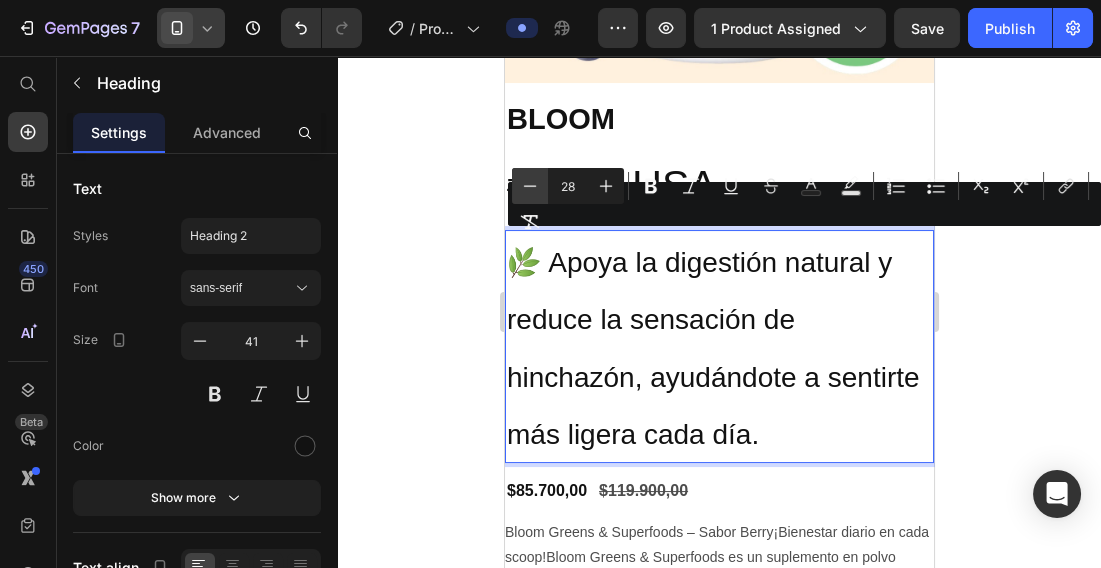 click 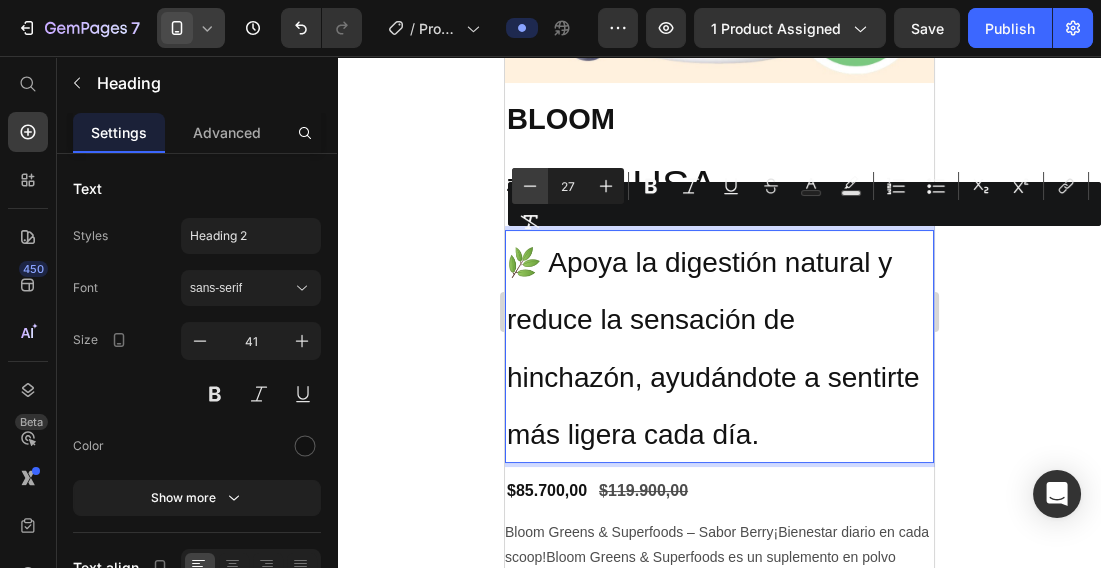 click 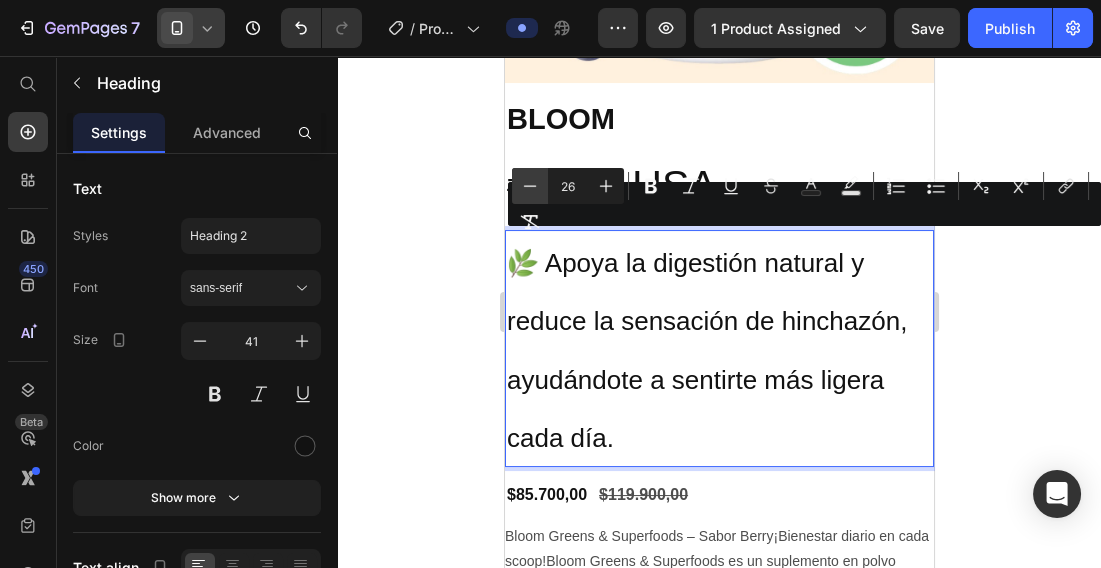 click 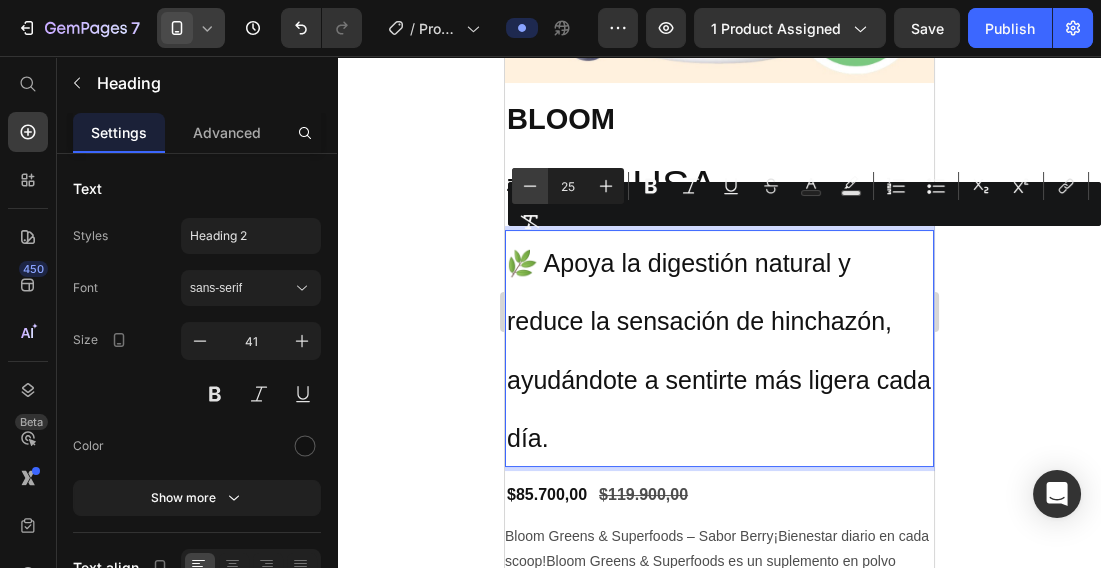 click 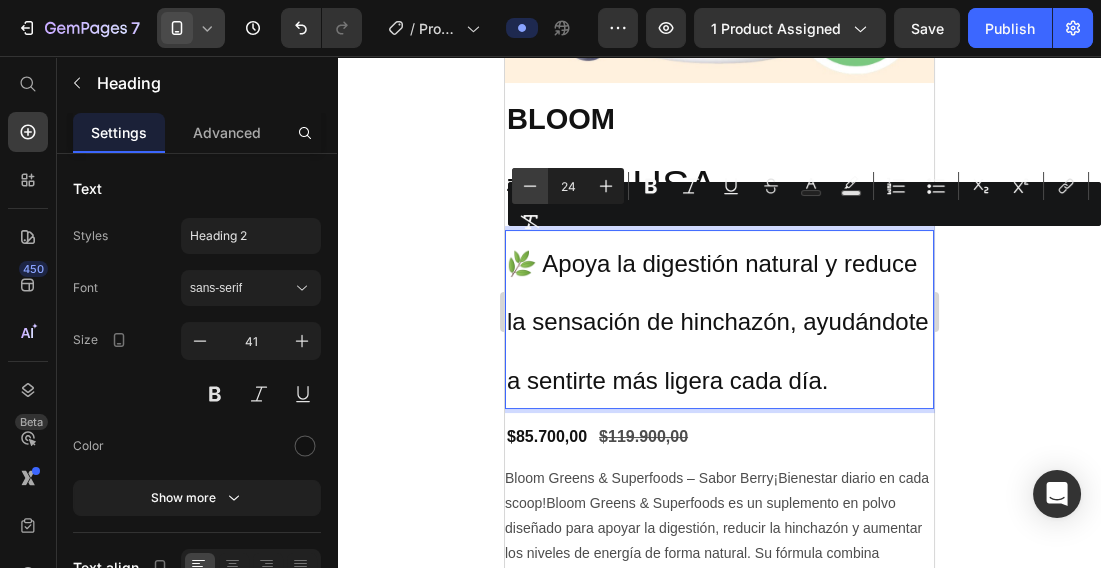 click 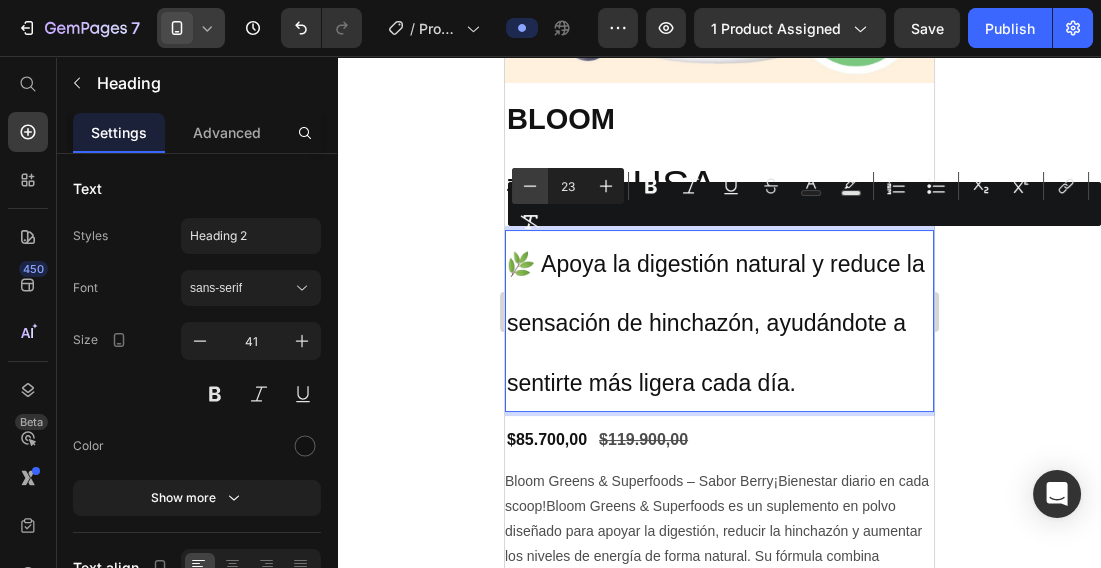 click 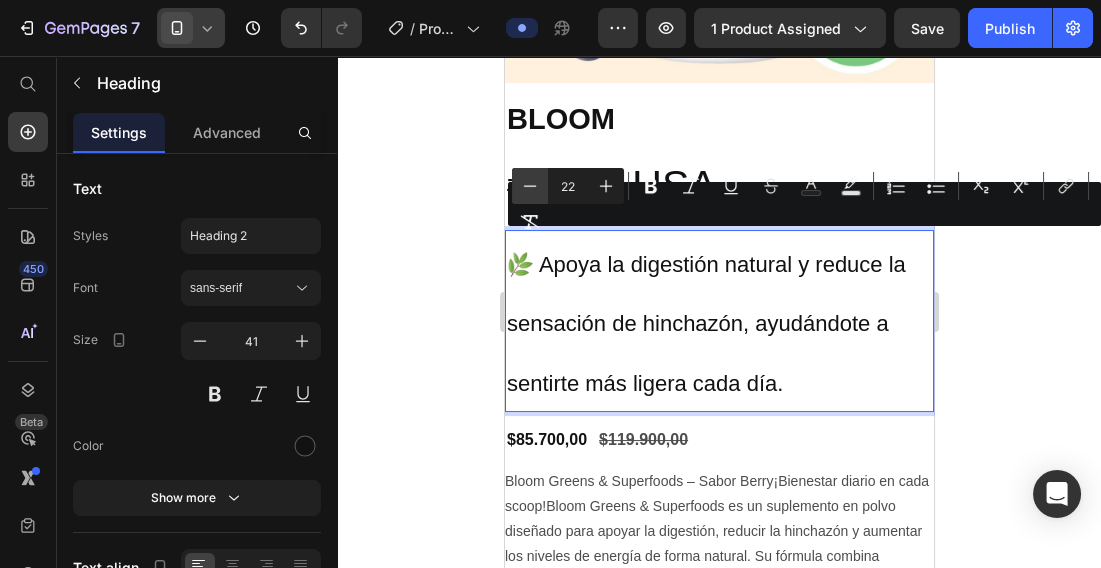 click 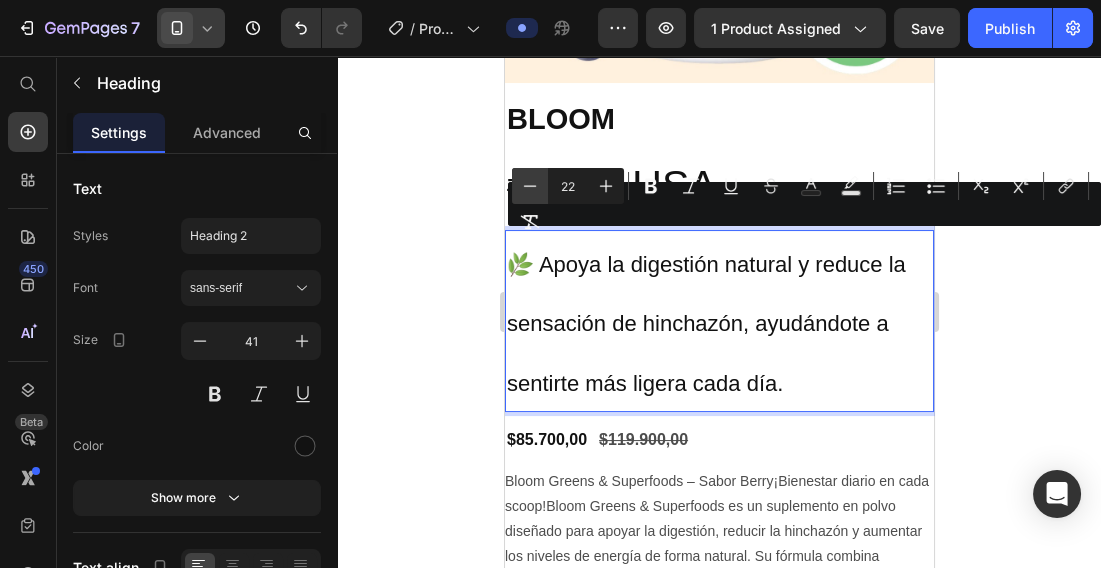 type on "21" 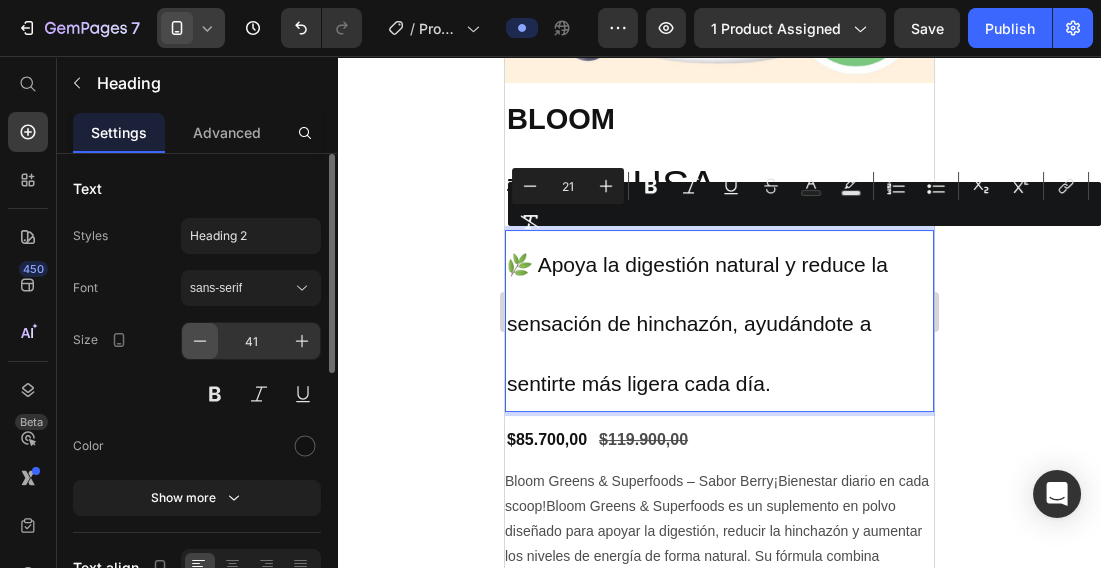 click at bounding box center [200, 341] 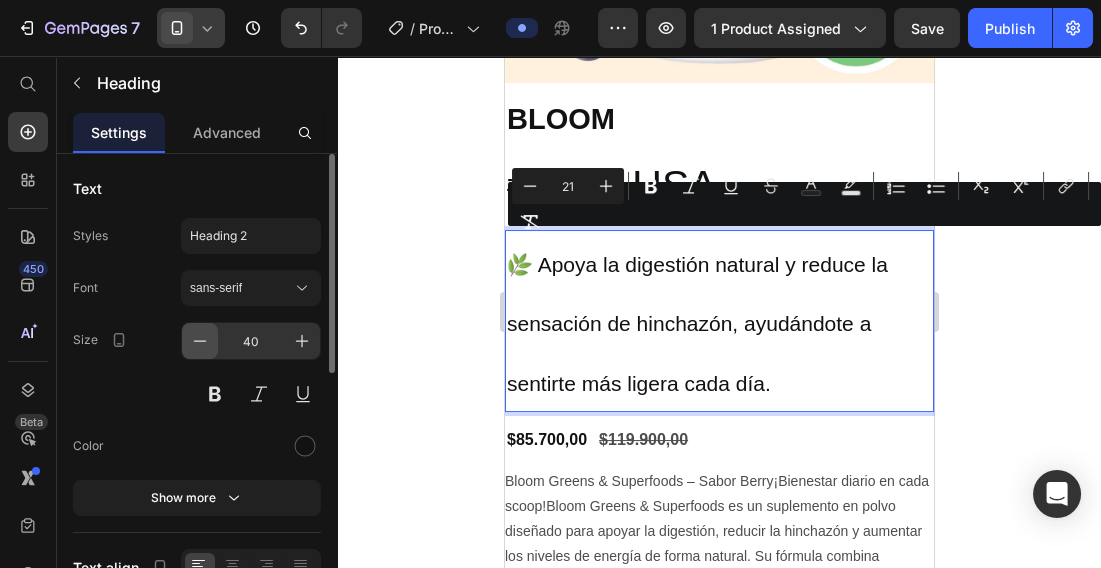 click at bounding box center (200, 341) 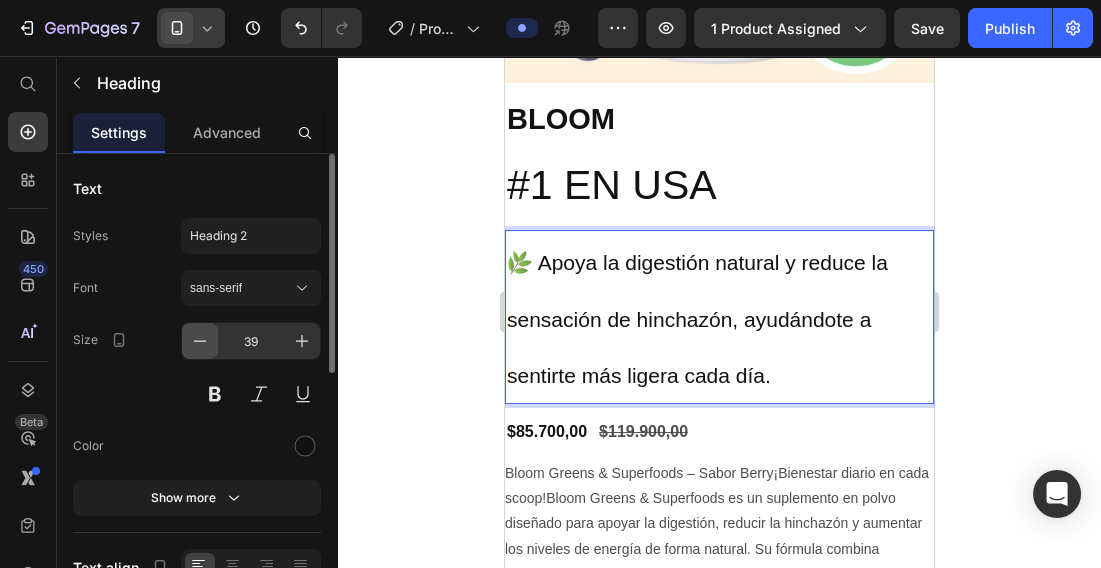 click at bounding box center (200, 341) 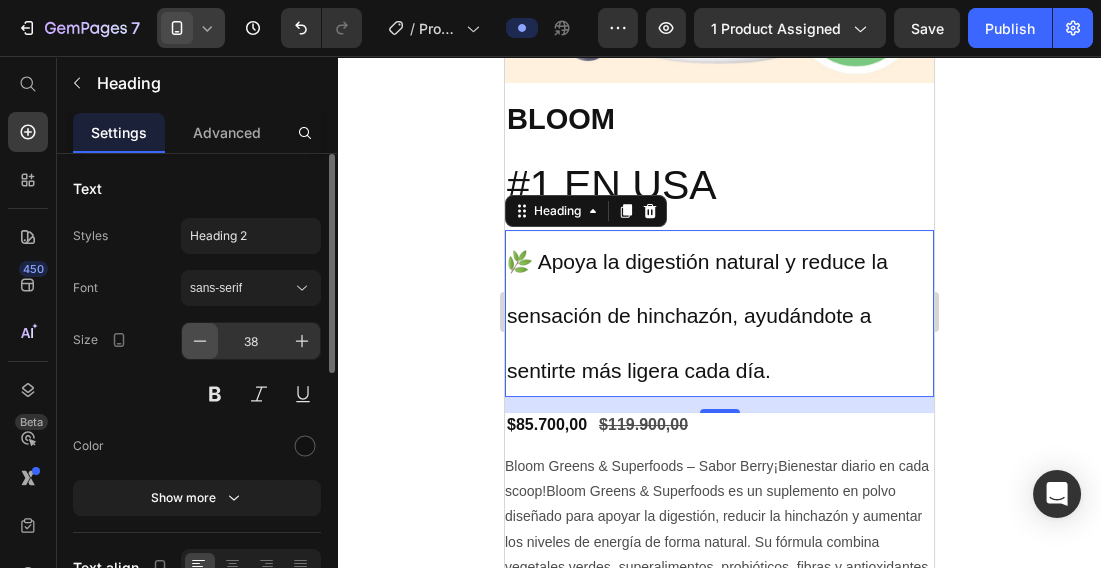 click at bounding box center [200, 341] 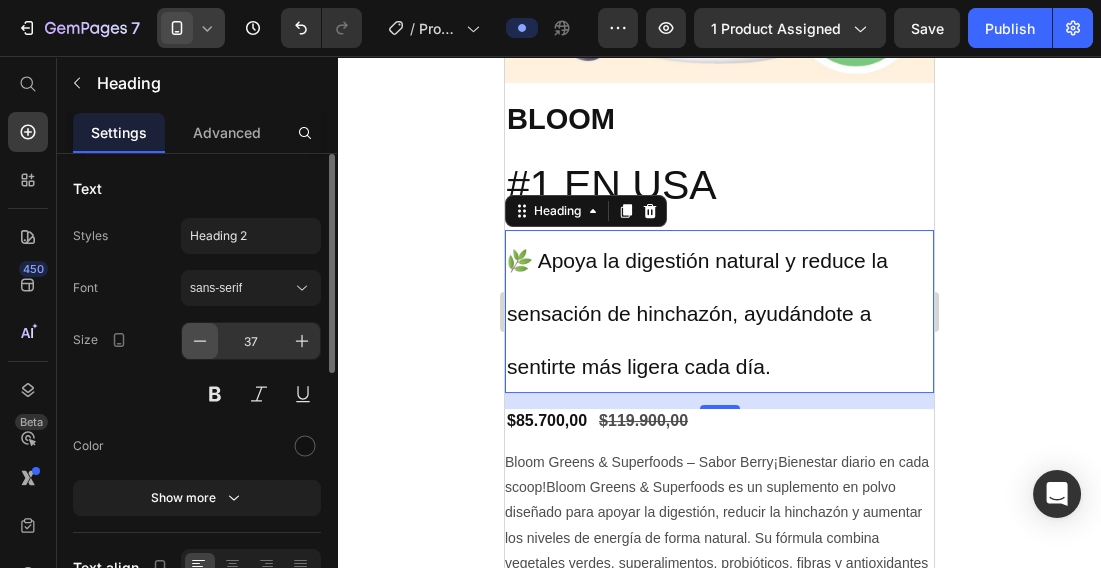 click at bounding box center [200, 341] 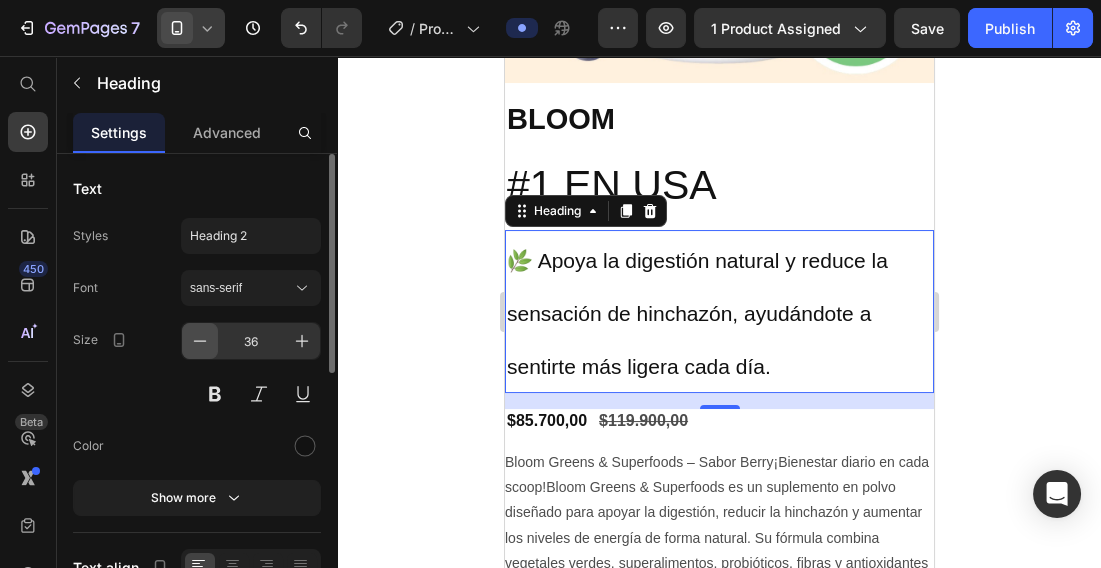 click at bounding box center (200, 341) 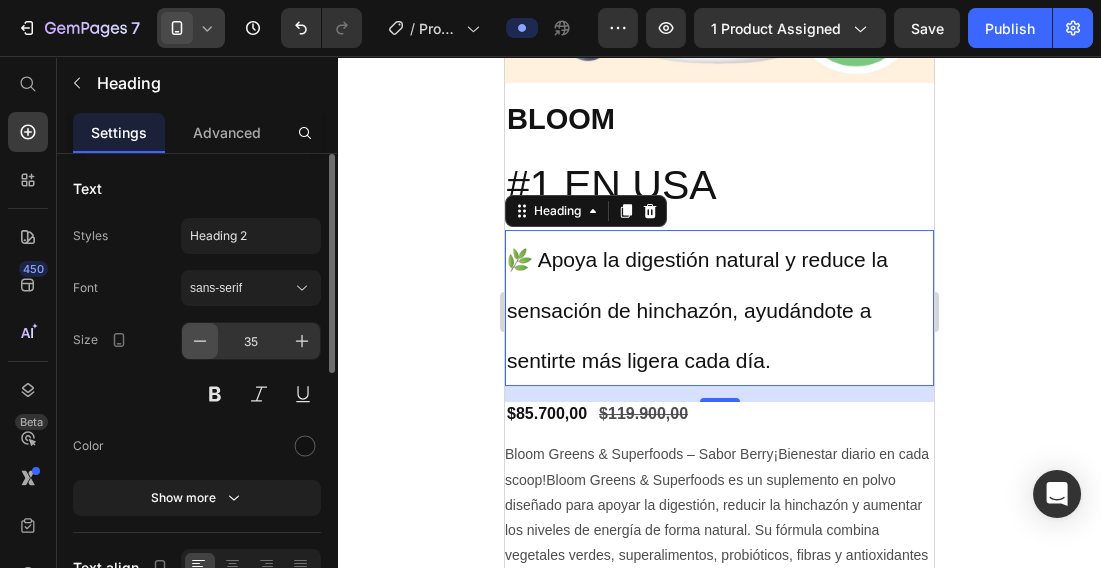 click at bounding box center [200, 341] 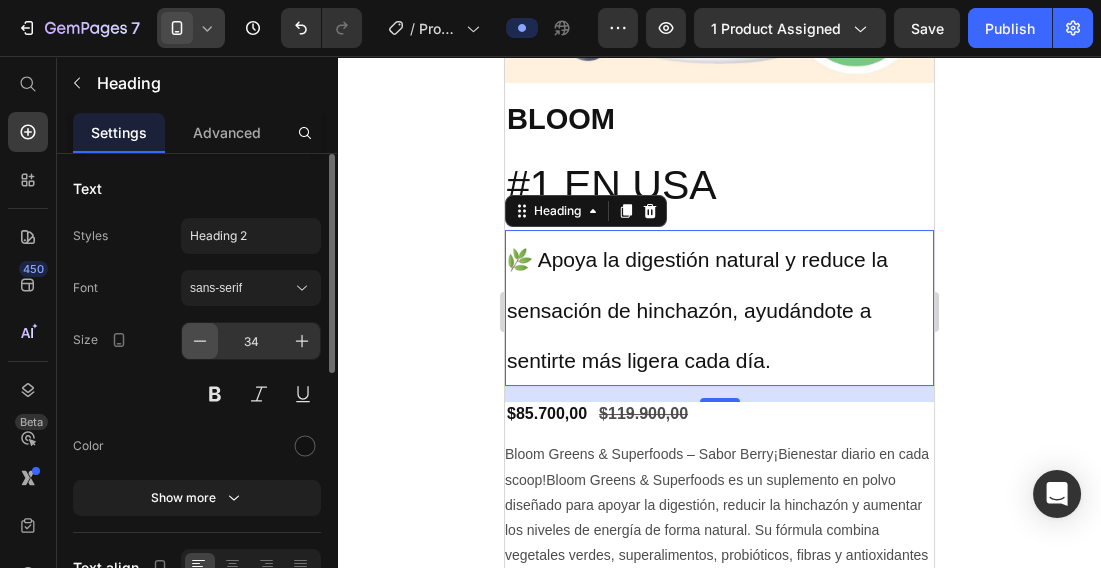 click at bounding box center [200, 341] 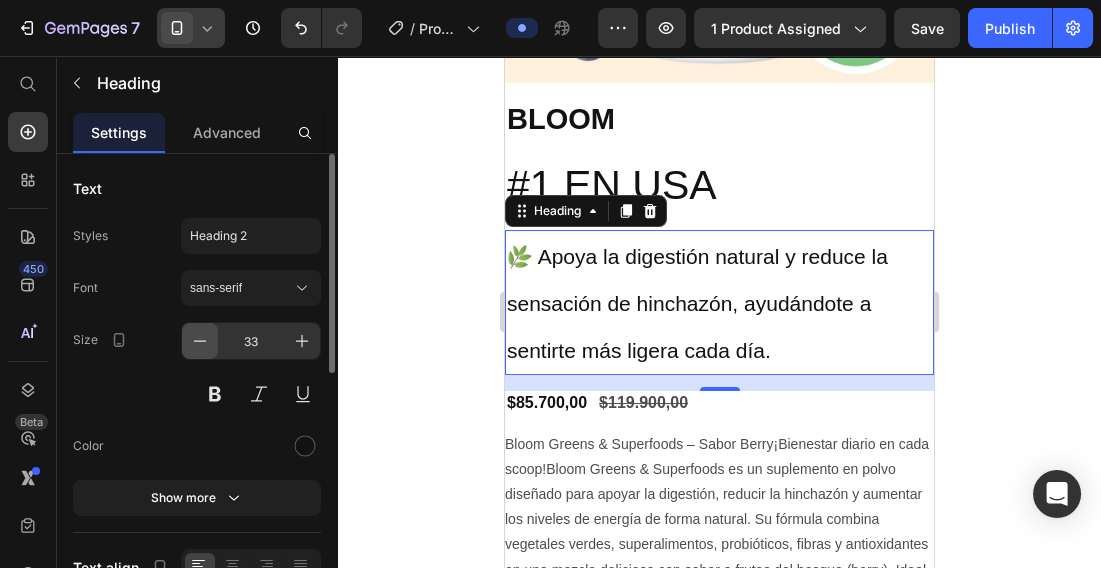 click at bounding box center [200, 341] 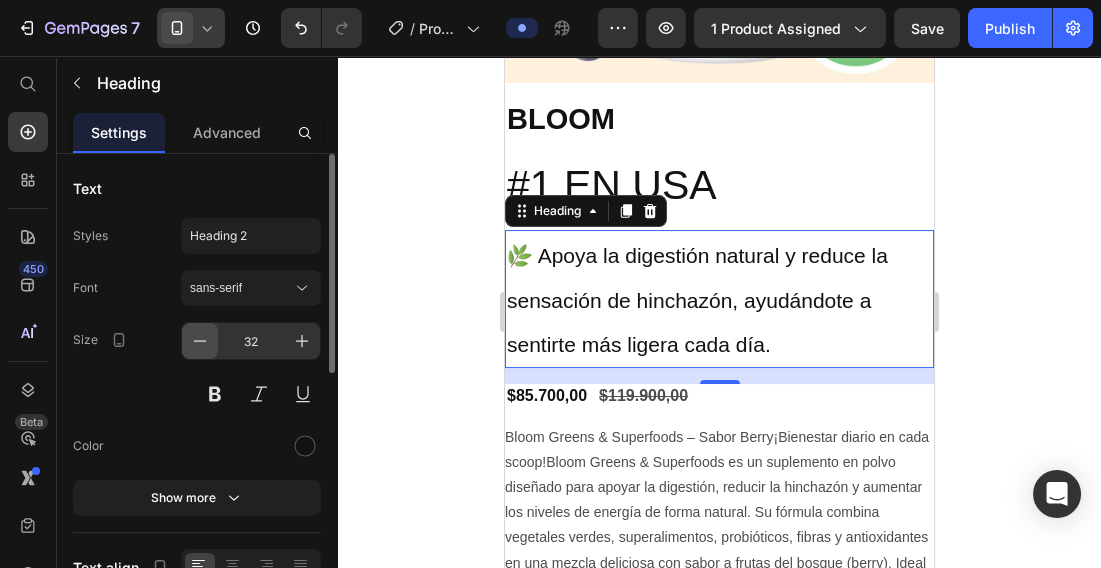 click at bounding box center [200, 341] 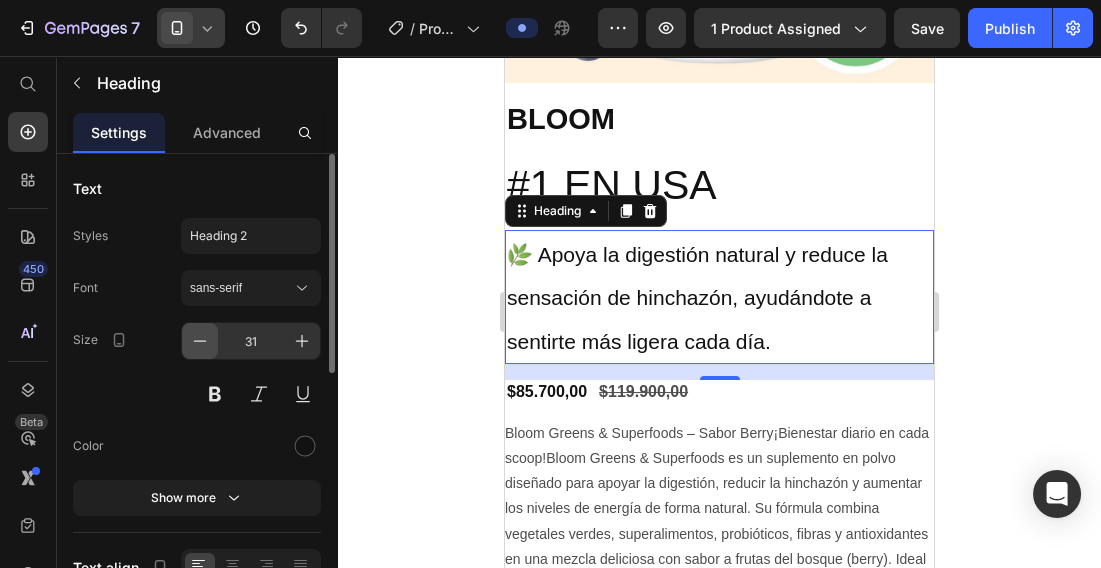 click at bounding box center [200, 341] 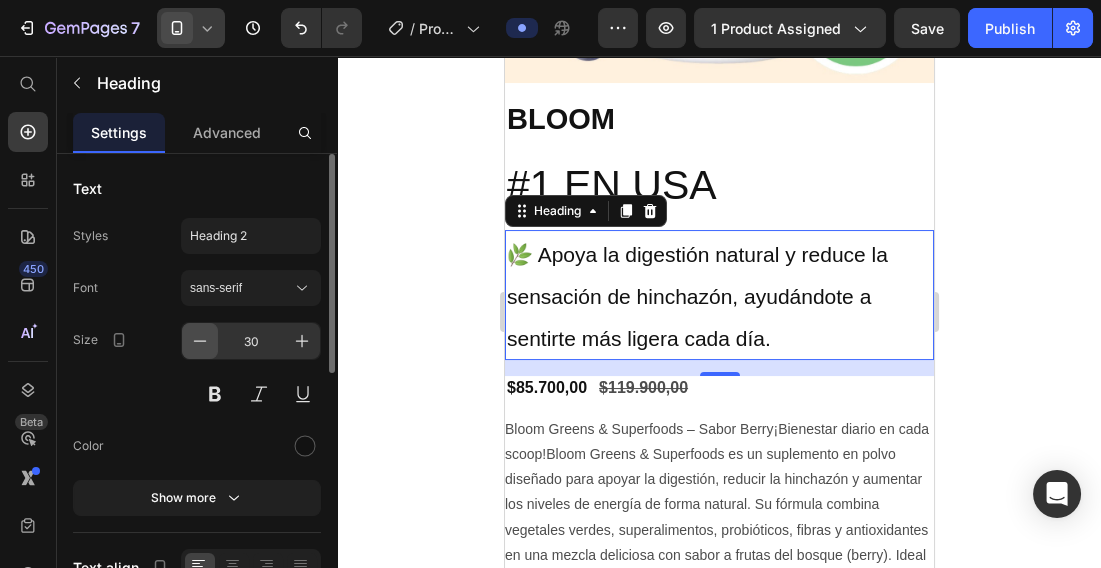 click at bounding box center [200, 341] 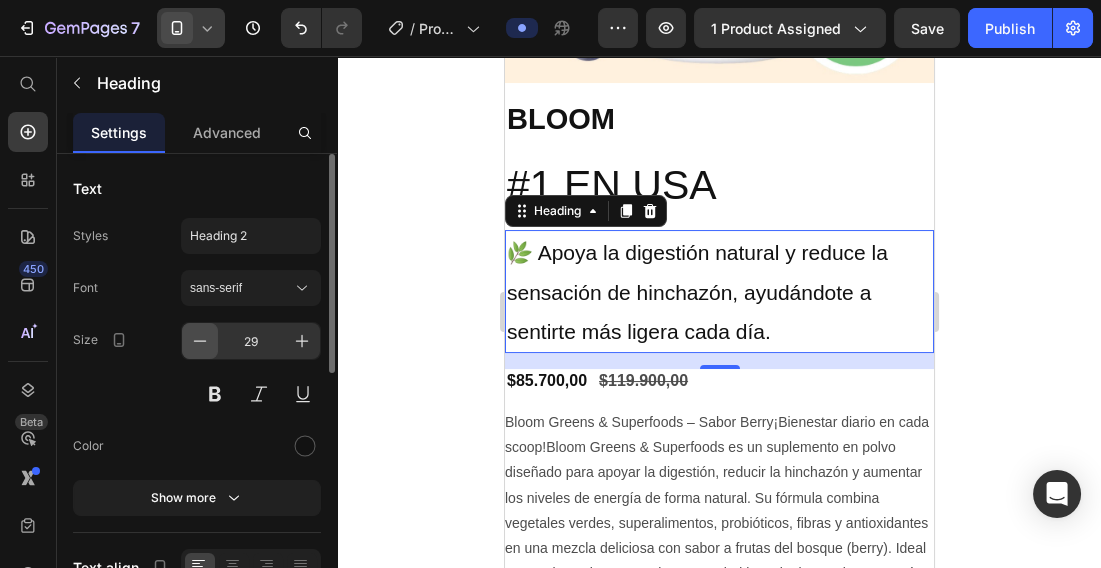 click at bounding box center [200, 341] 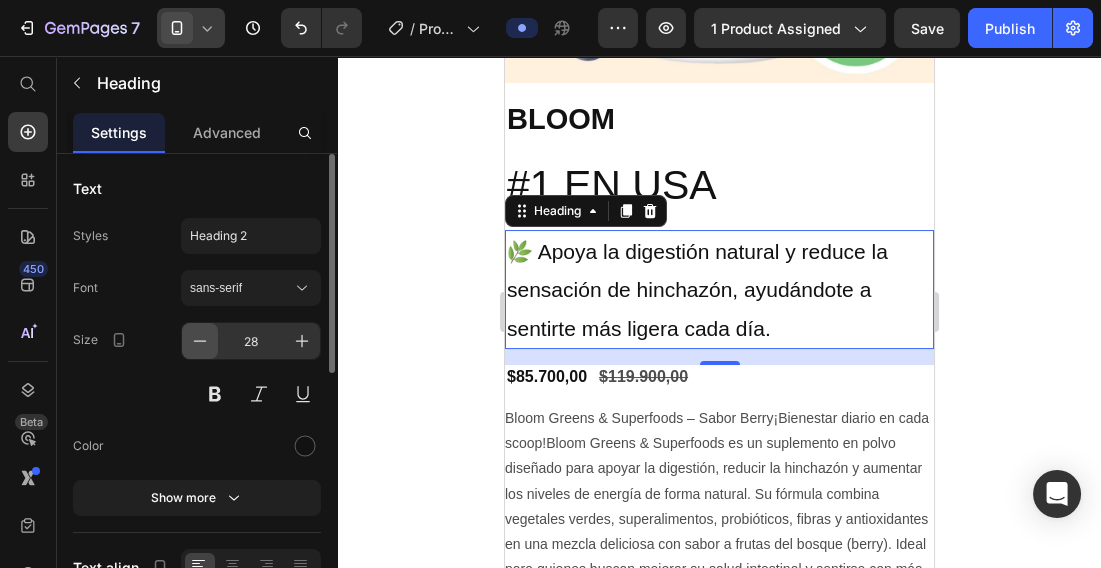 click at bounding box center [200, 341] 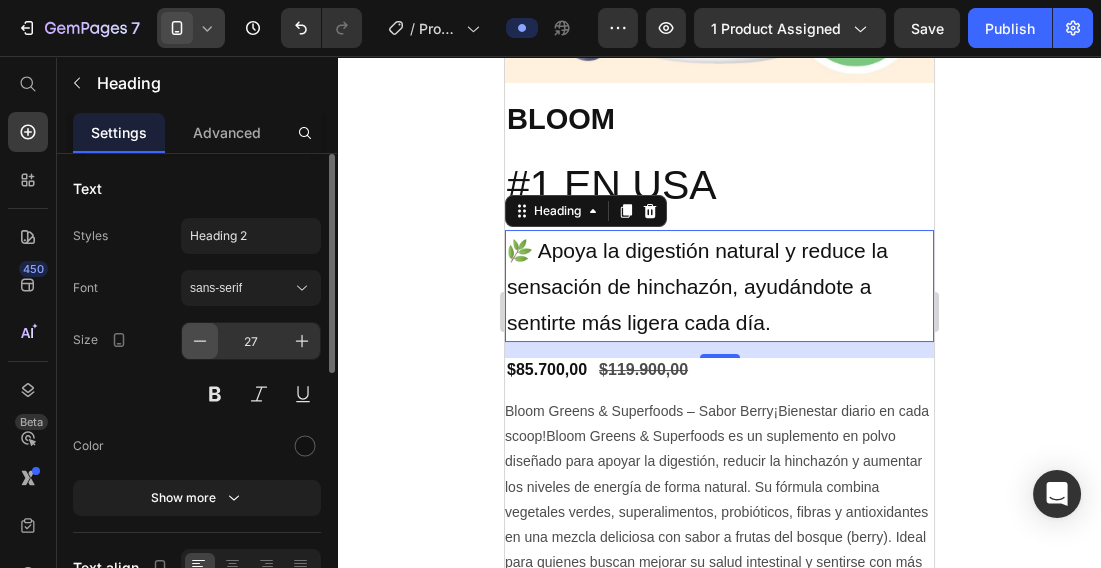 click at bounding box center (200, 341) 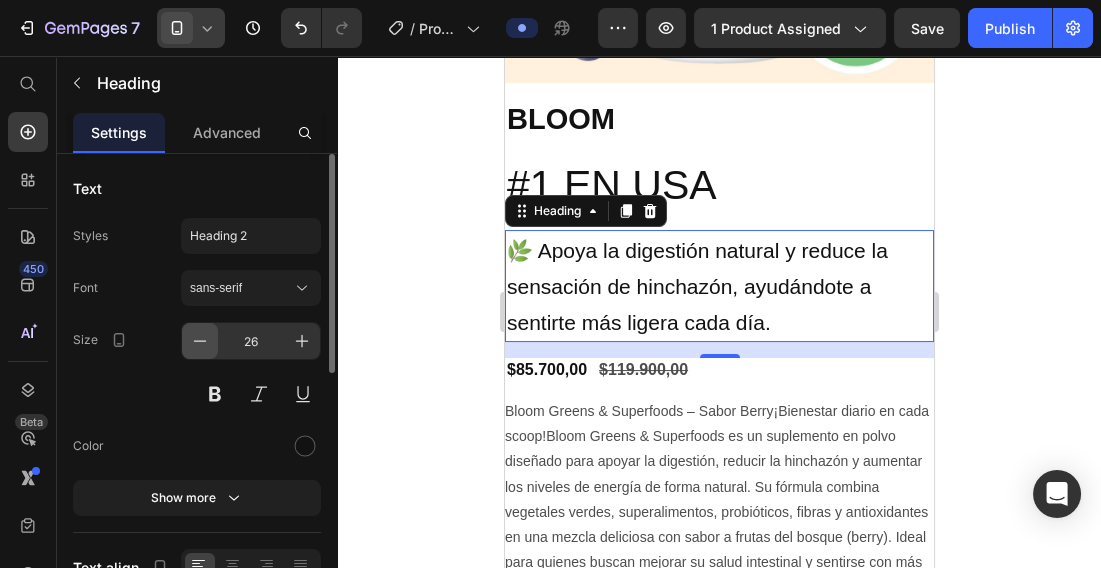 click at bounding box center (200, 341) 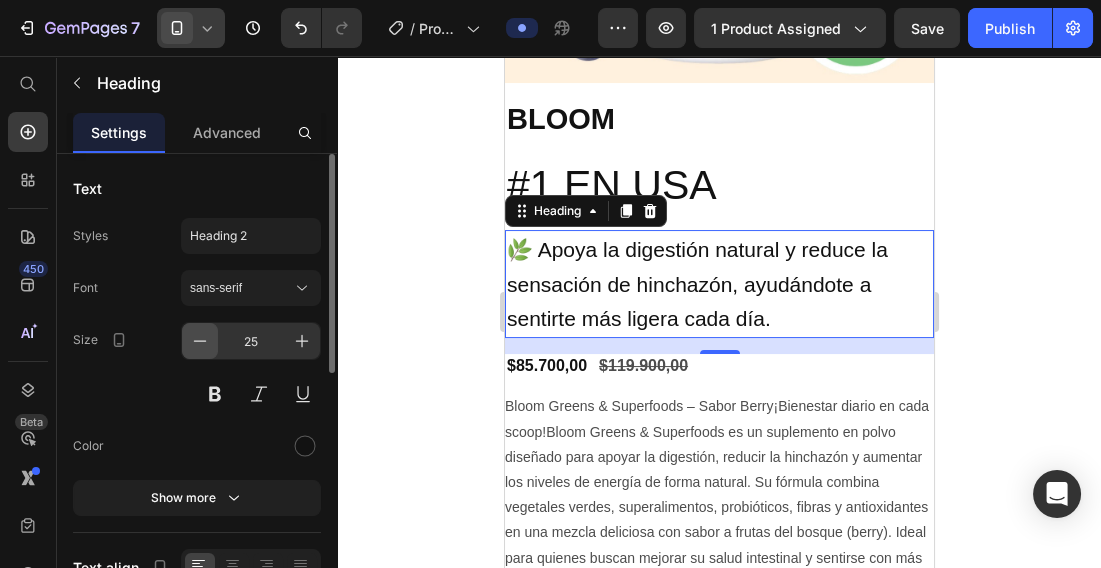 click at bounding box center [200, 341] 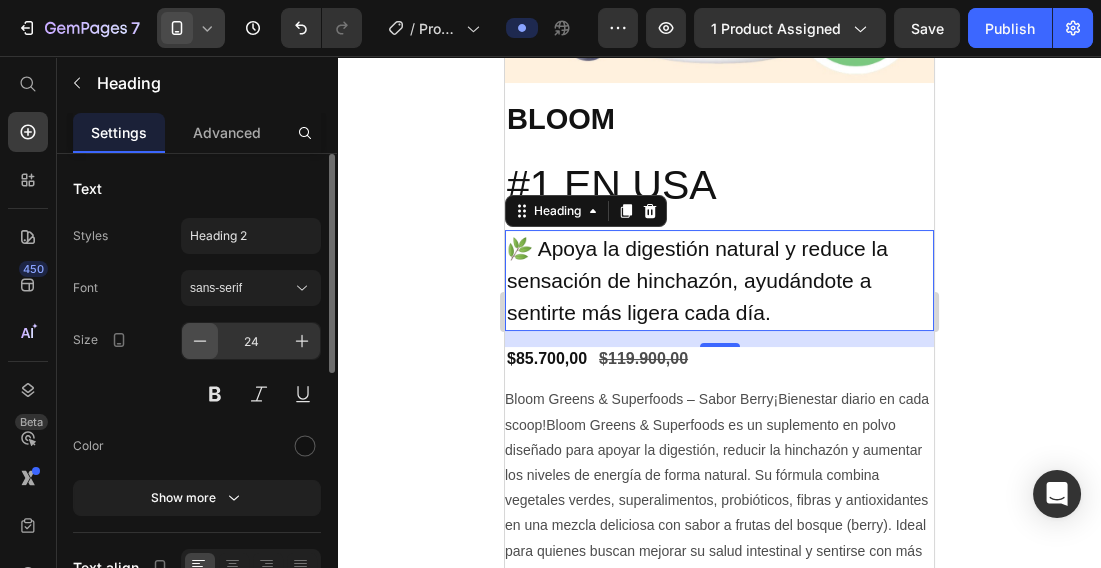 click at bounding box center [200, 341] 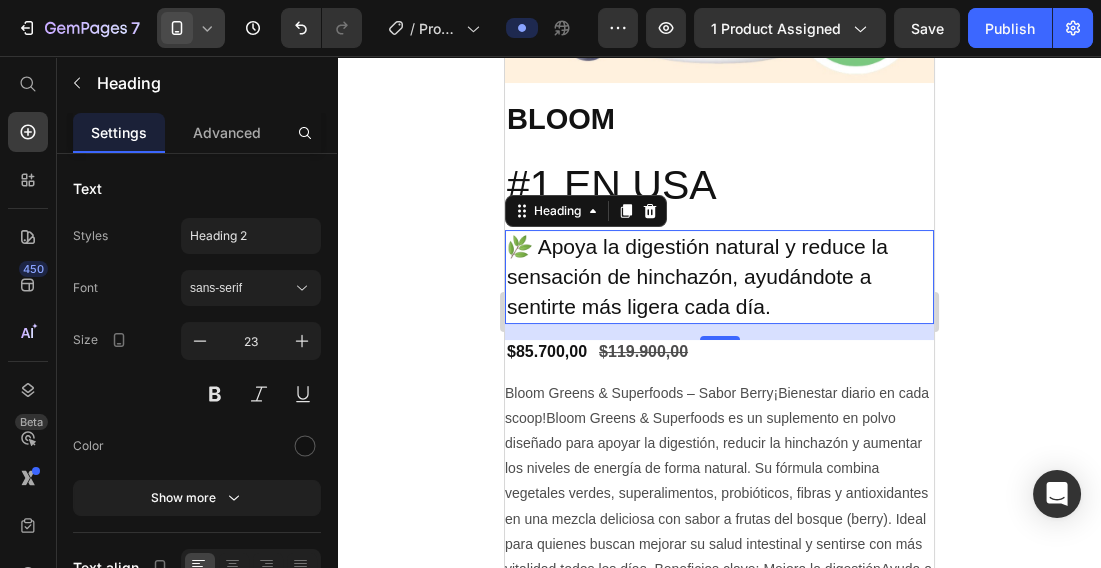 click on "🌿 Apoya la digestión natural y reduce la sensación de hinchazón, ayudándote a sentirte más ligera cada día." at bounding box center [696, 276] 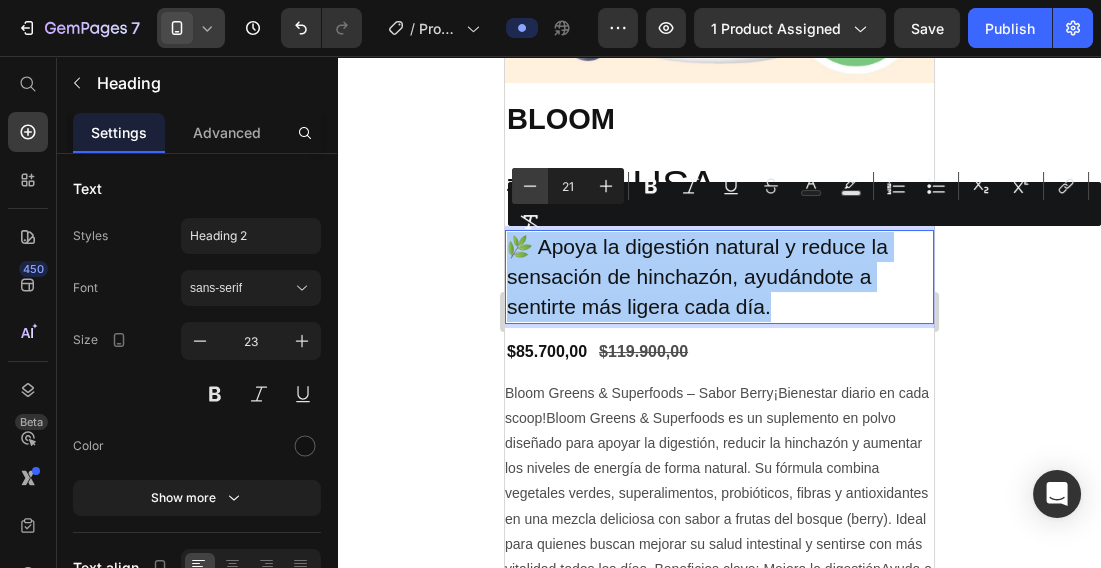 click 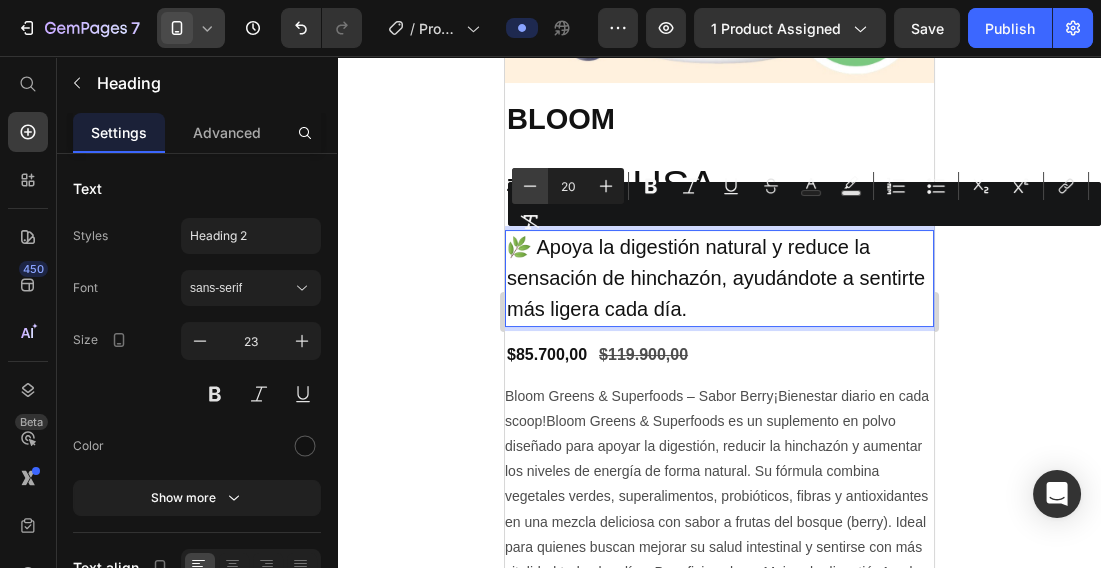 click 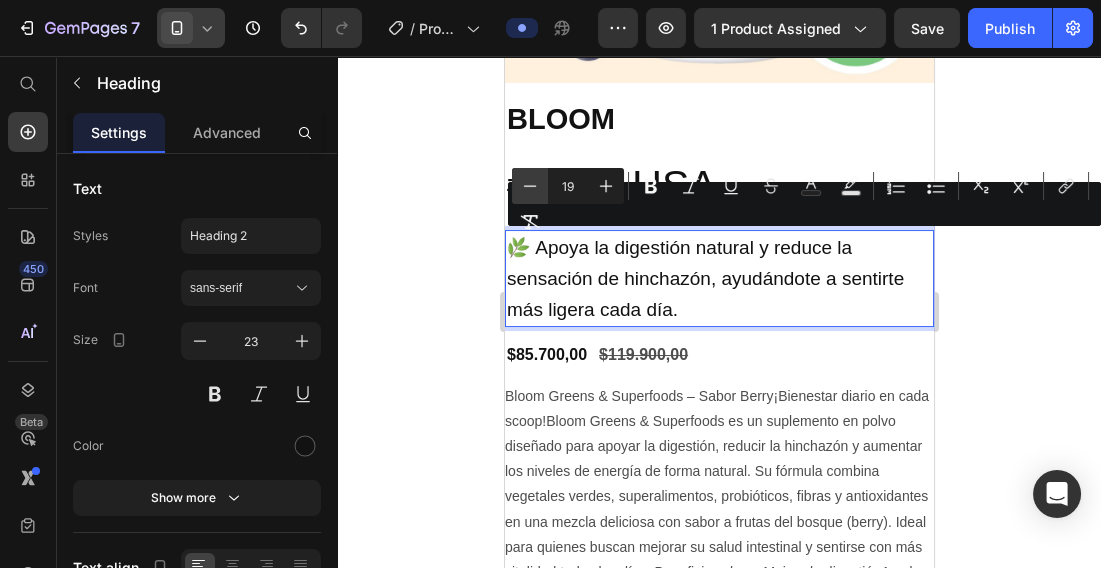 click 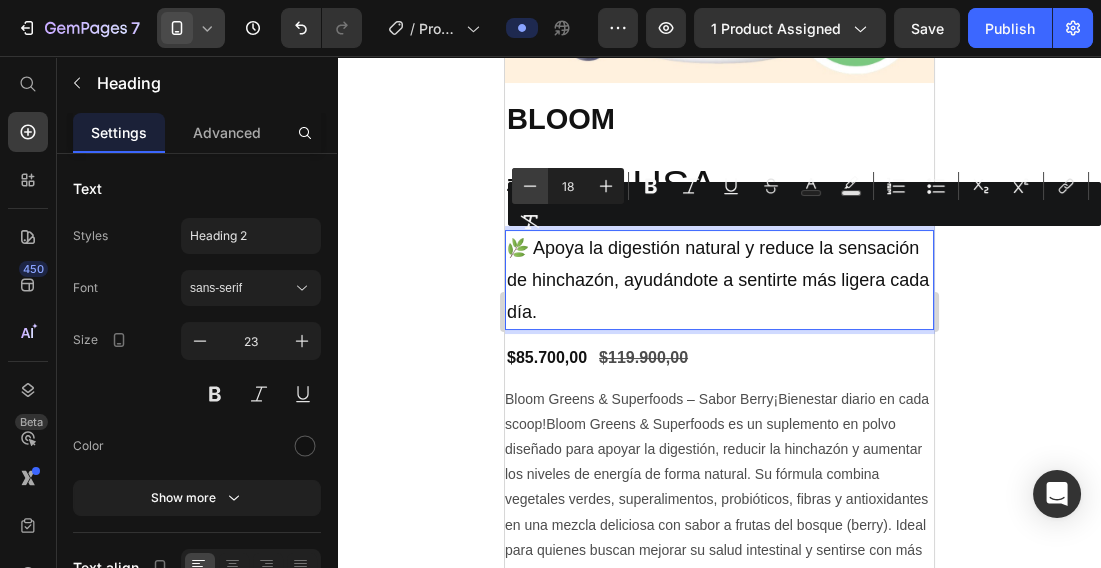 click 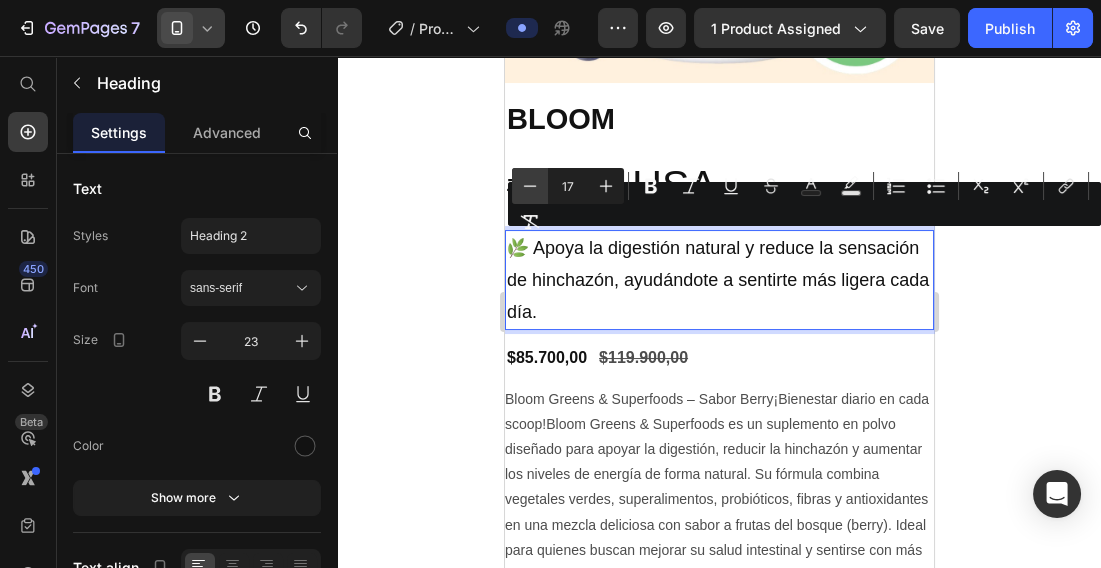 click 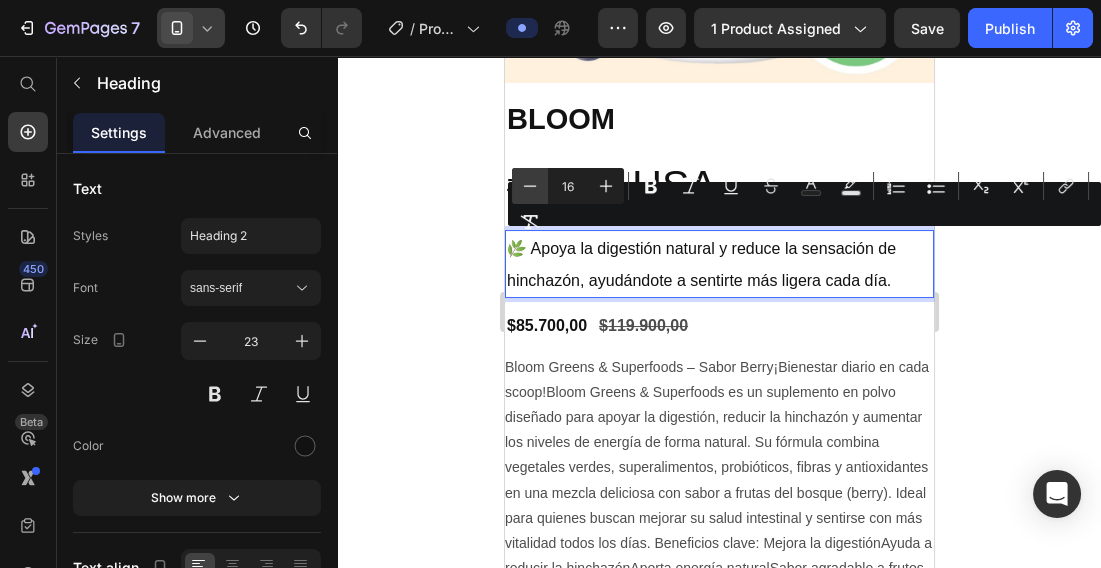 click 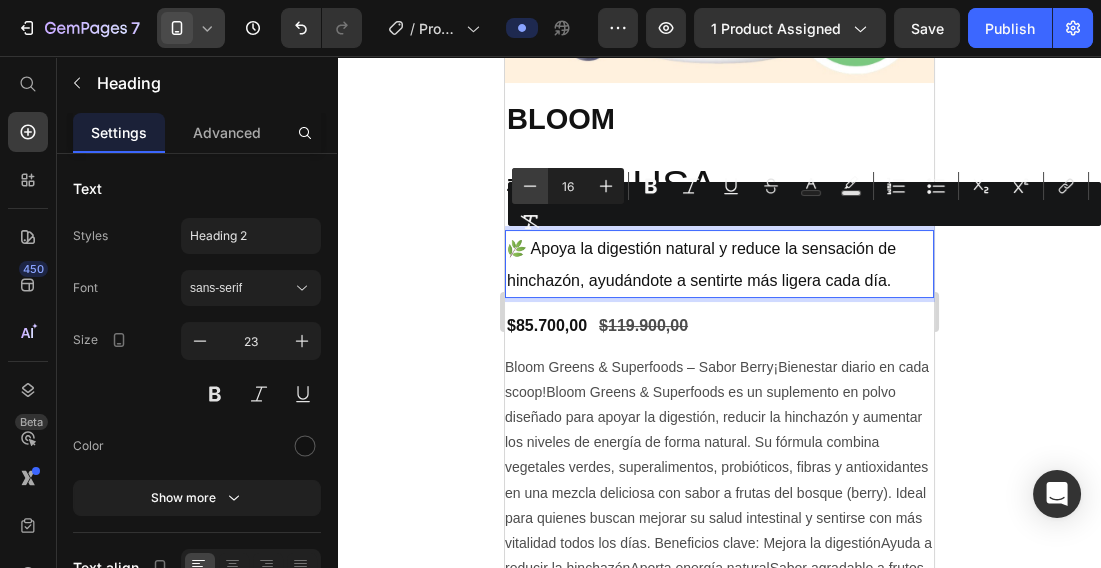 type on "15" 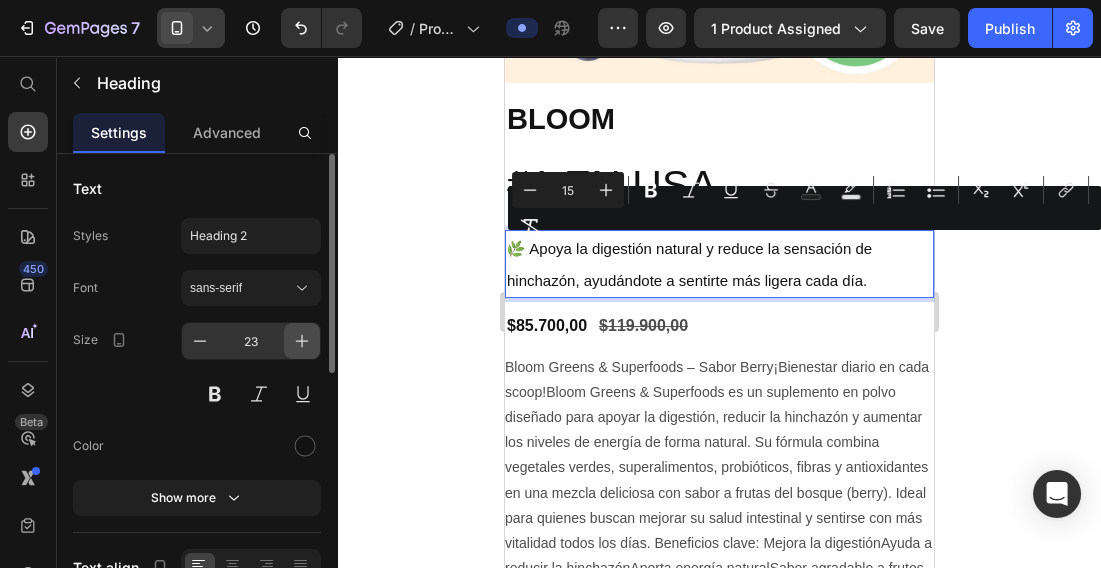 click 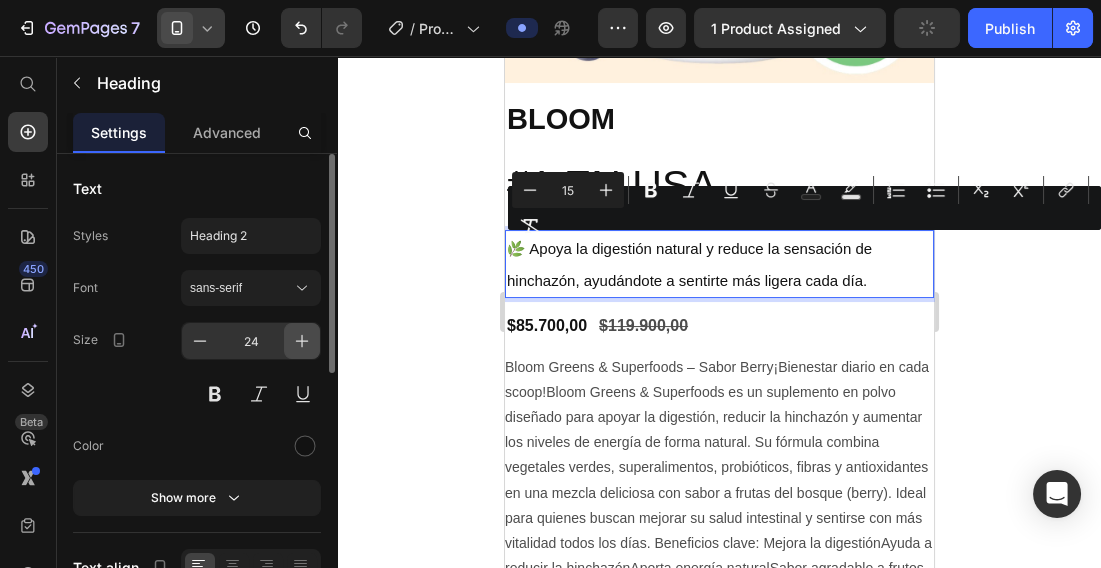 click 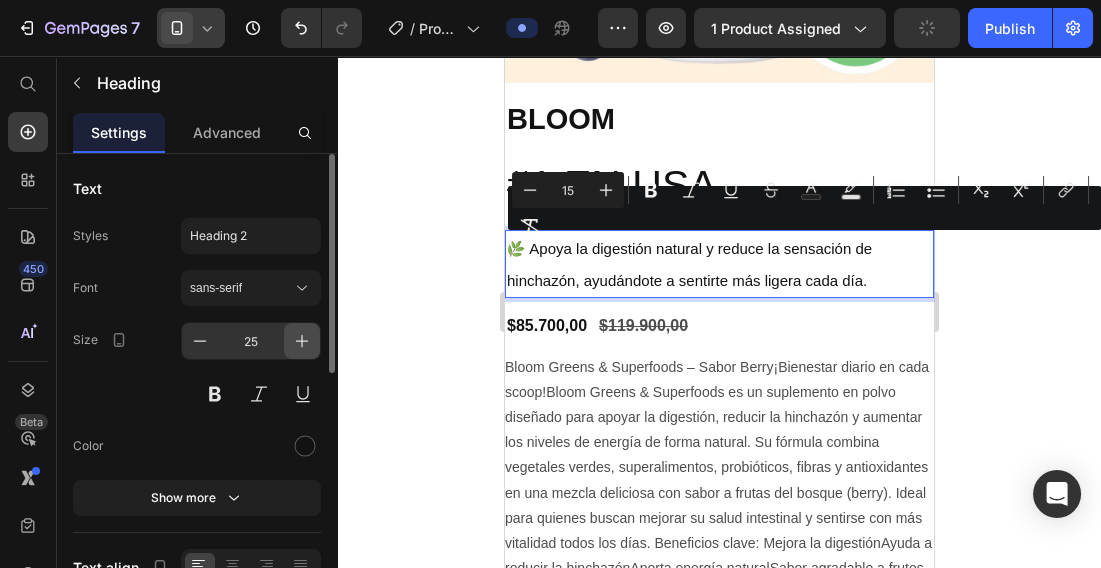 click 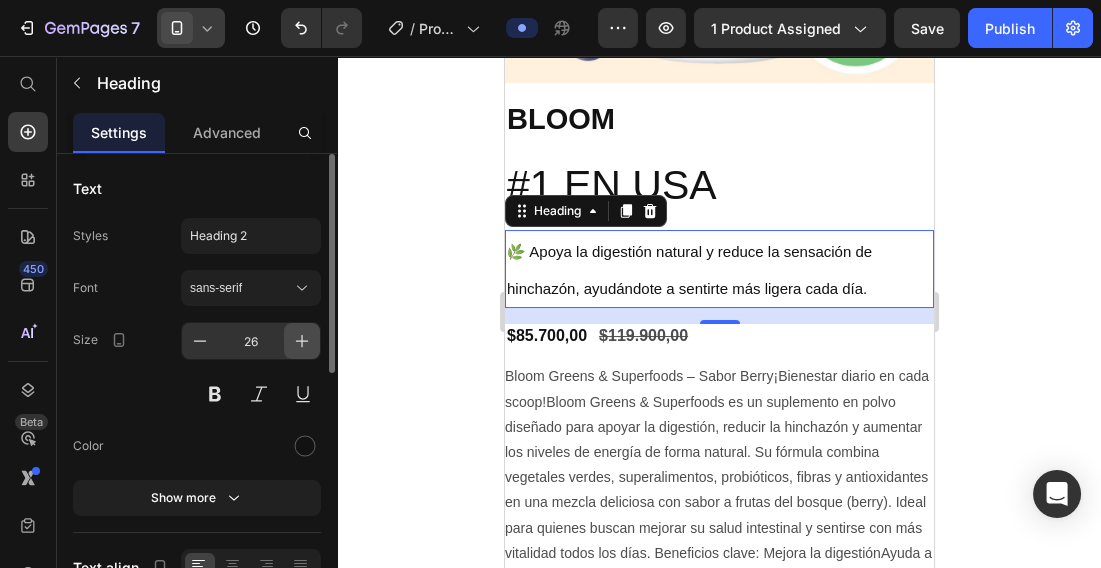 click 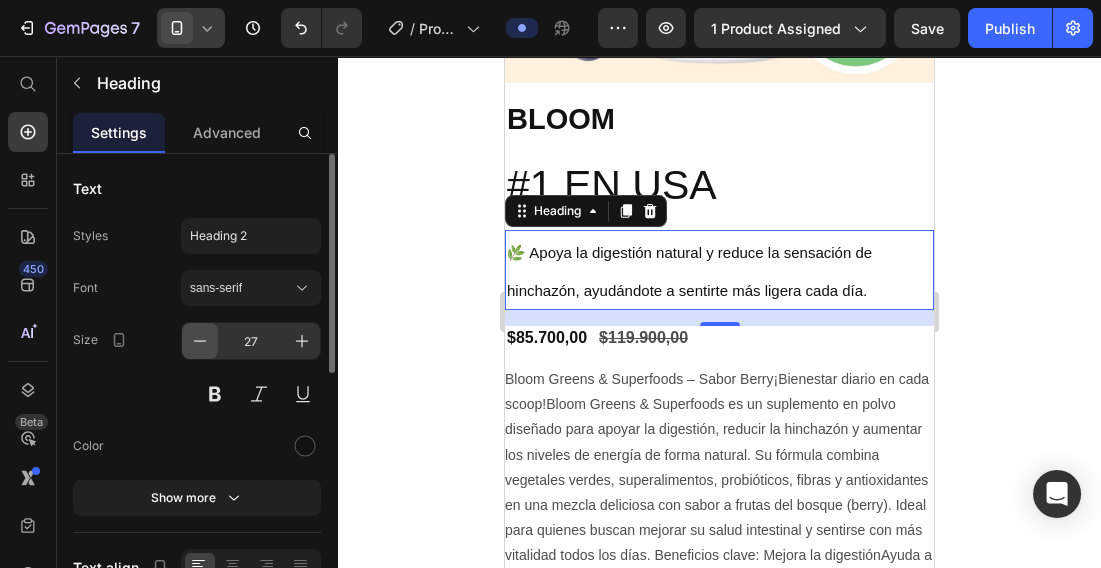click 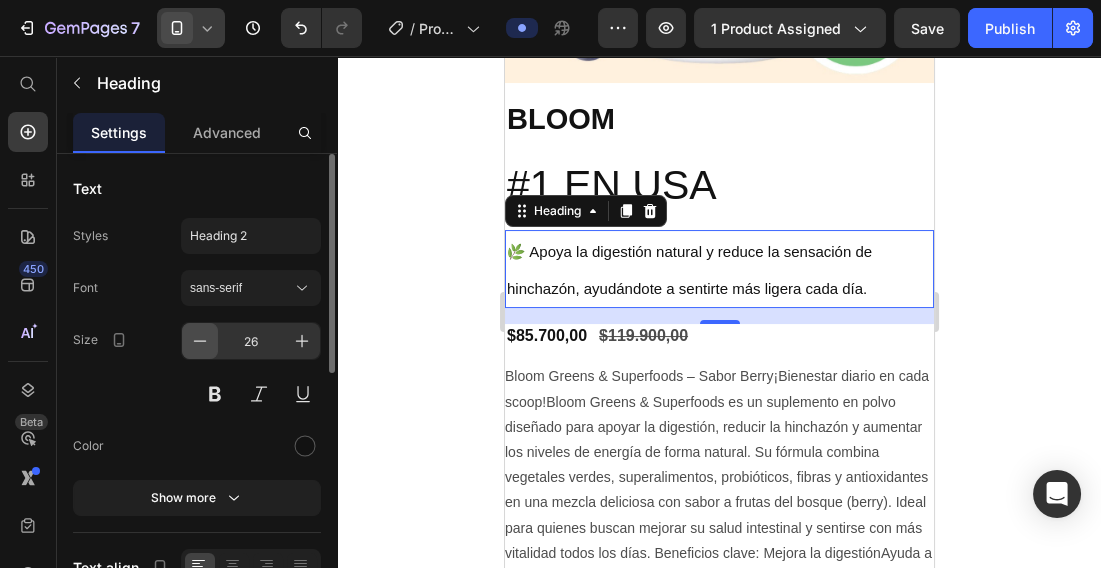 click 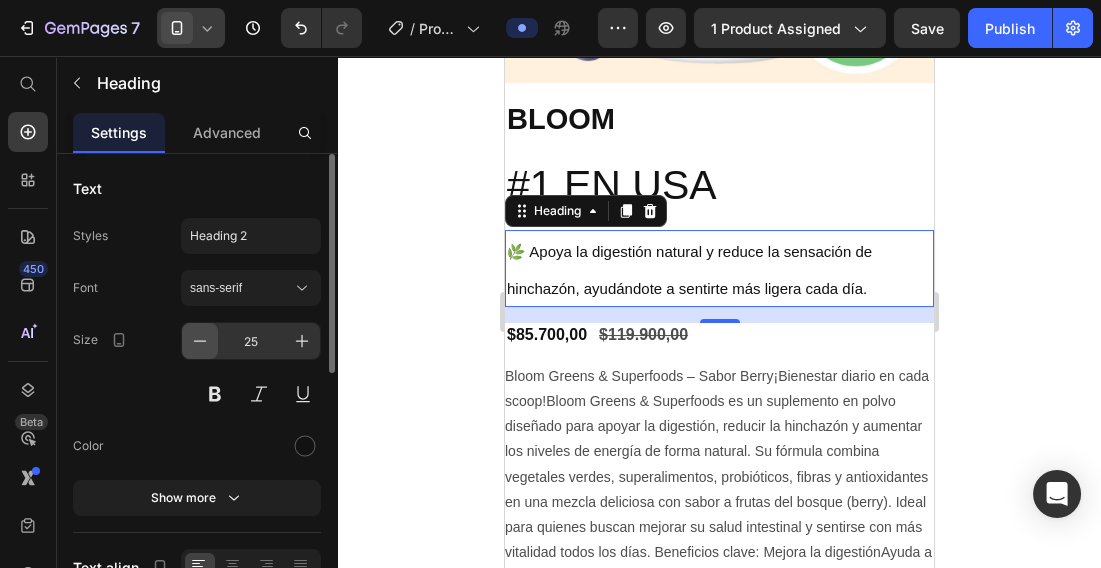 click 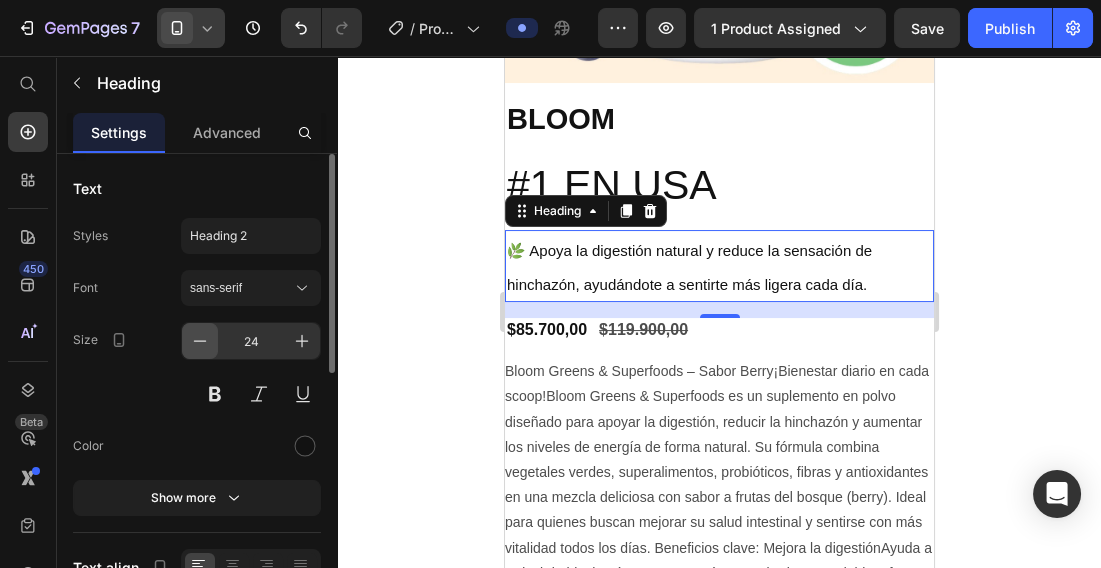 click 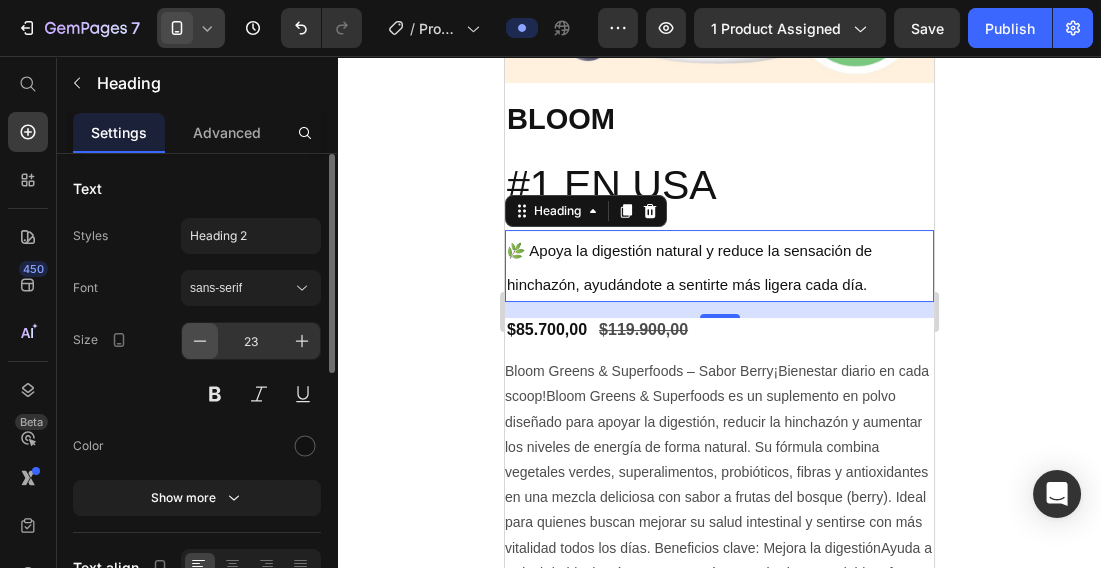 click 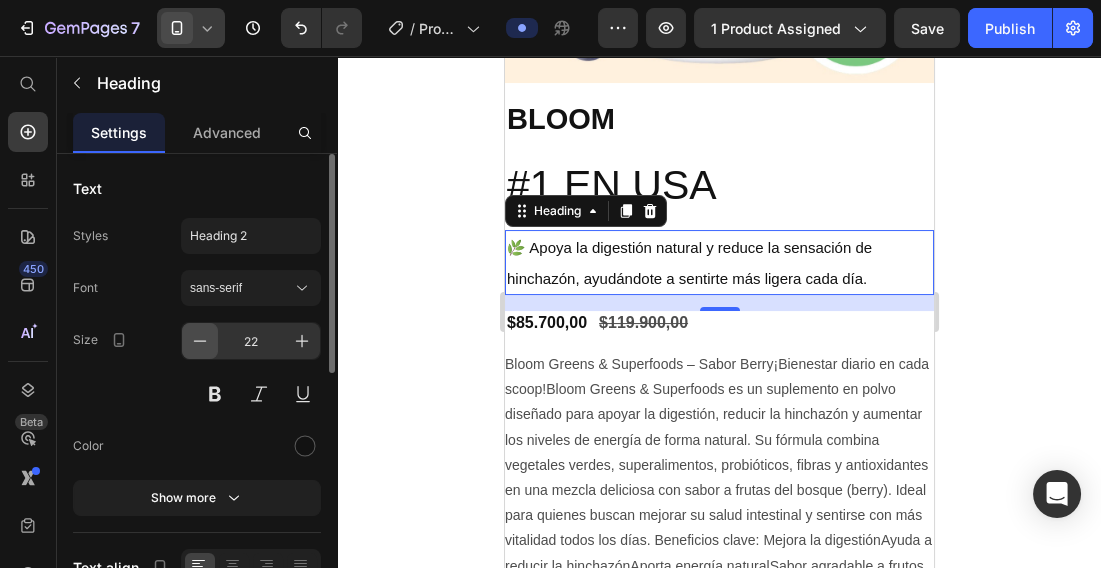 click 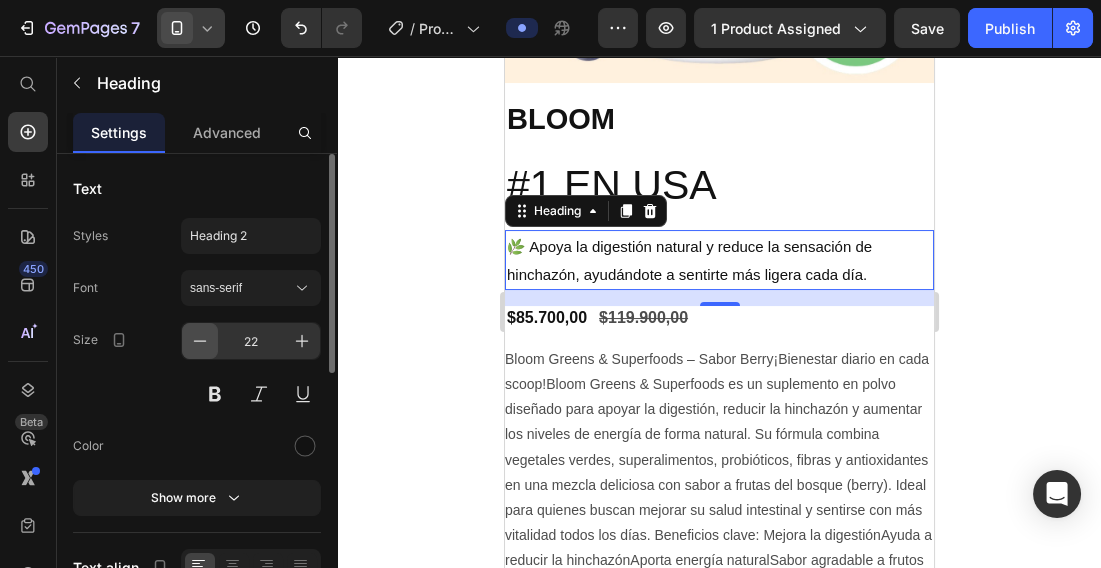 type on "20" 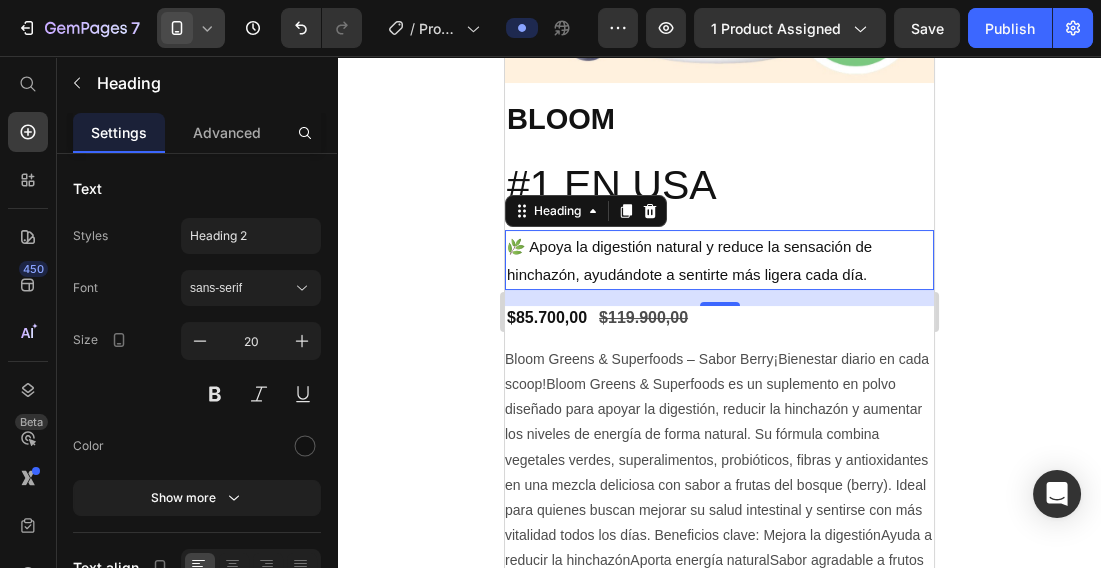 click on "🌿 Apoya la digestión natural y reduce la sensación de hinchazón, ayudándote a sentirte más ligera cada día." at bounding box center (688, 260) 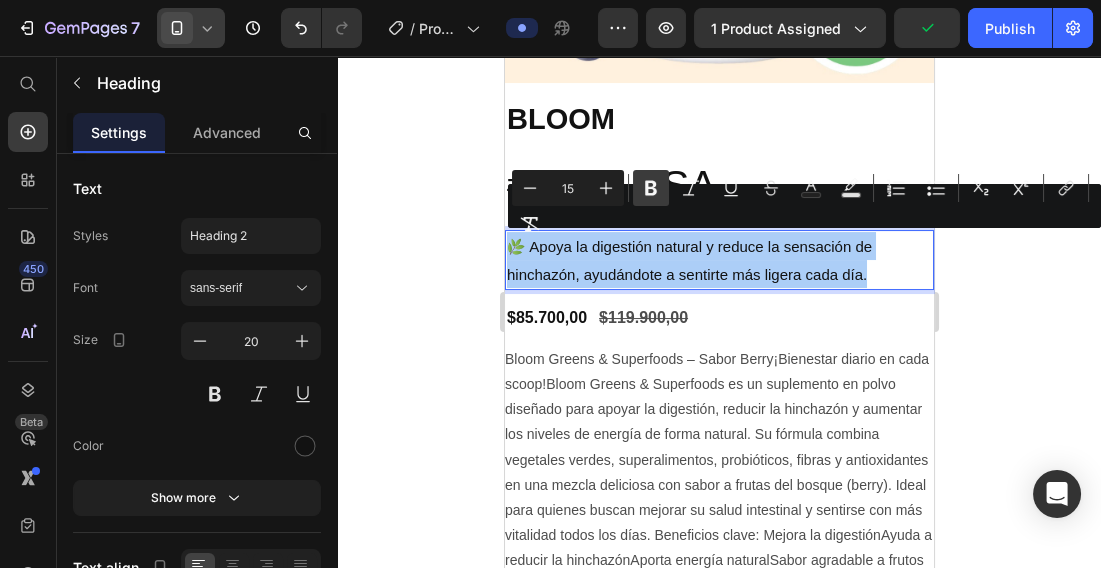 click 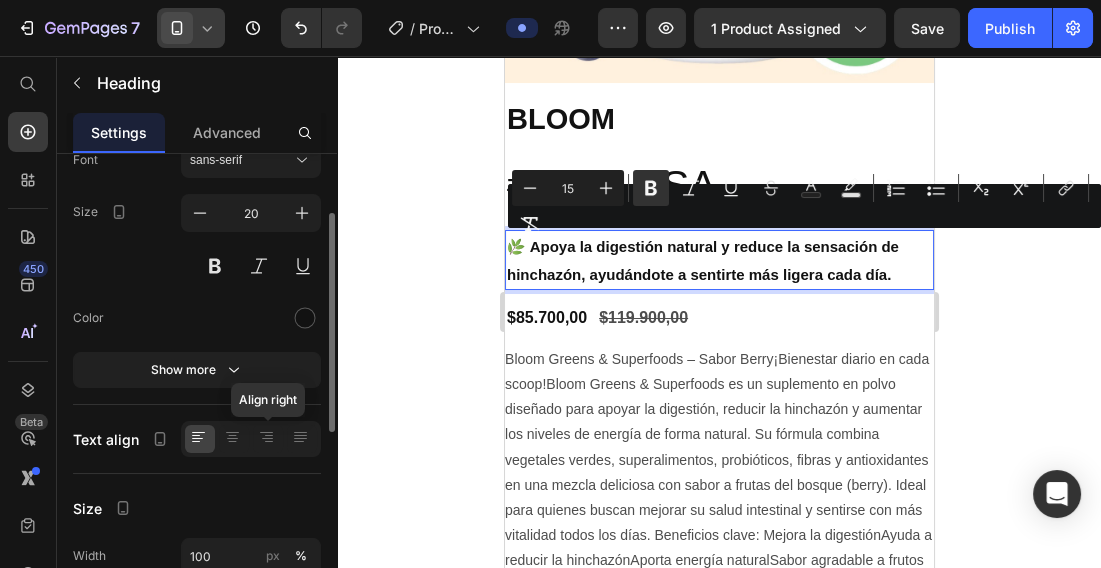 scroll, scrollTop: 148, scrollLeft: 0, axis: vertical 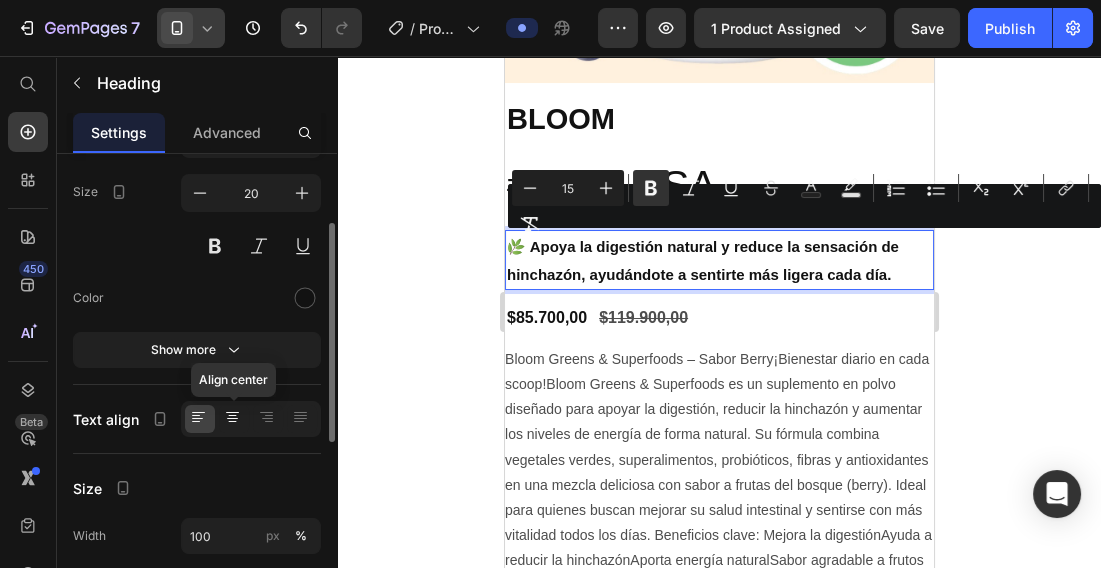 click 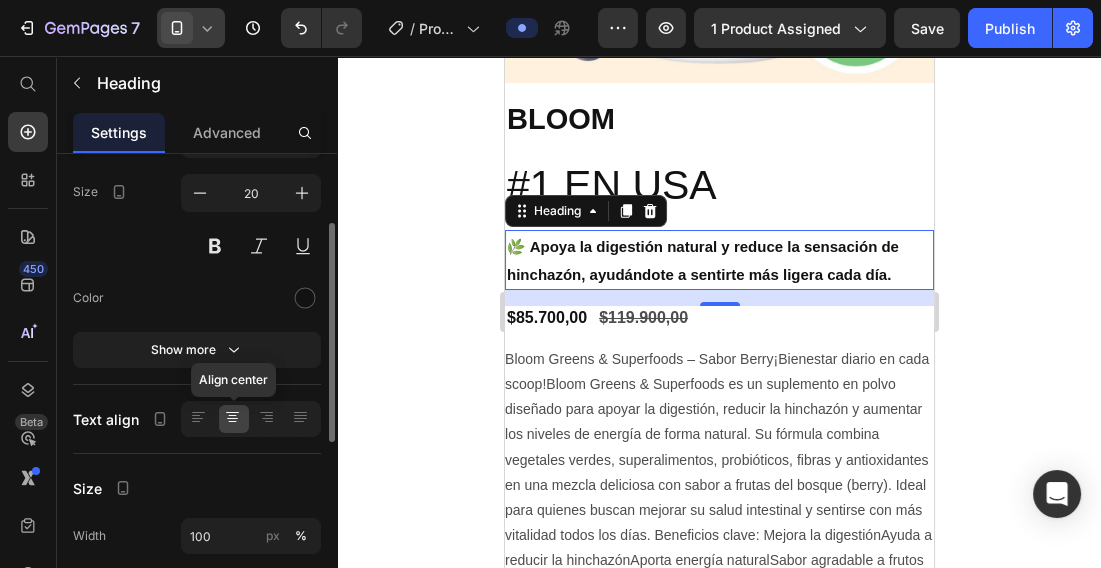click 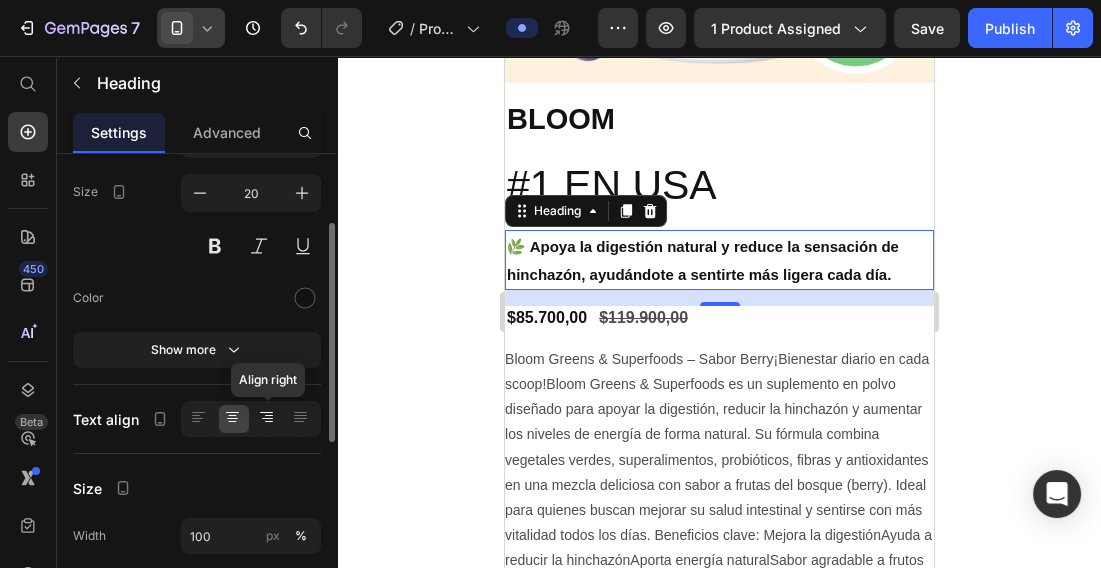 click 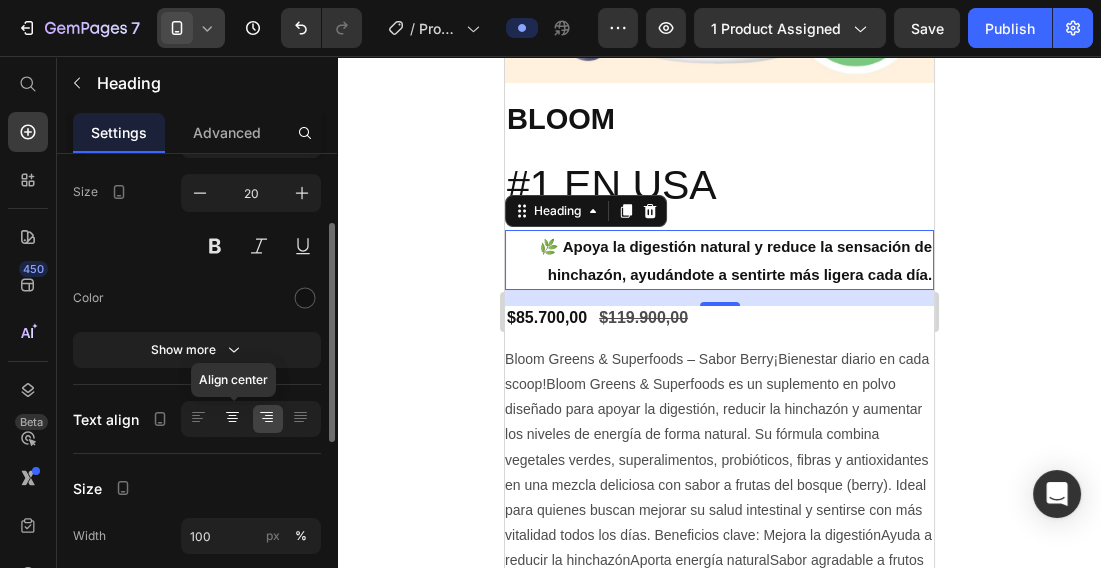 click 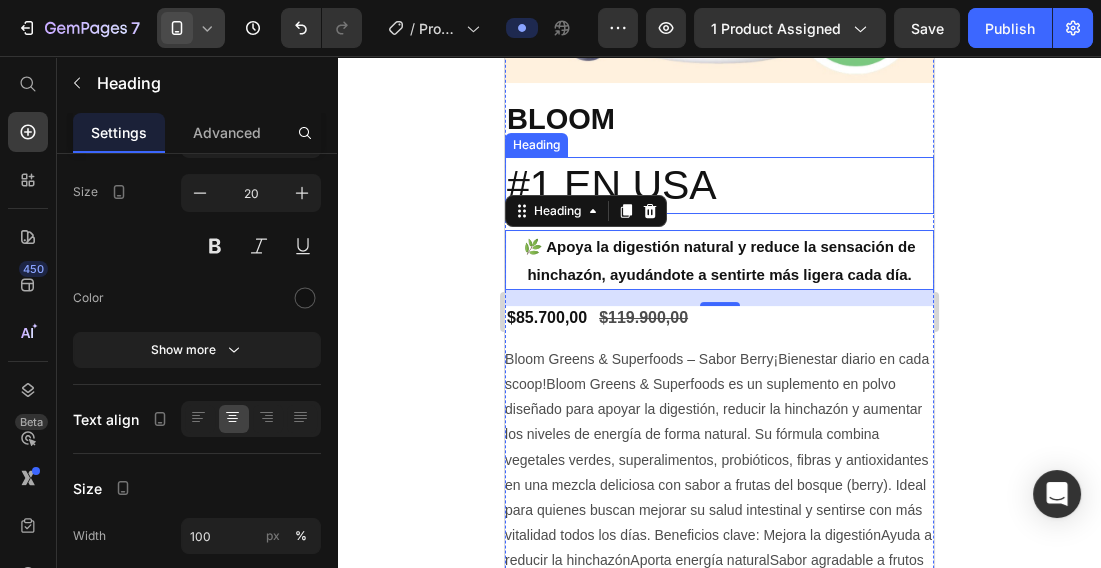 click on "#1 EN USA" at bounding box center [718, 185] 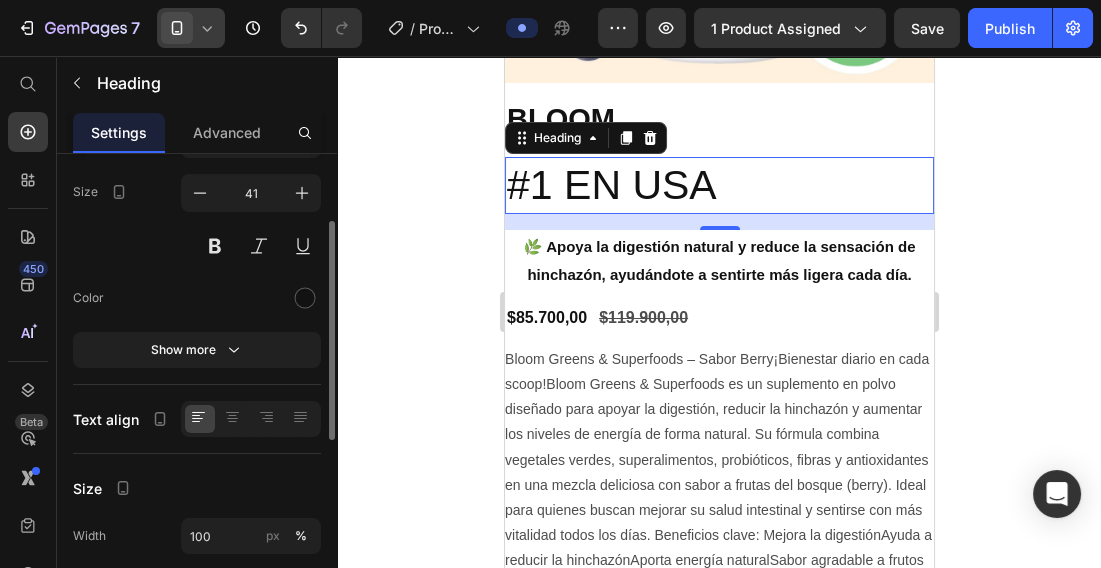 scroll, scrollTop: 147, scrollLeft: 0, axis: vertical 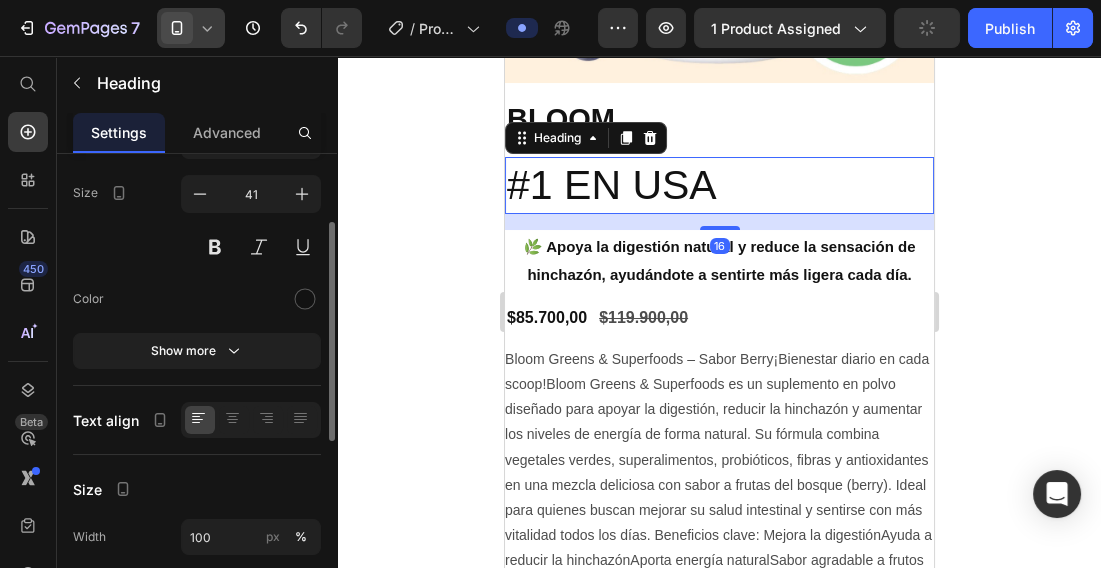 click on "#1 EN USA" at bounding box center [718, 185] 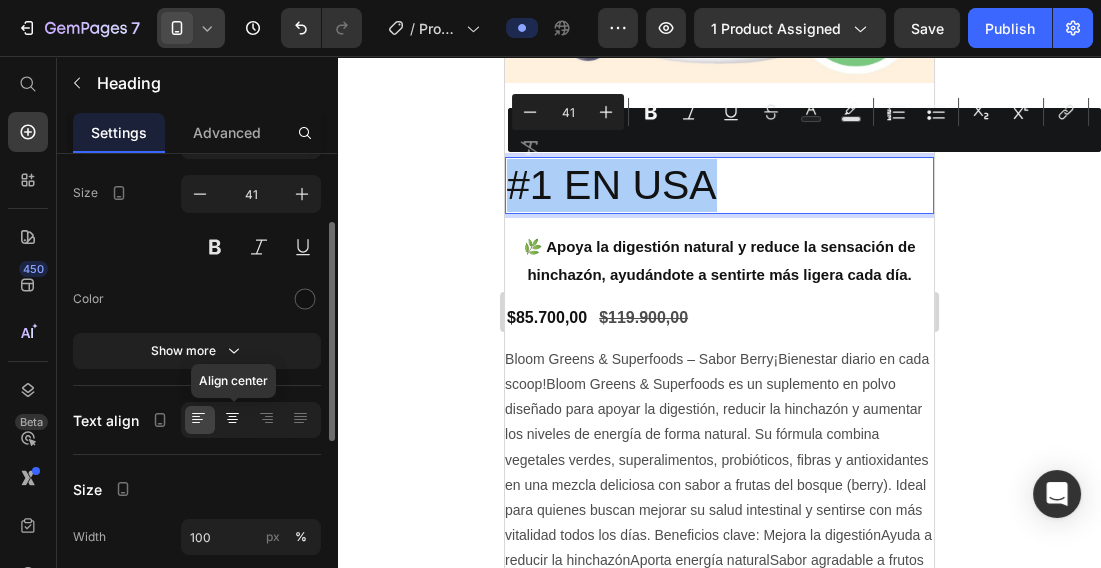 click 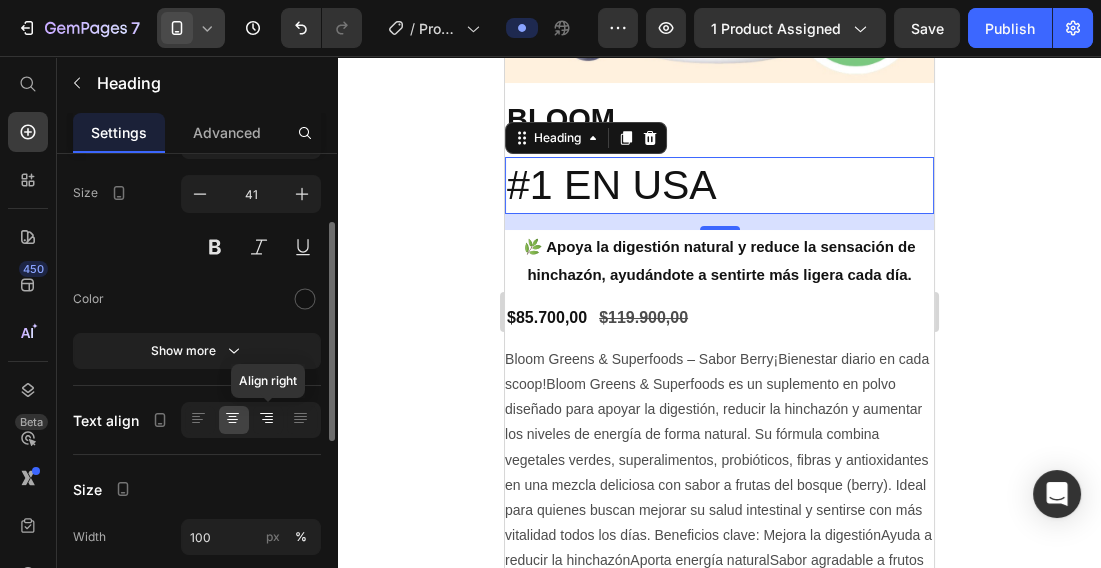 click 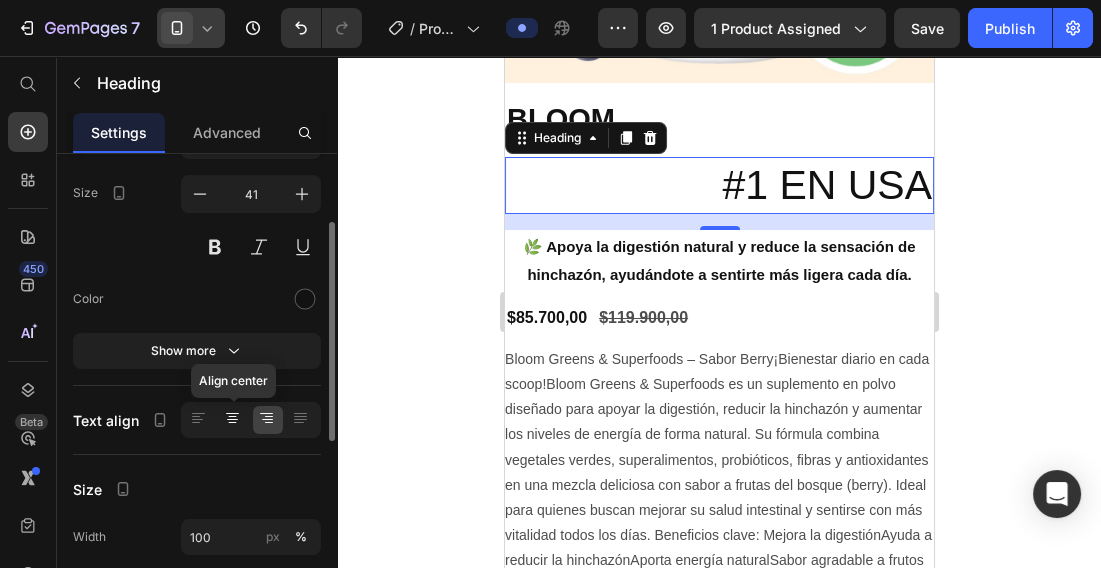 click 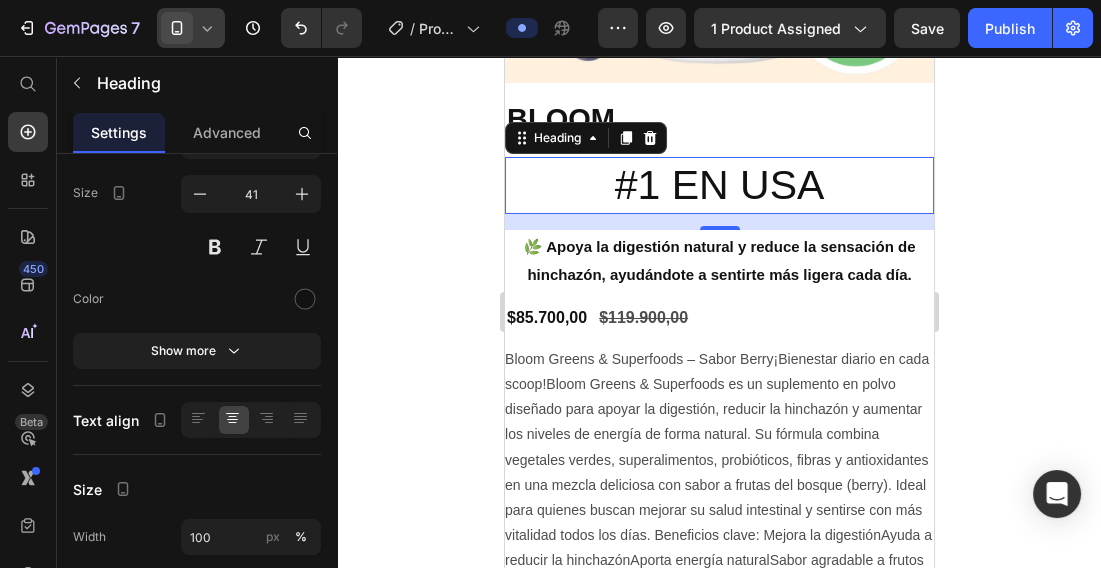 click on "#1 EN USA" at bounding box center [718, 185] 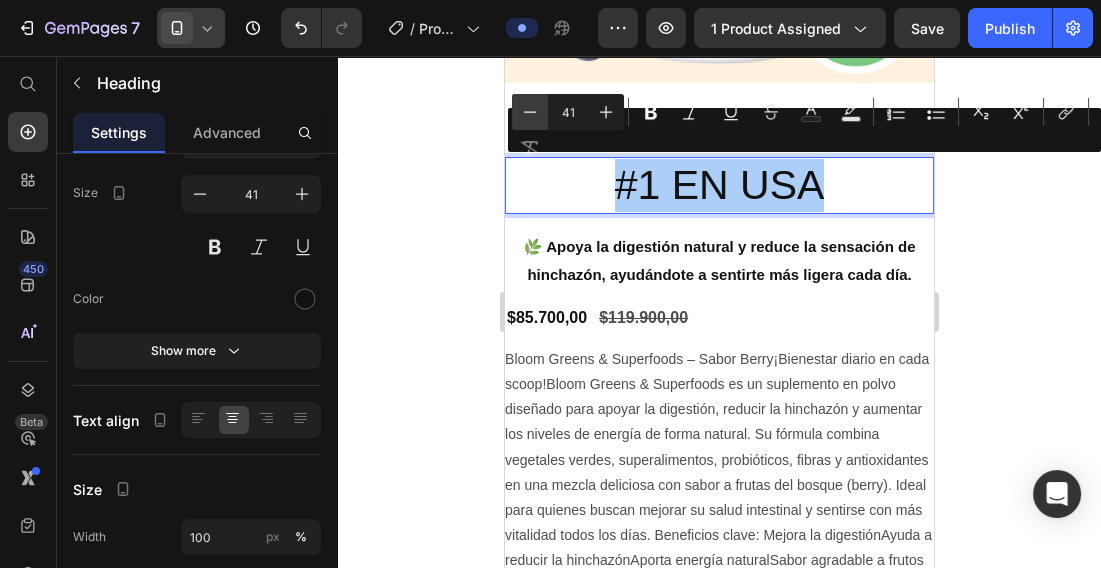 click 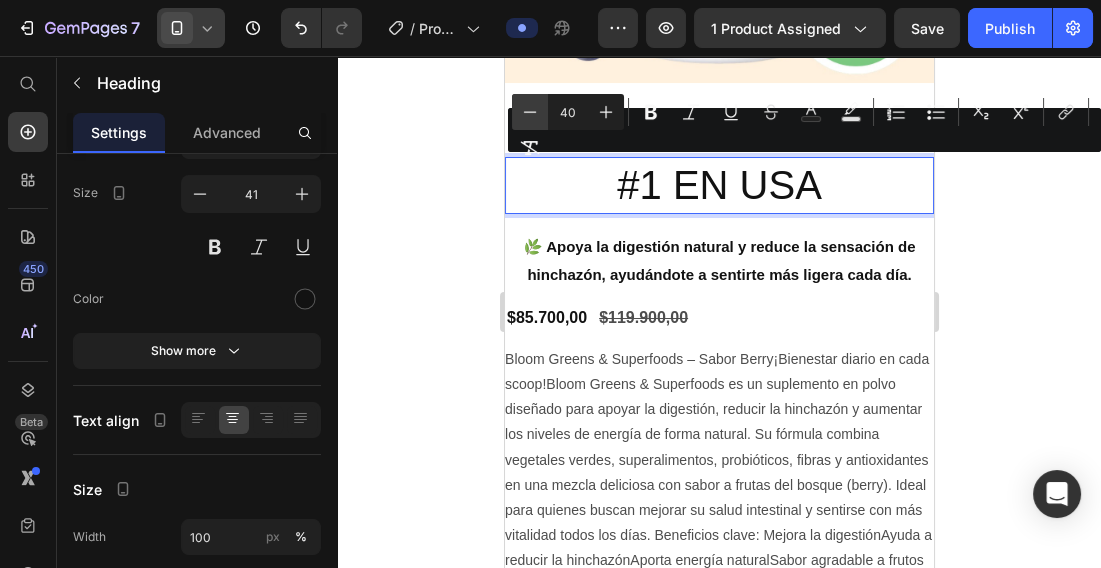 click 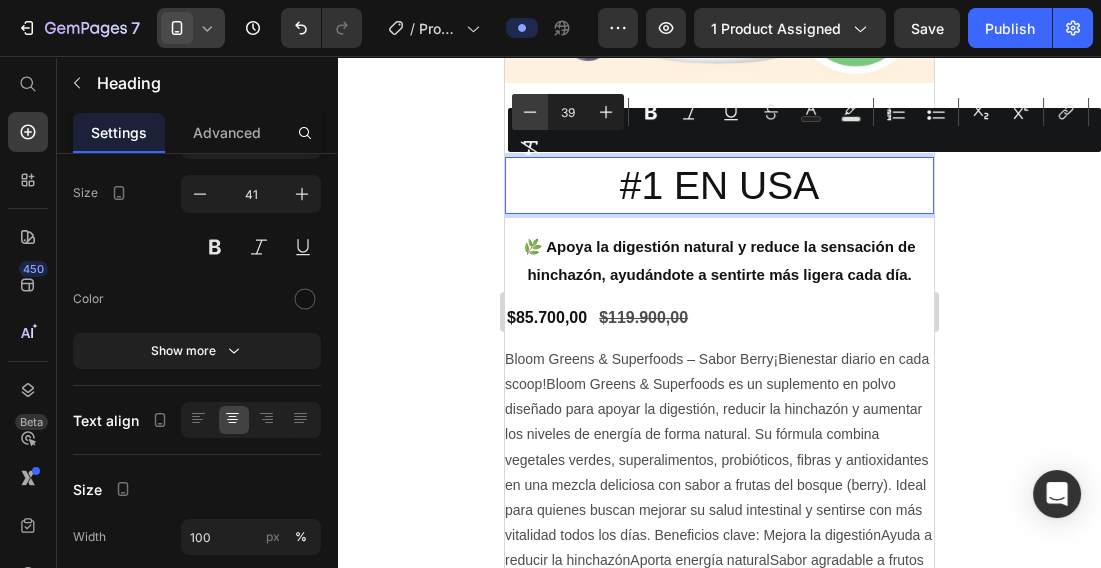 click 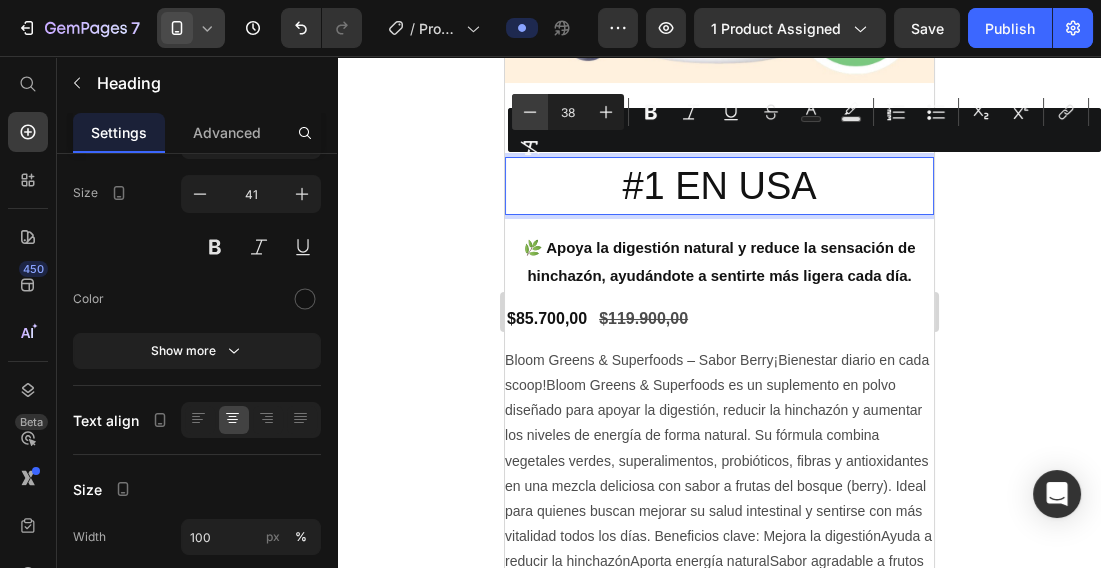 click 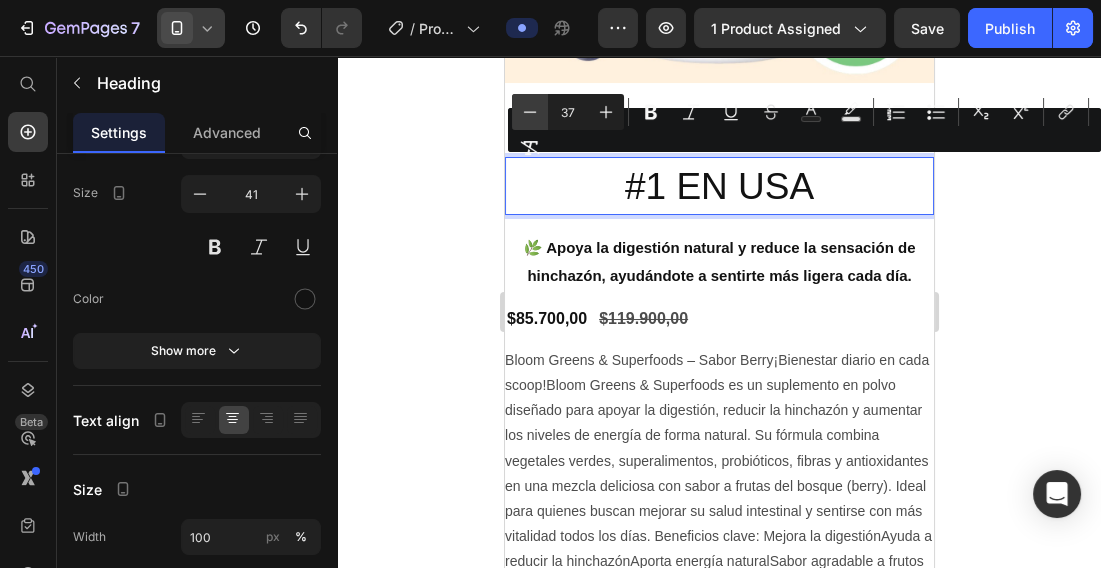 click 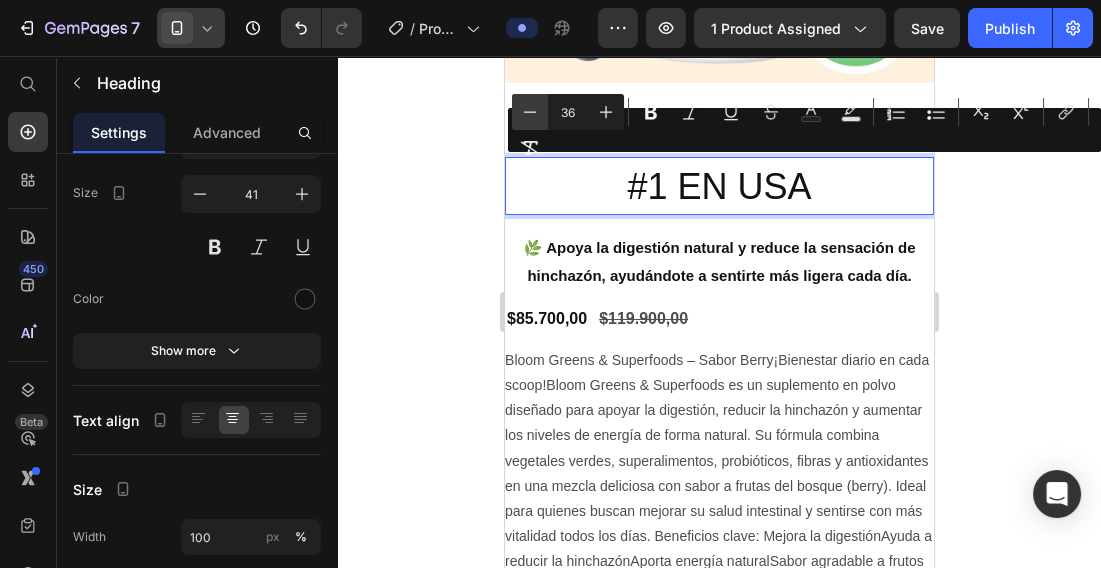 click 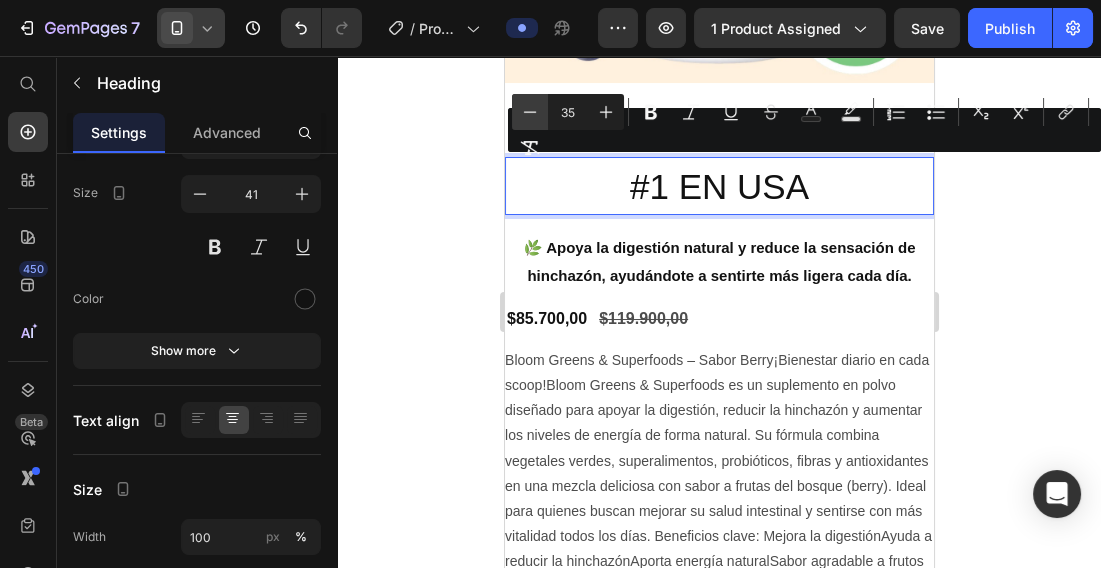 click 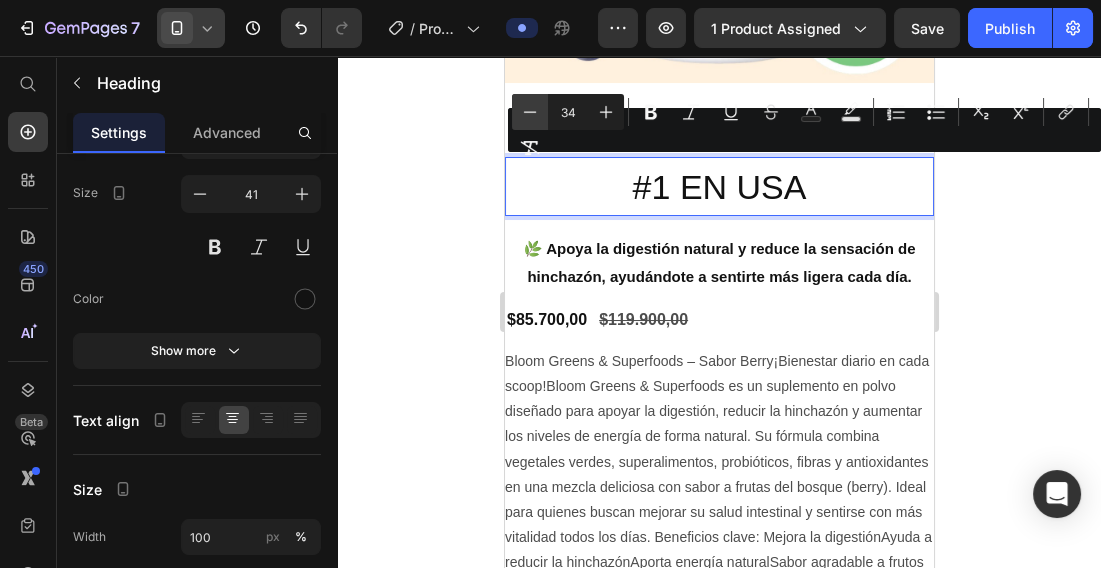 click 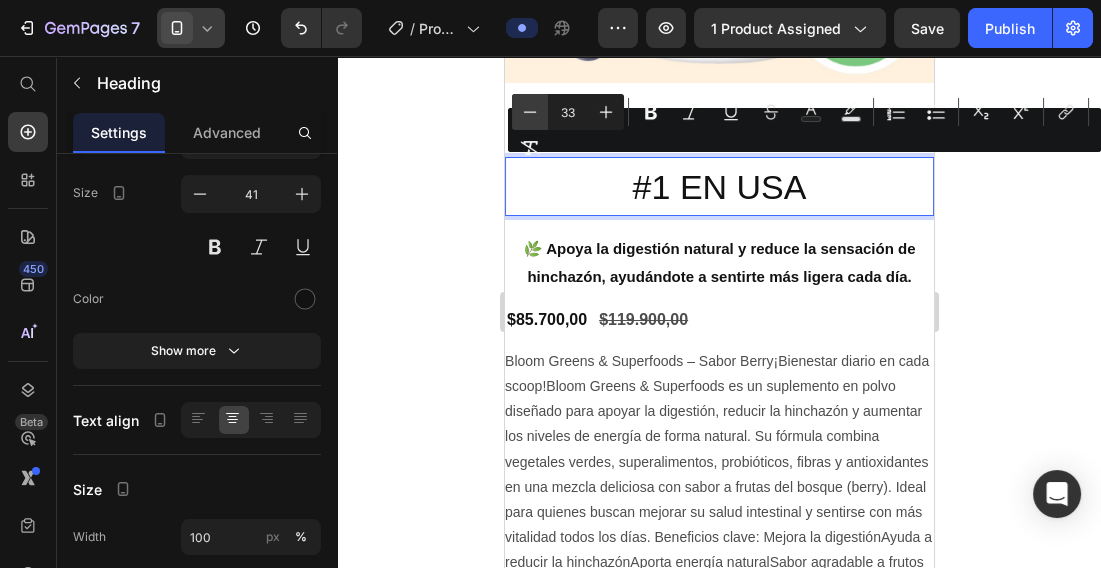 click 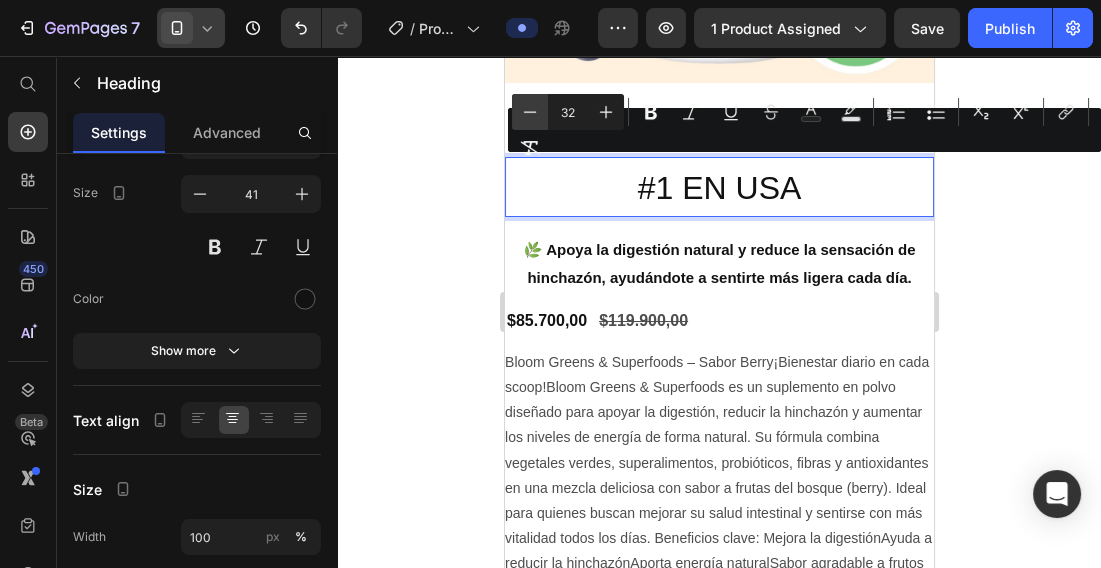 click 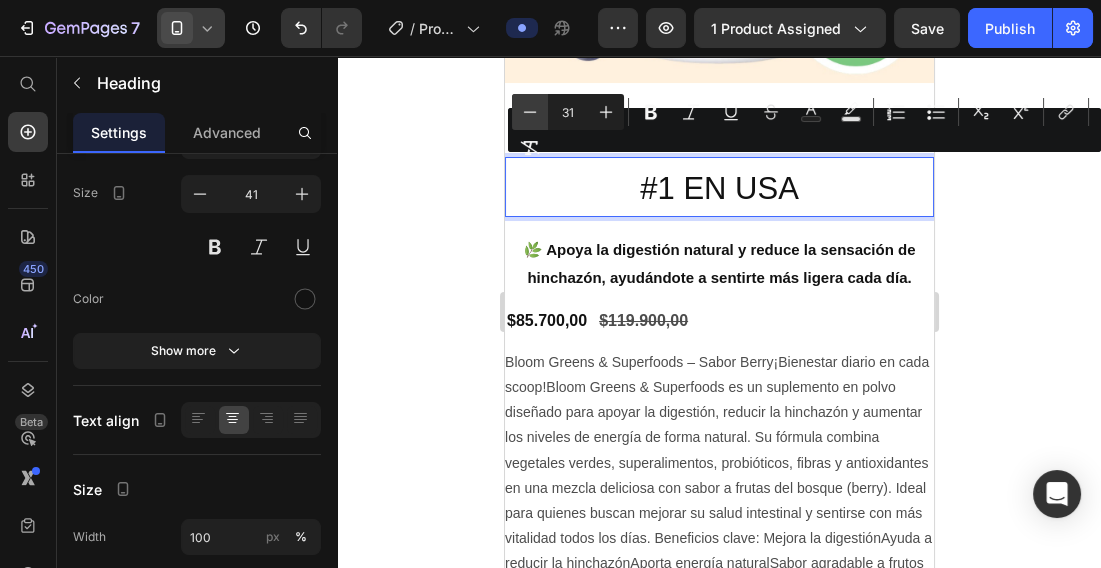 click 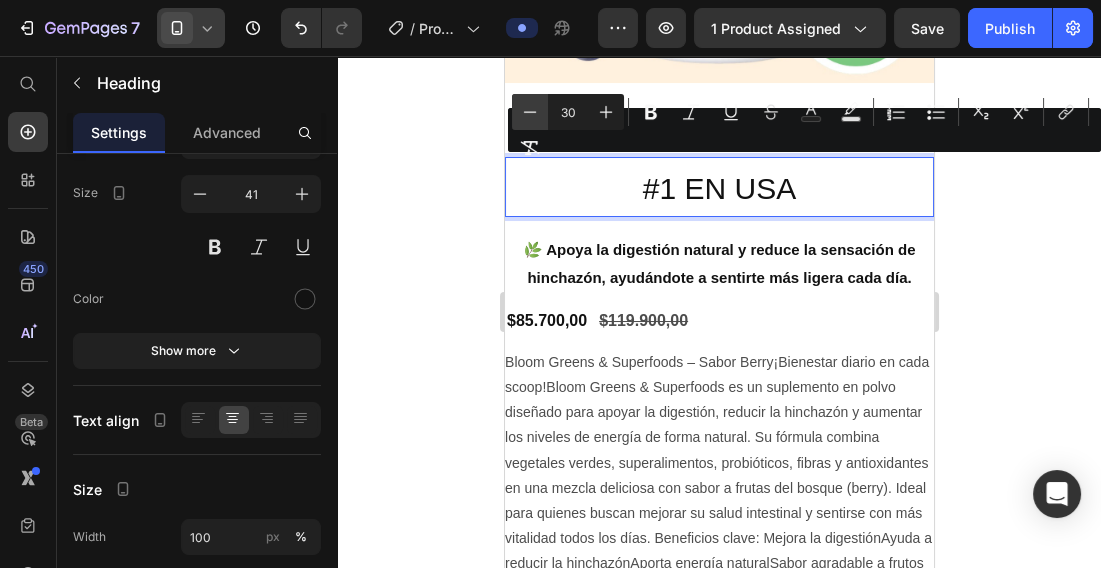 click 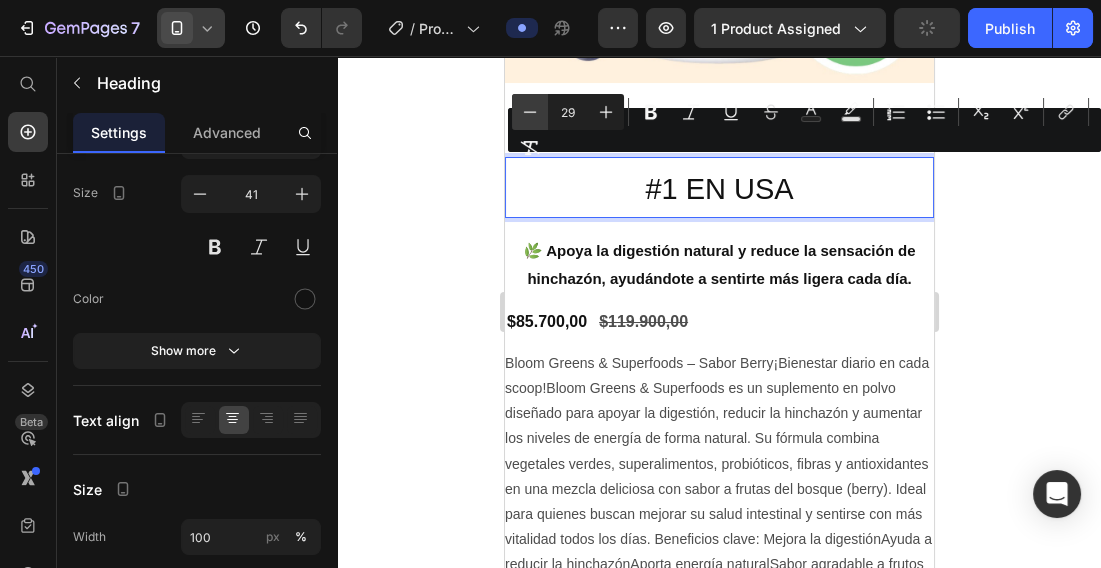 click 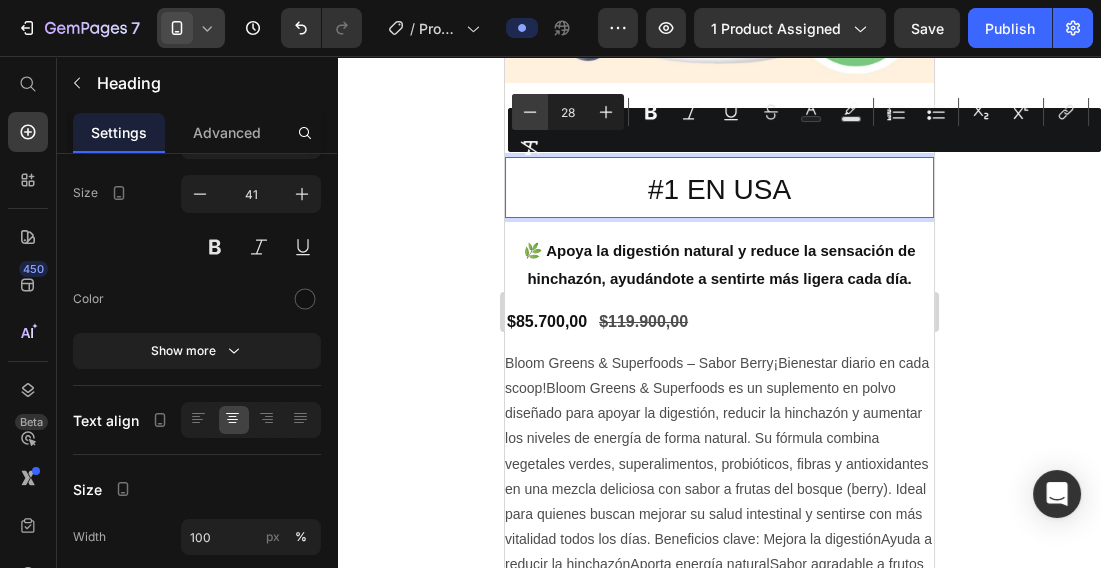 click 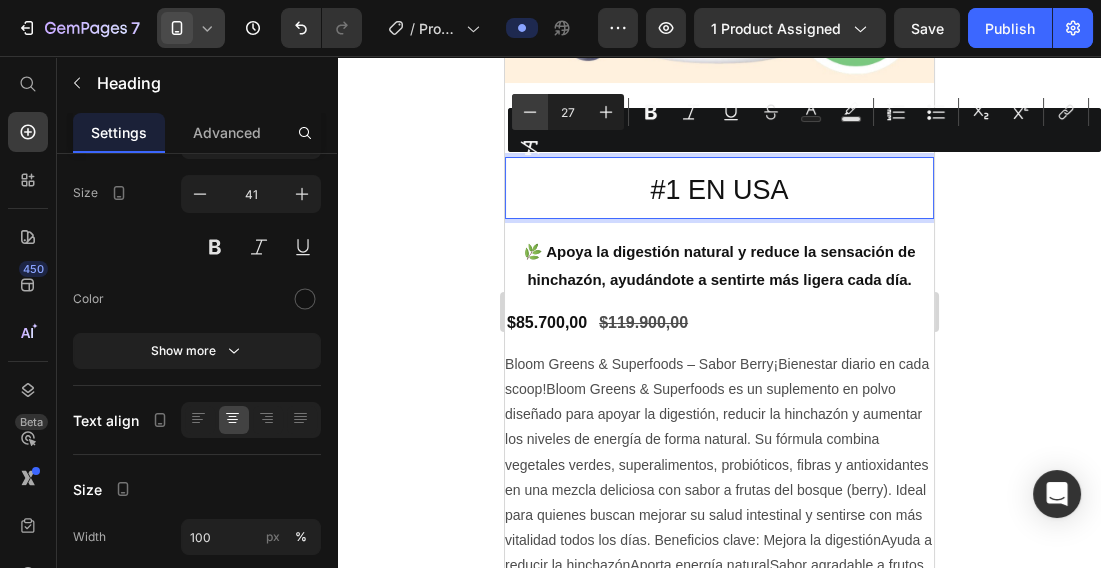 click 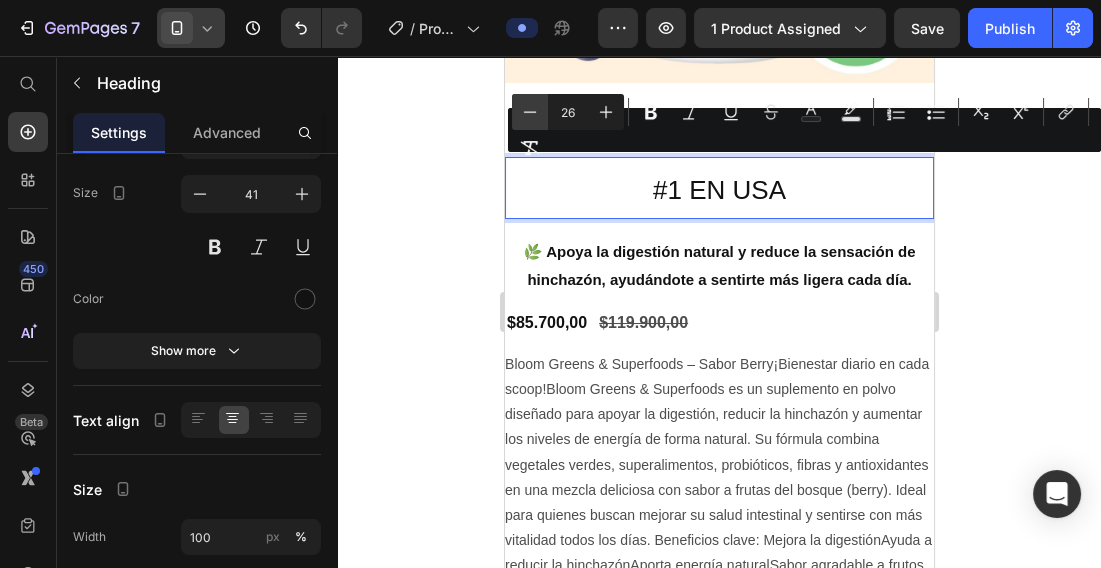 click 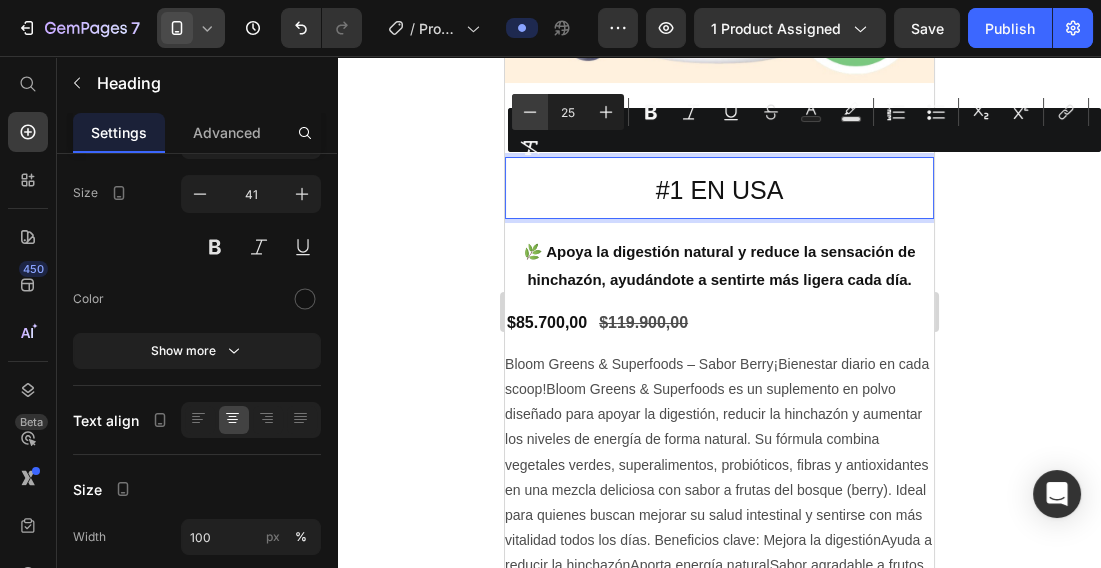 click 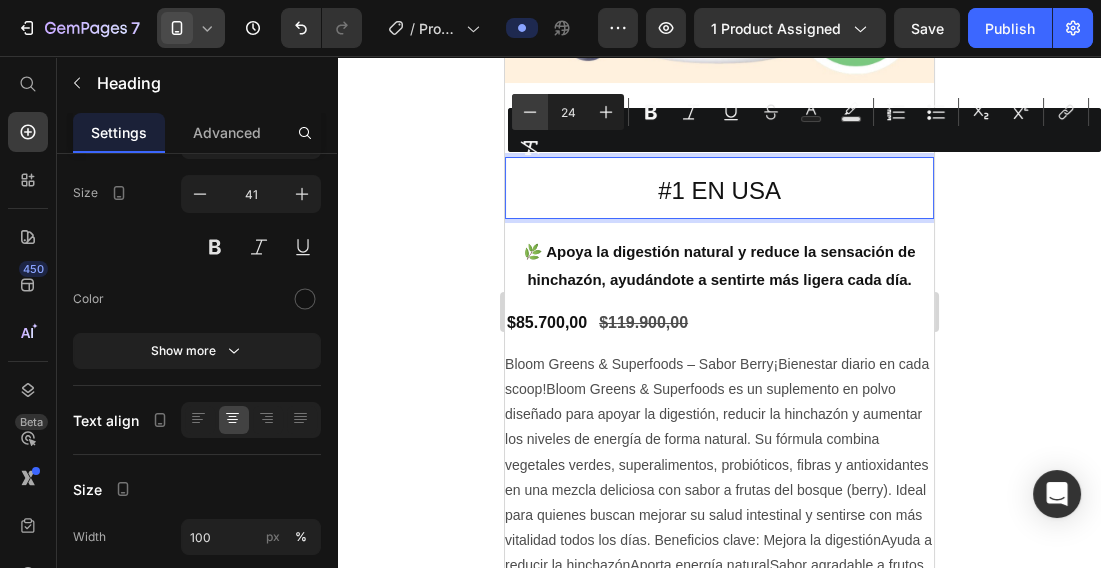 click 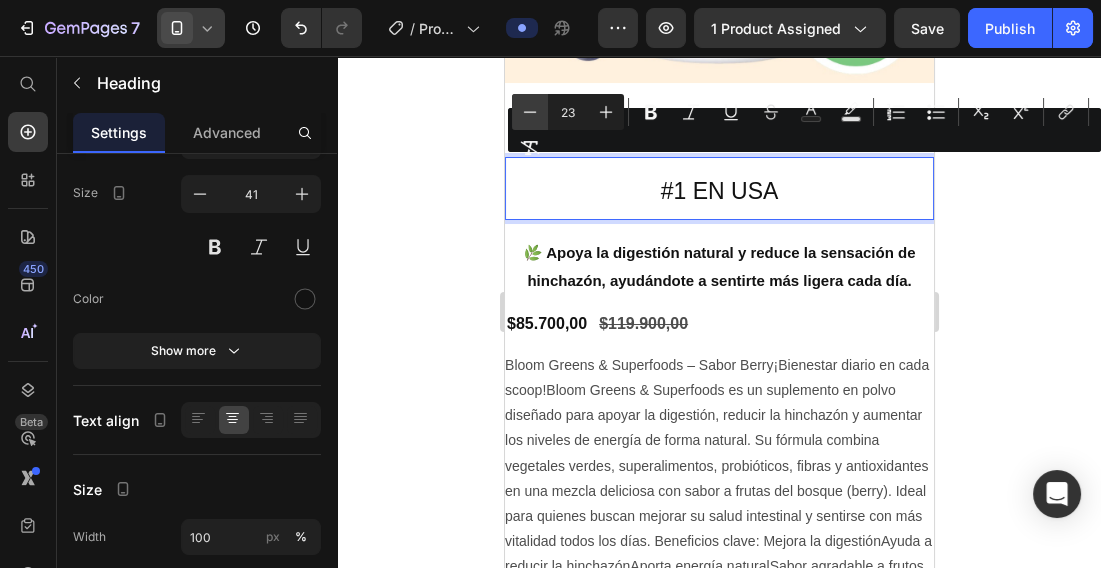 click 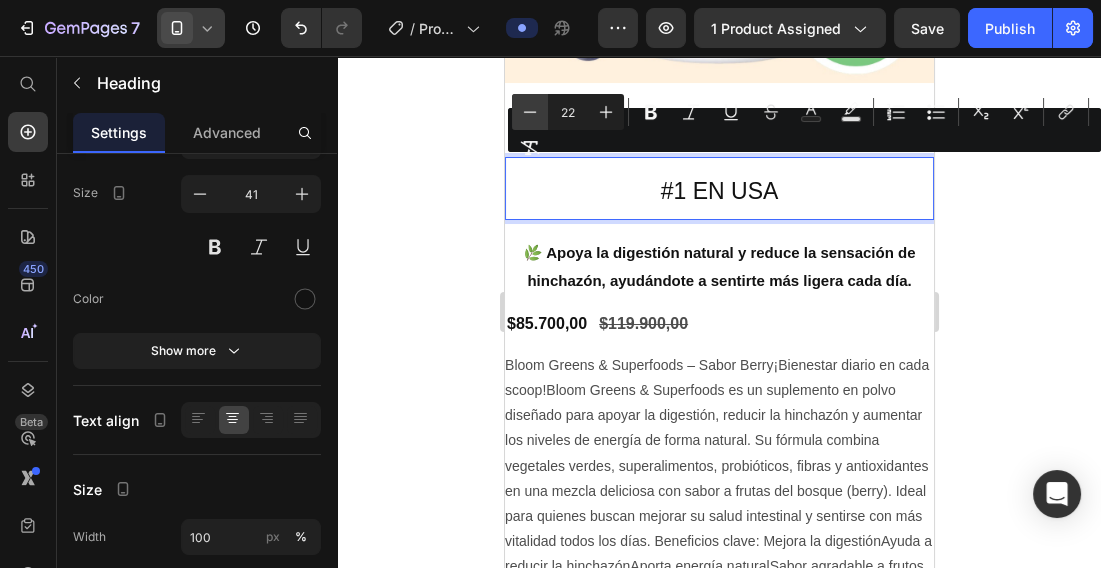 click 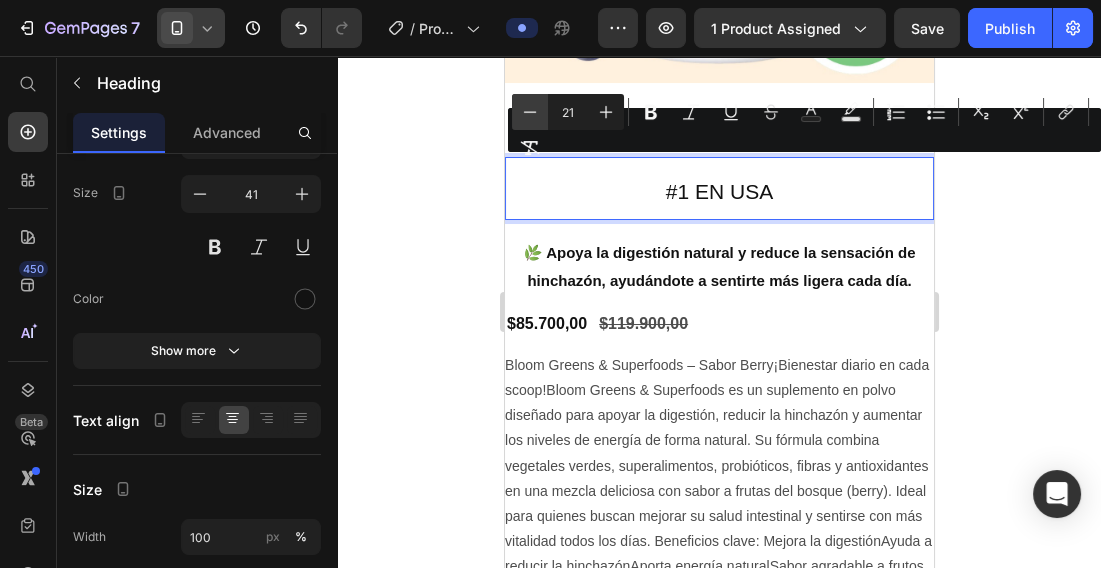 click 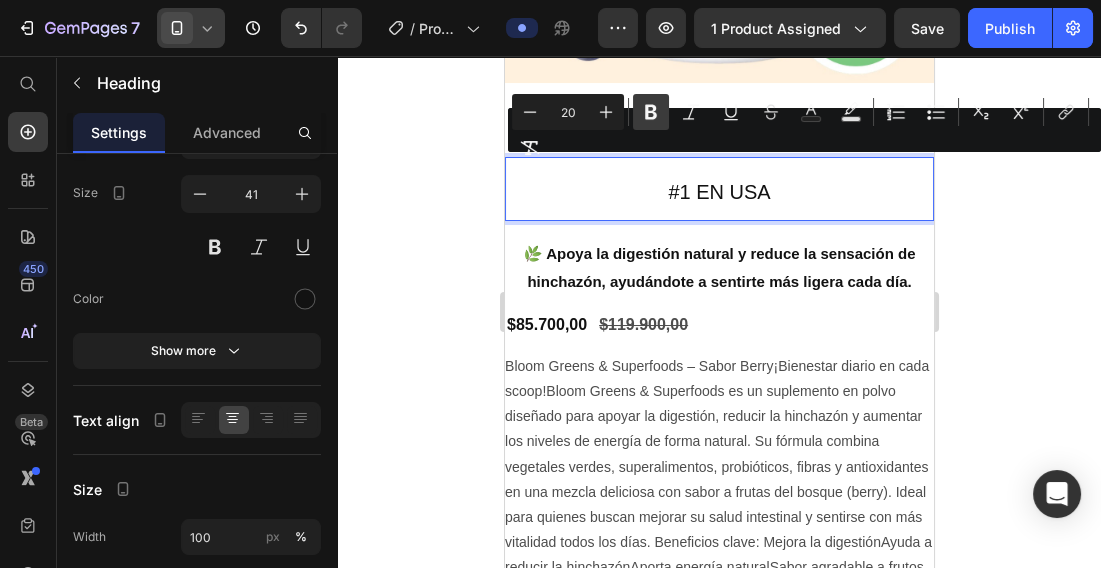 click 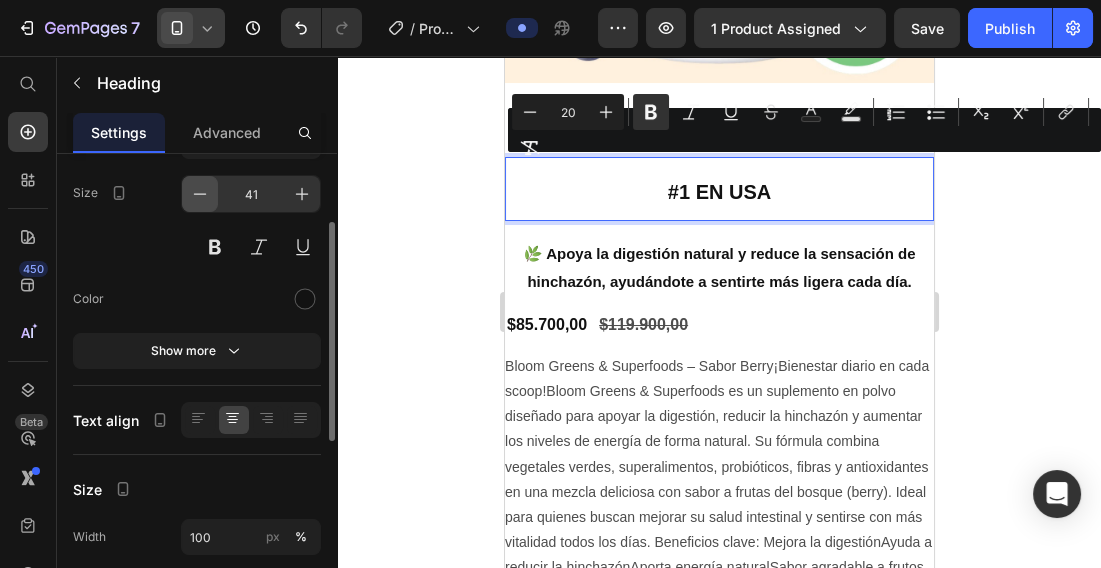 click 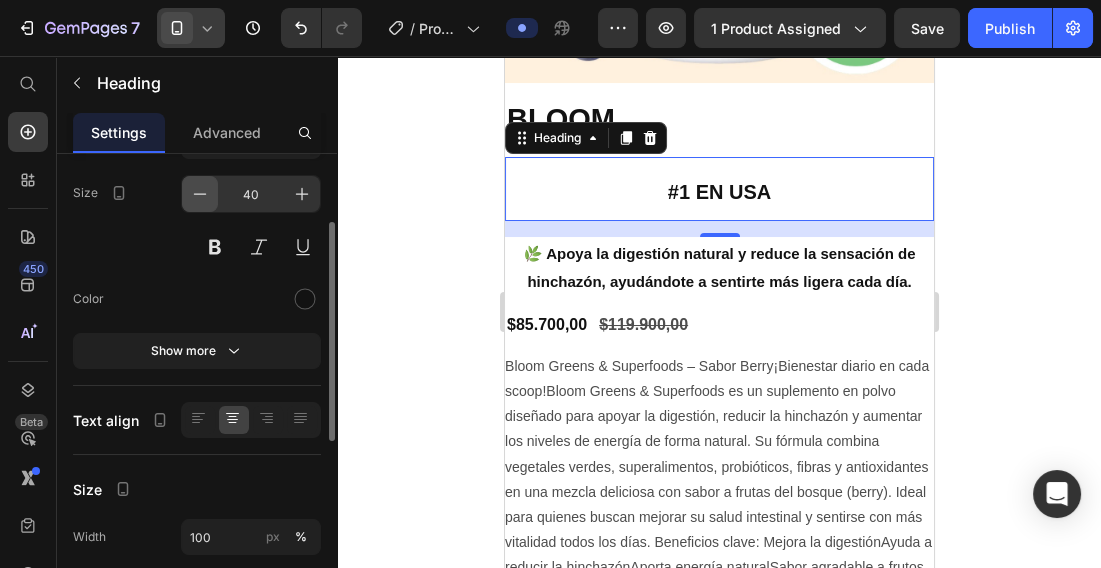 click 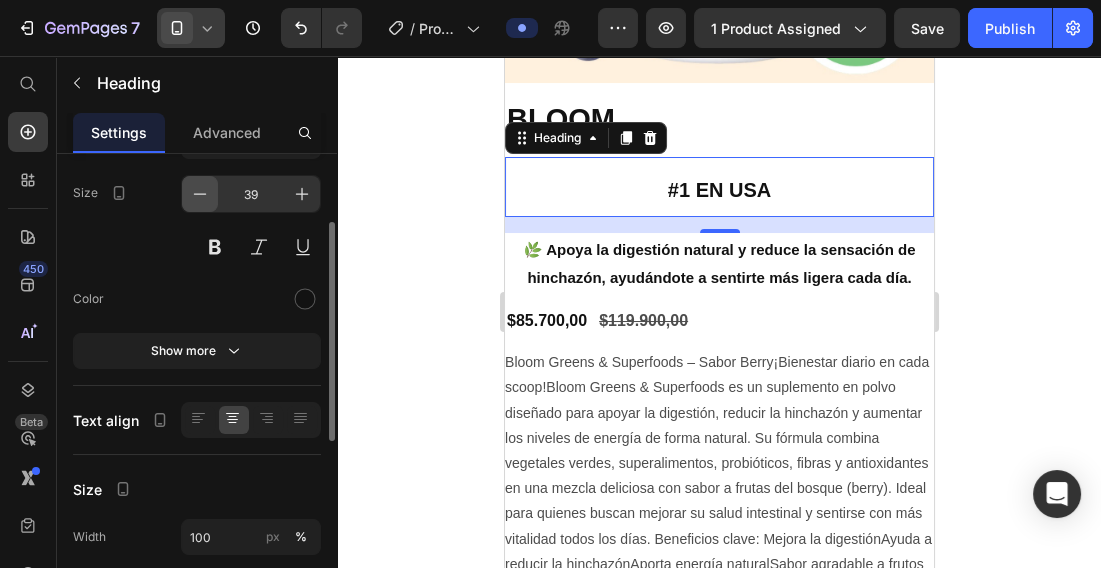 click 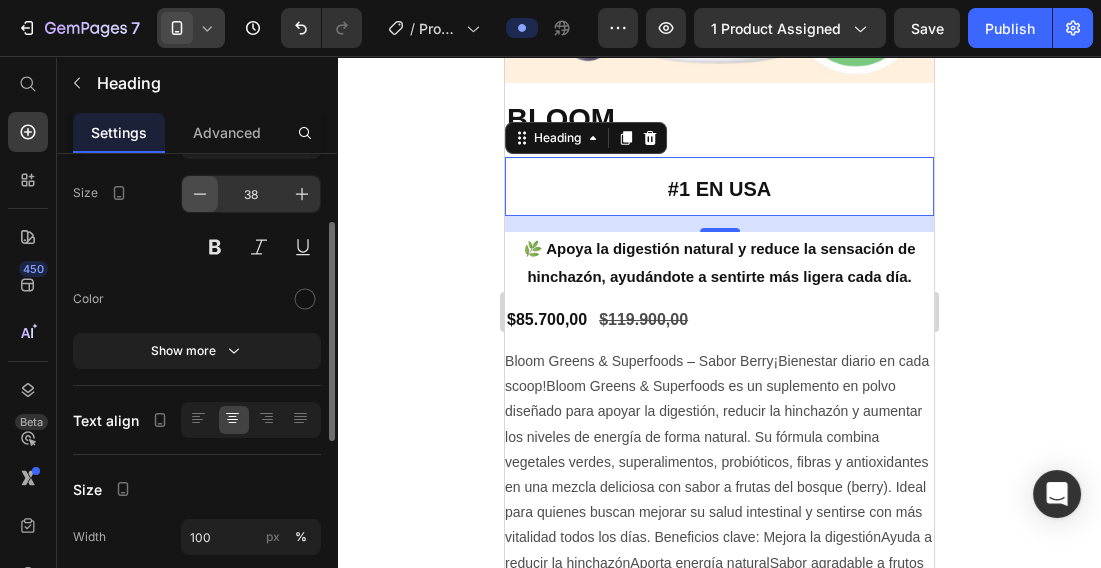click 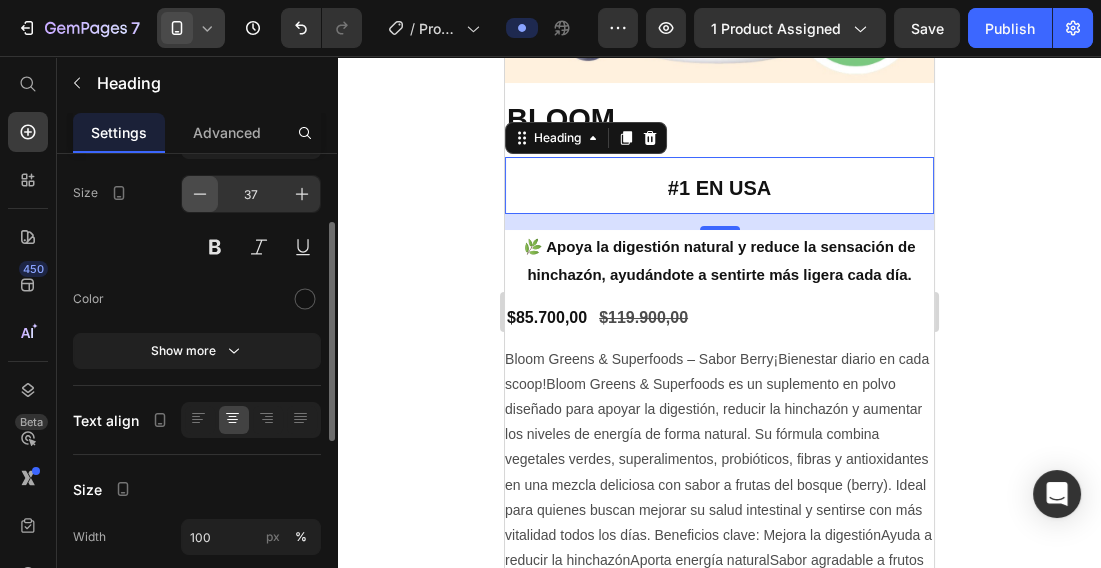 click 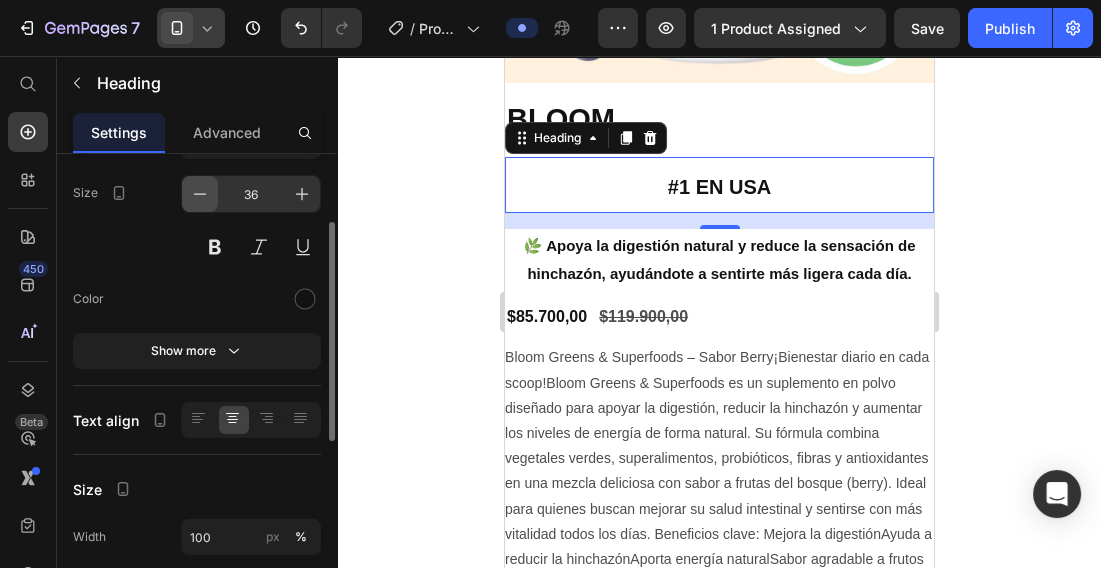 click 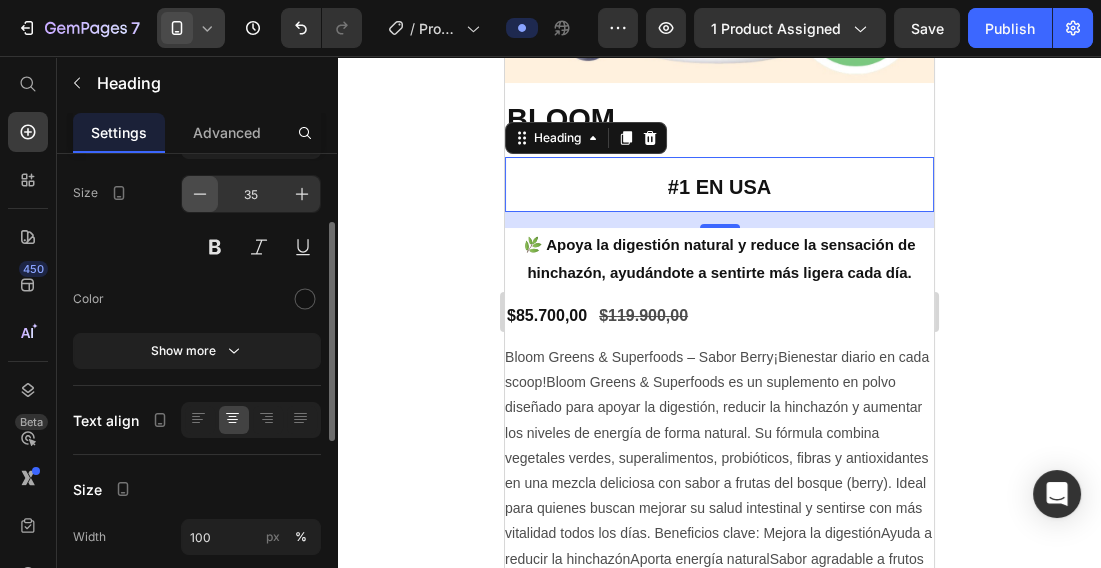click 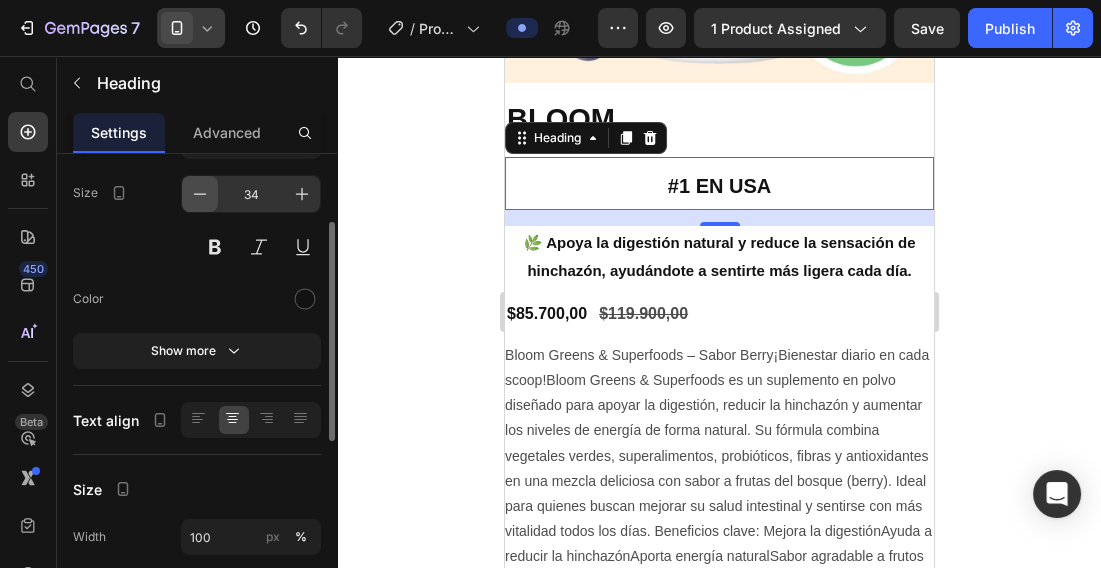 click 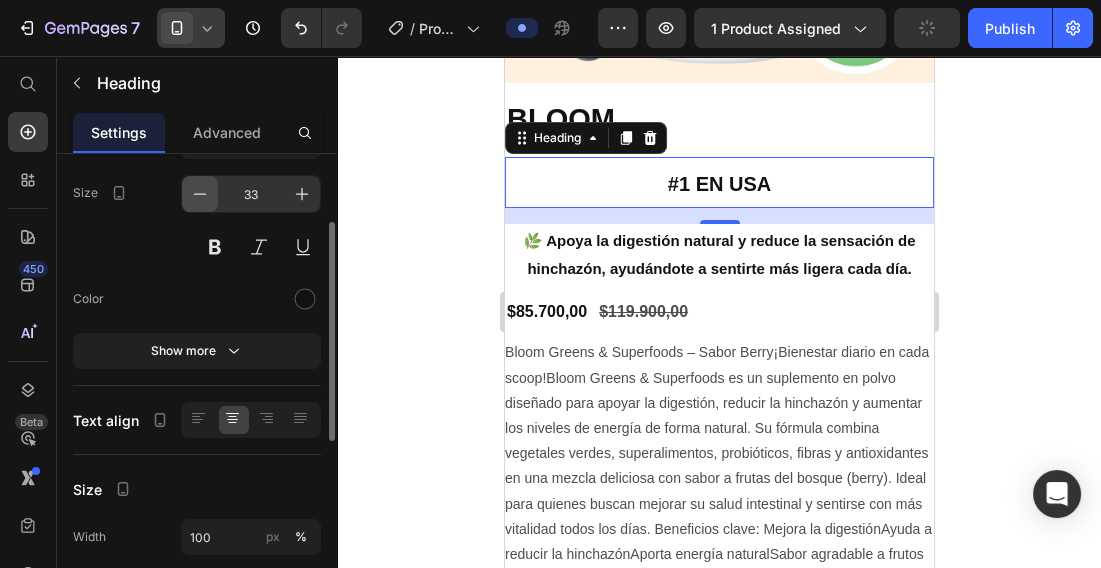 click 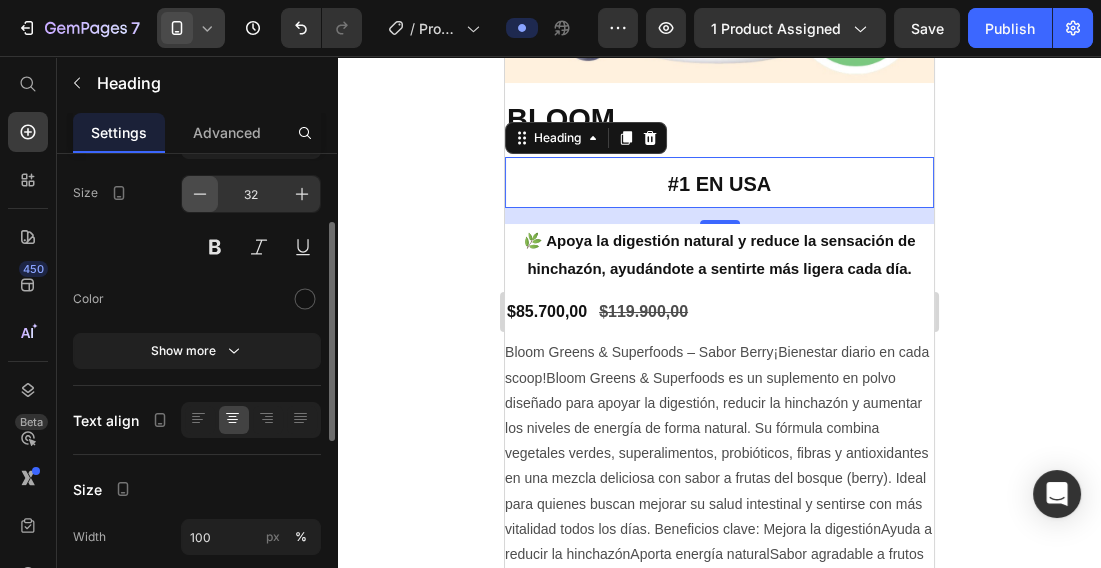 click 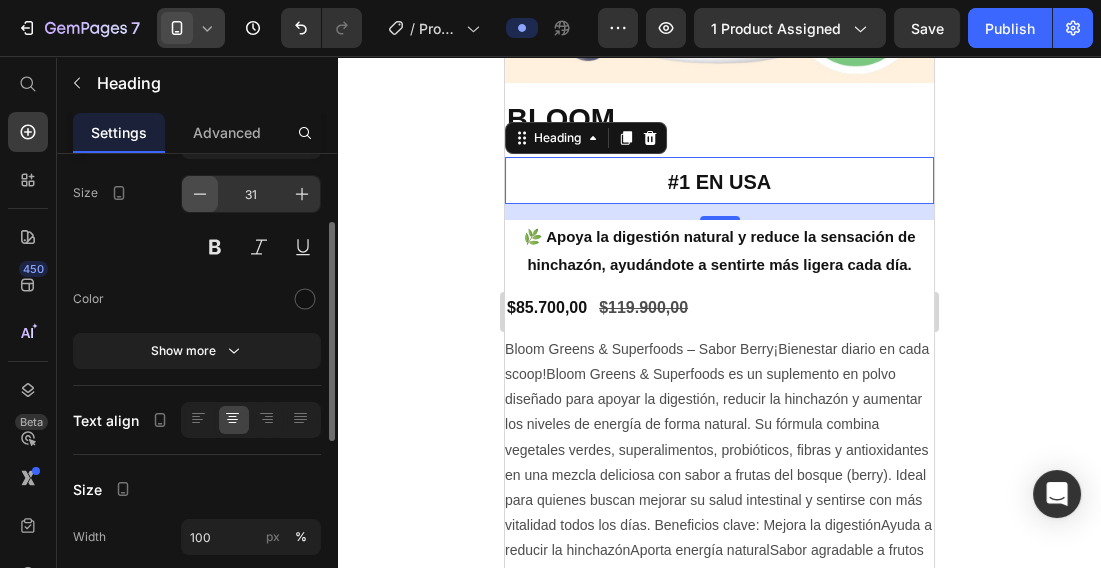 click 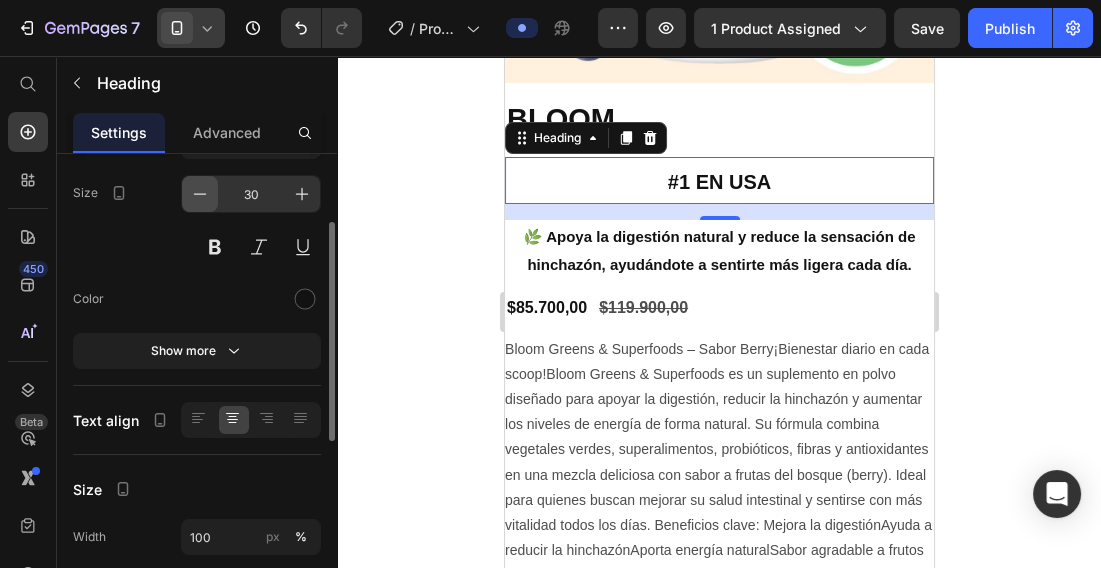 click 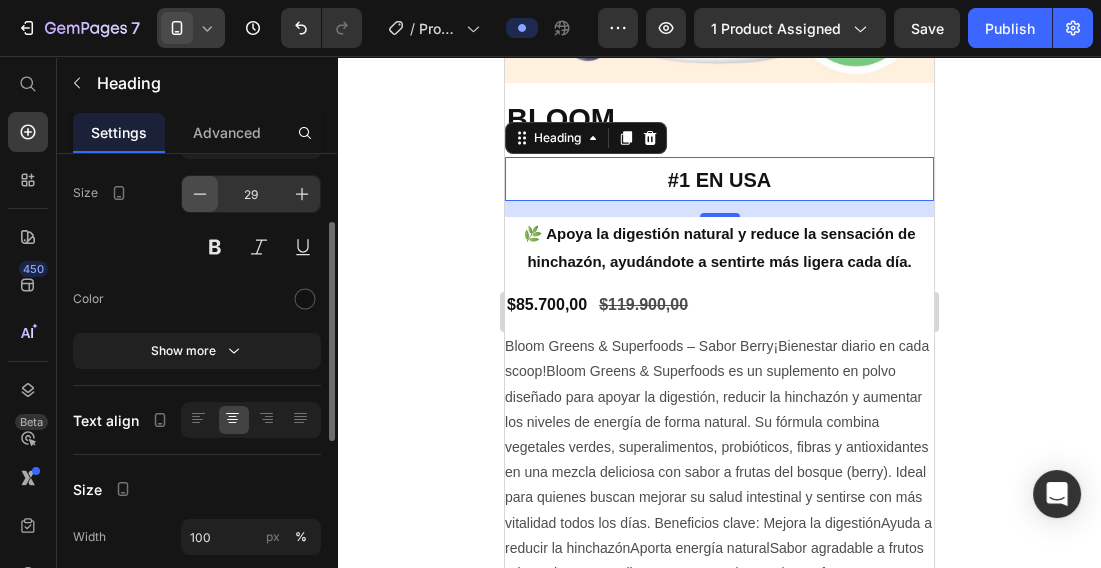 click 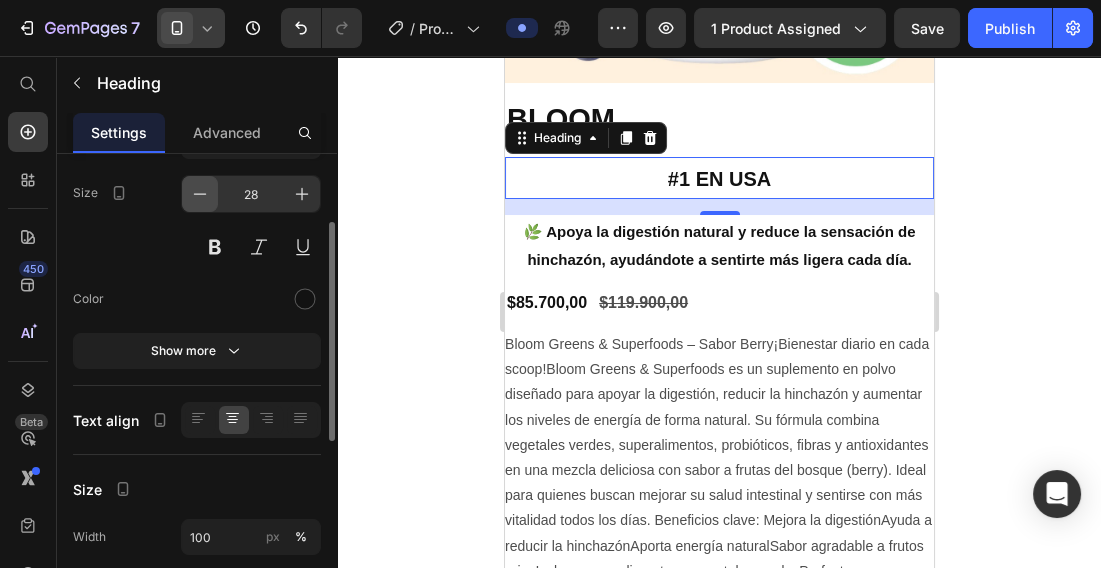 click 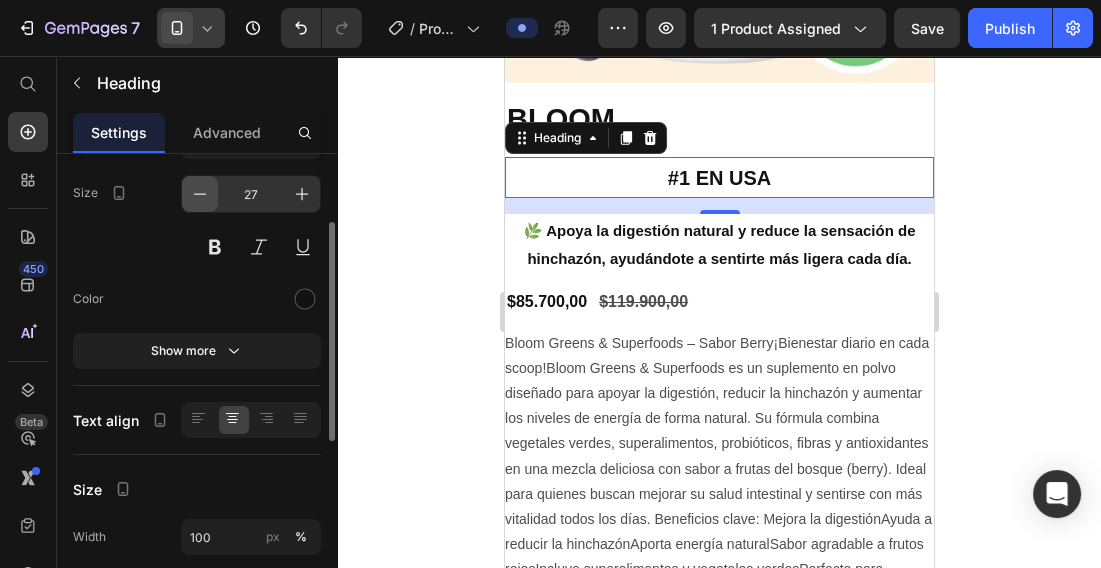 click 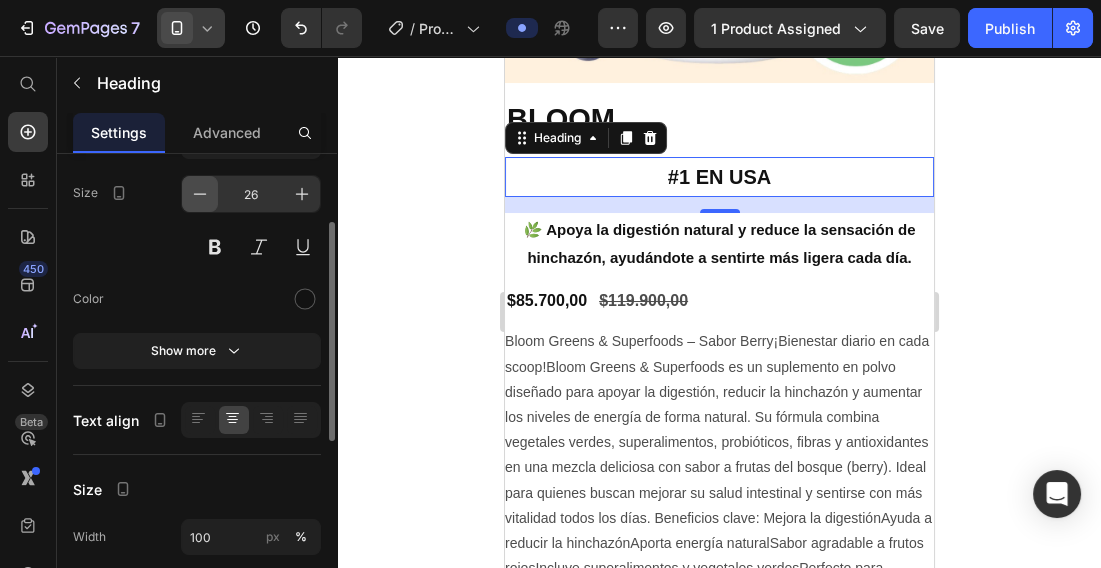 click 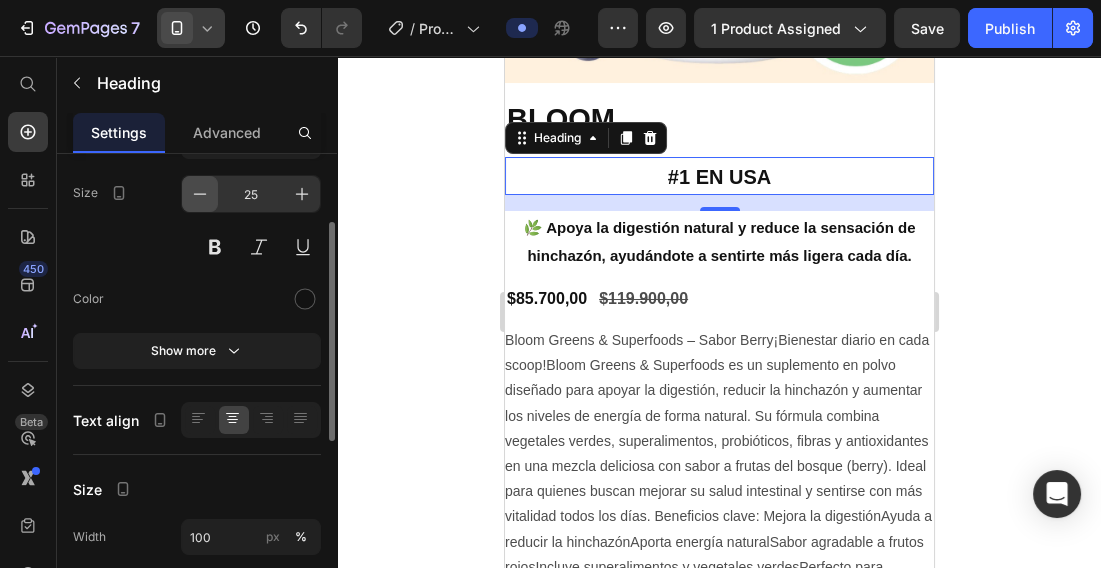 click 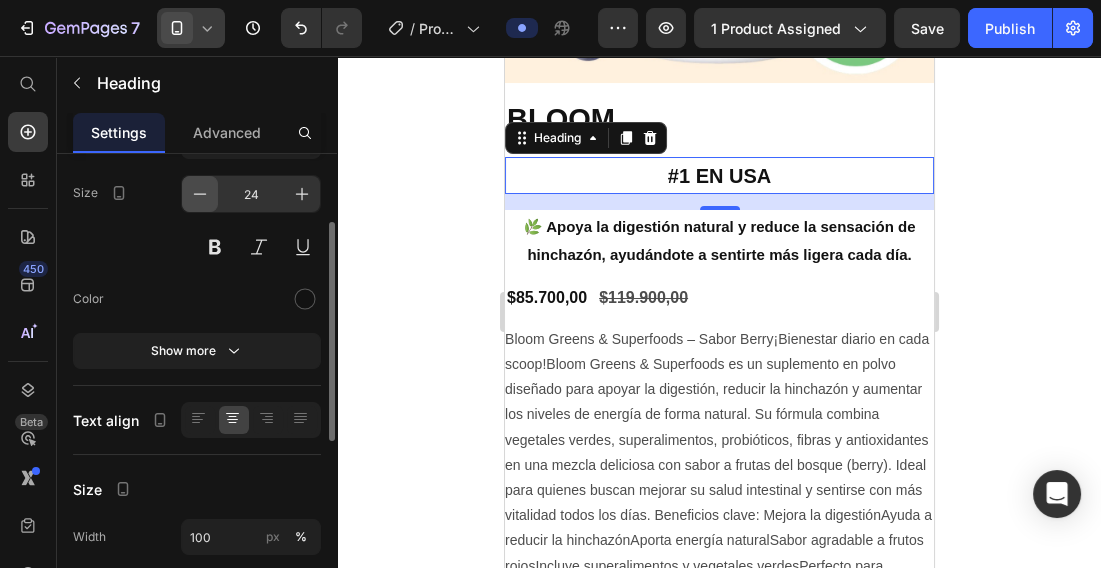 click 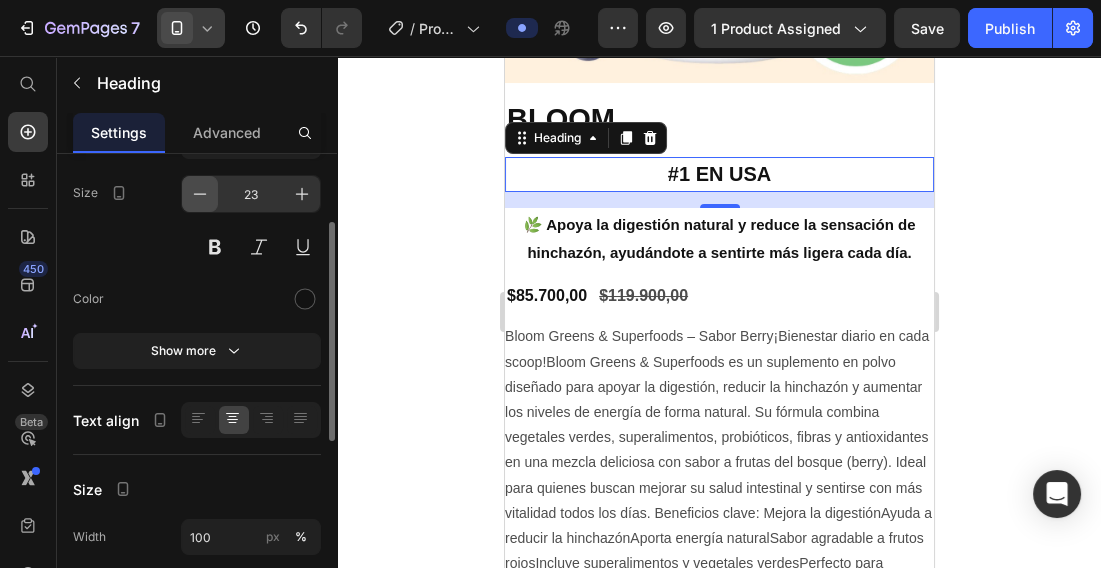 click 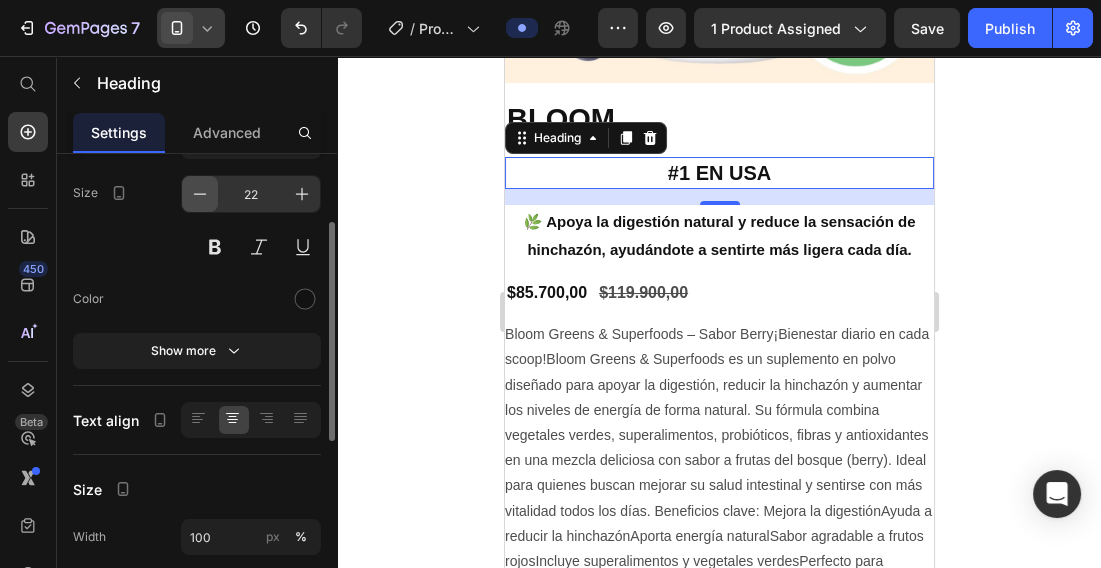 click 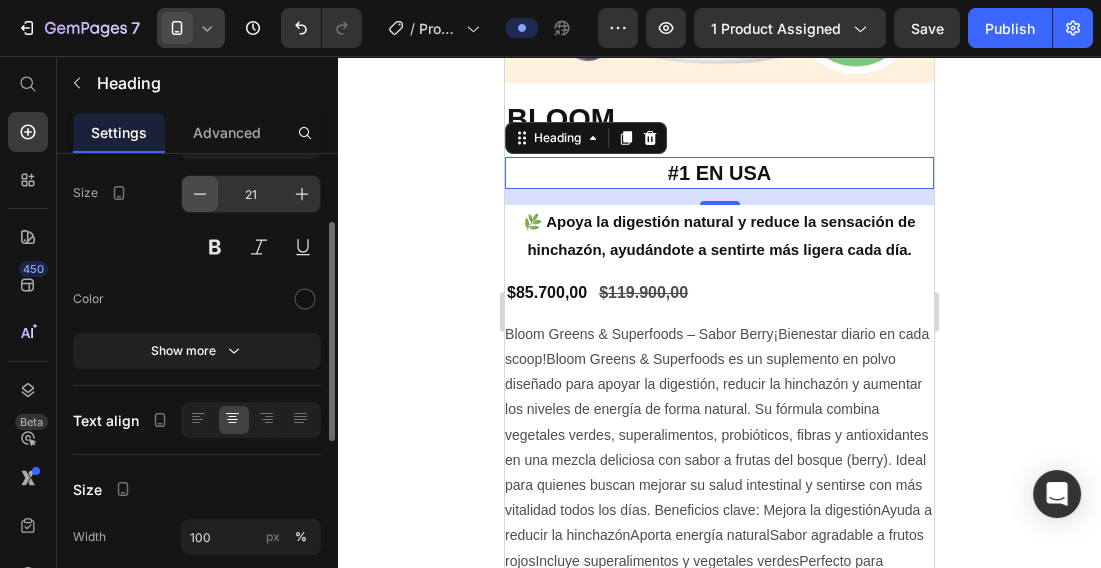 click 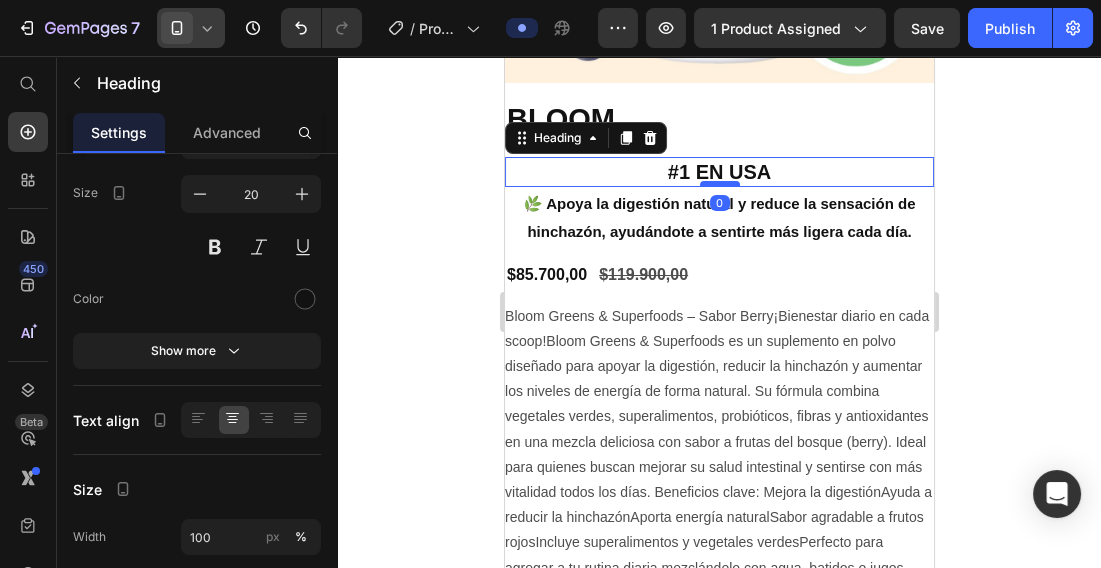 drag, startPoint x: 725, startPoint y: 200, endPoint x: 725, endPoint y: 183, distance: 17 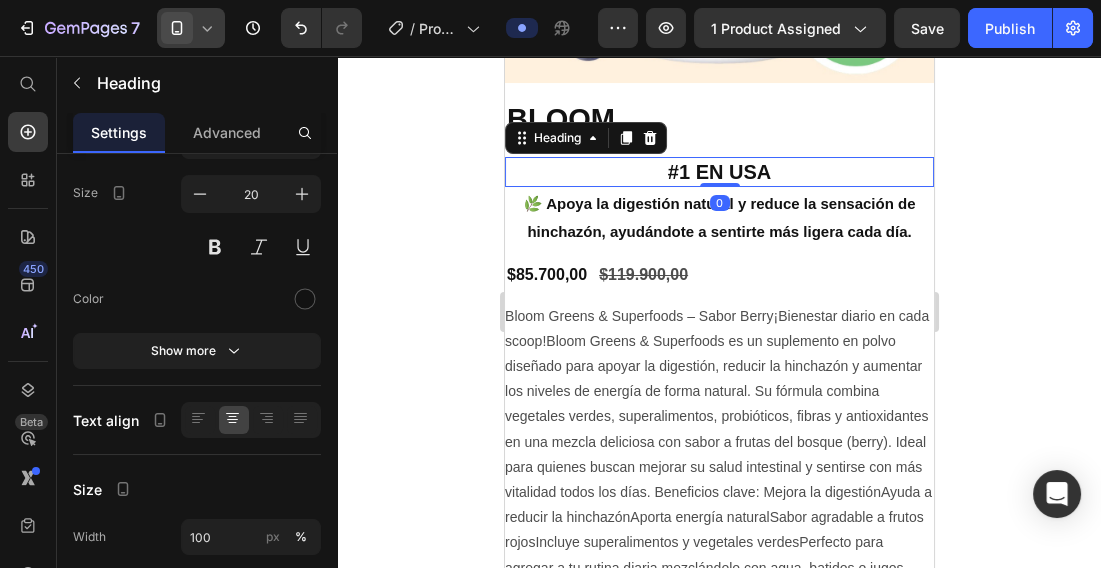 click 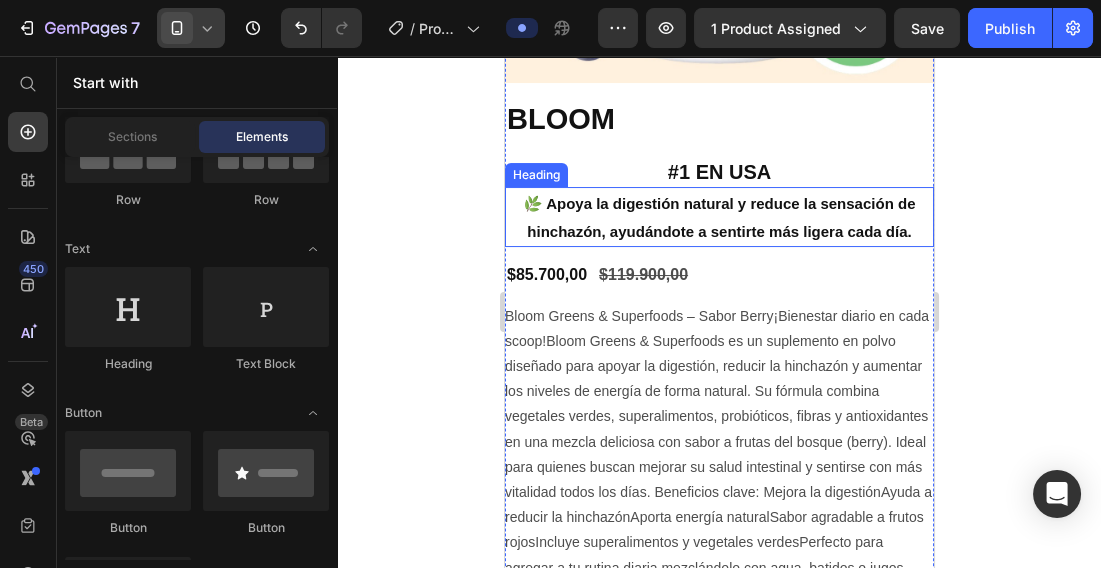 click on "🌿 Apoya la digestión natural y reduce la sensación de hinchazón, ayudándote a sentirte más ligera cada día." at bounding box center (719, 217) 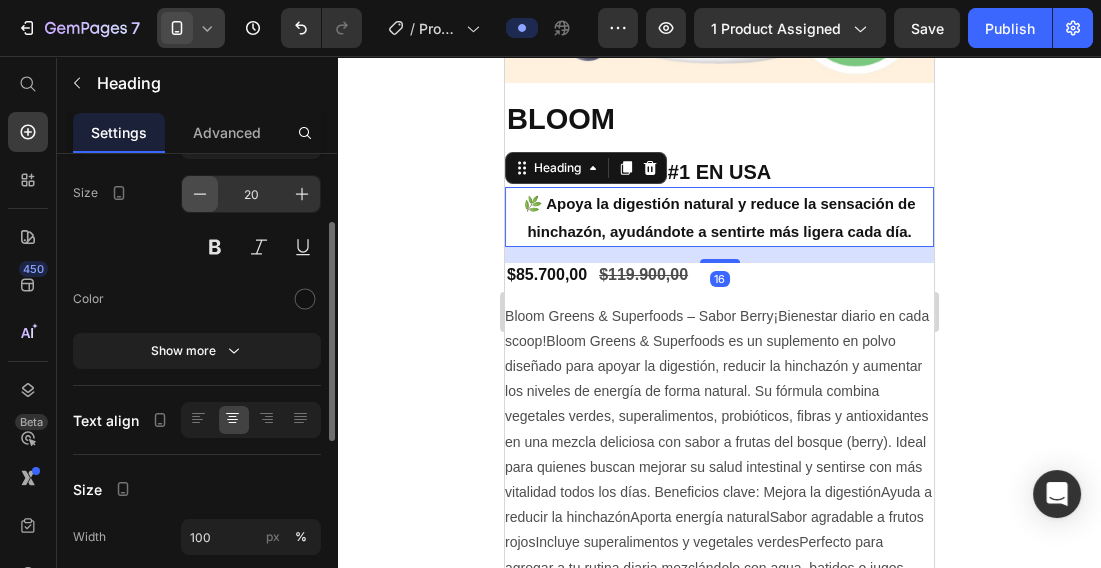 click 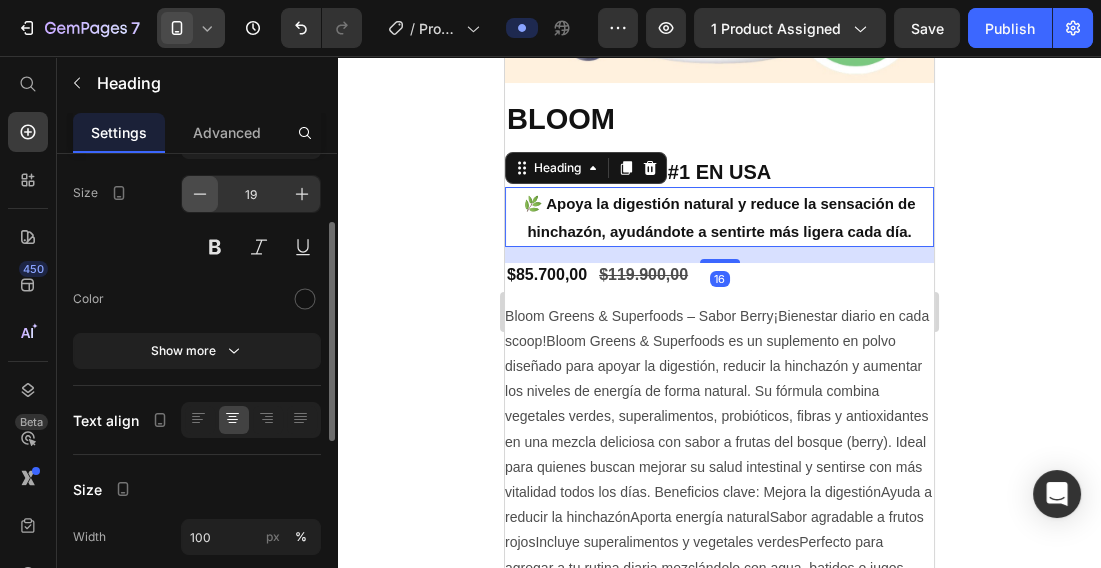 click 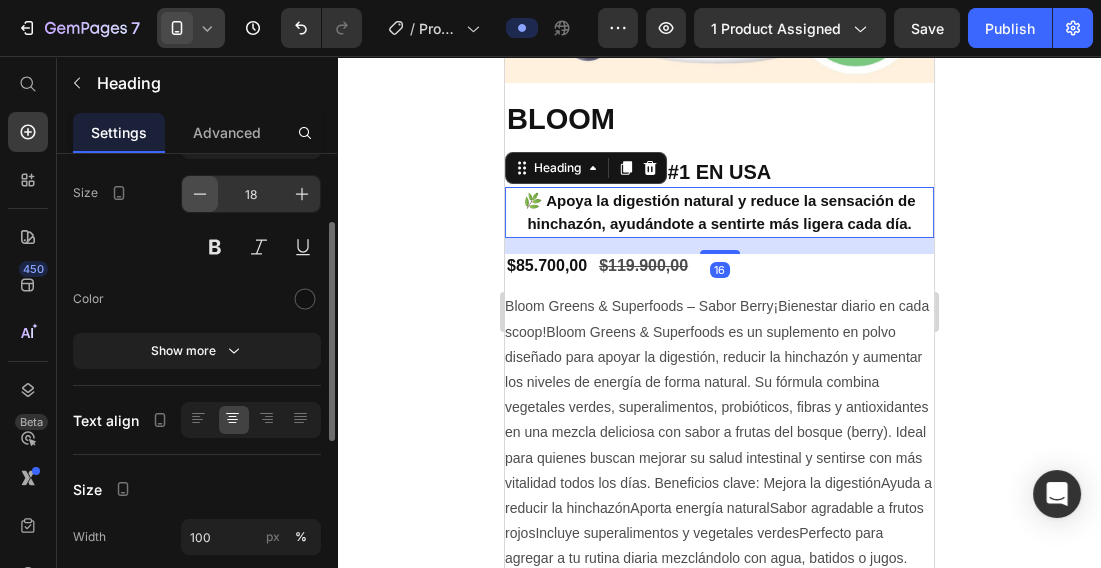 click 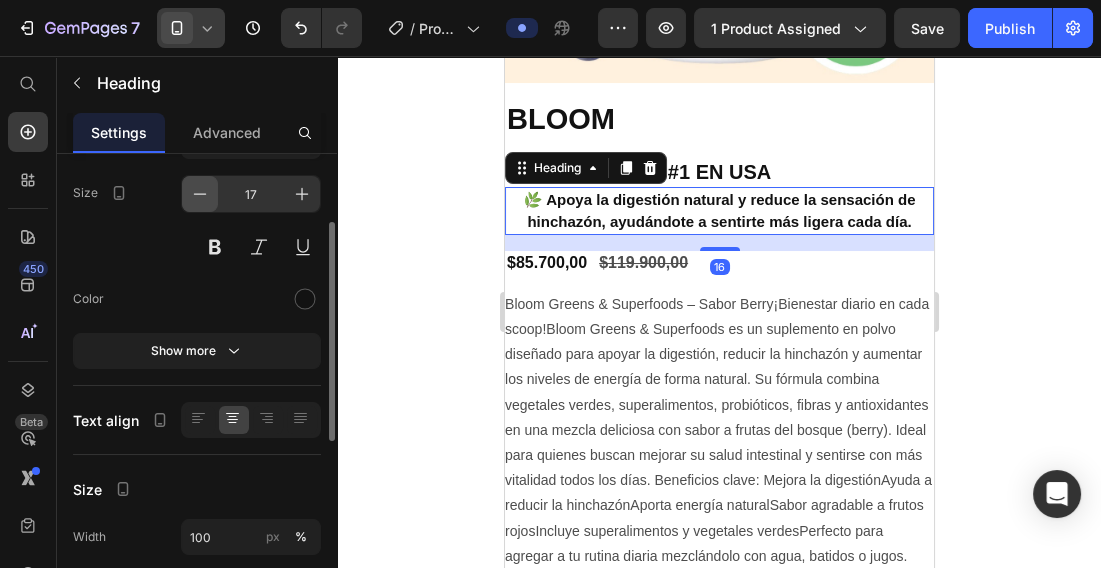 click 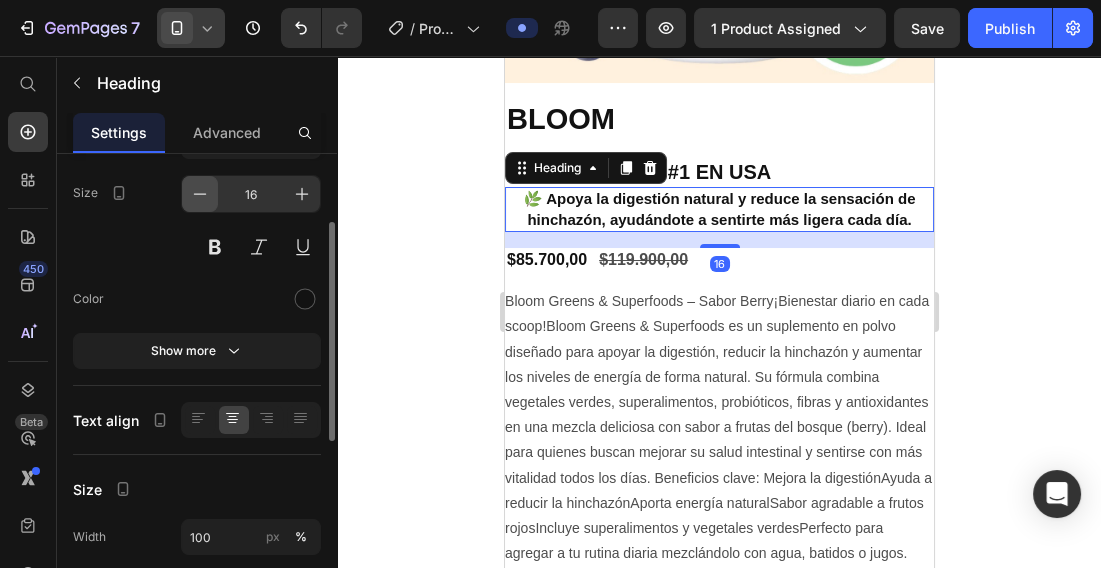 click 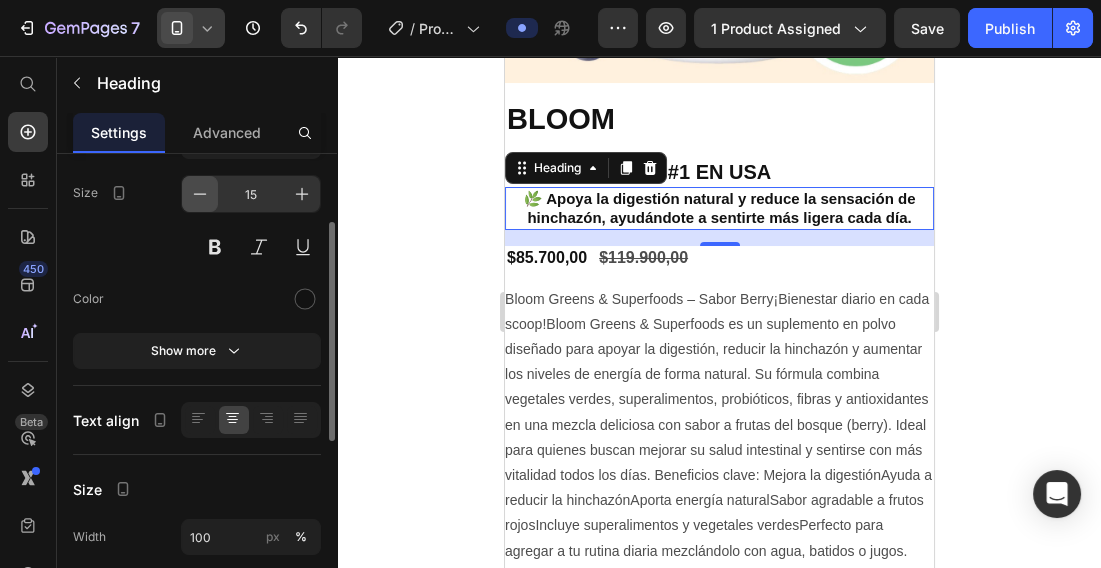 click 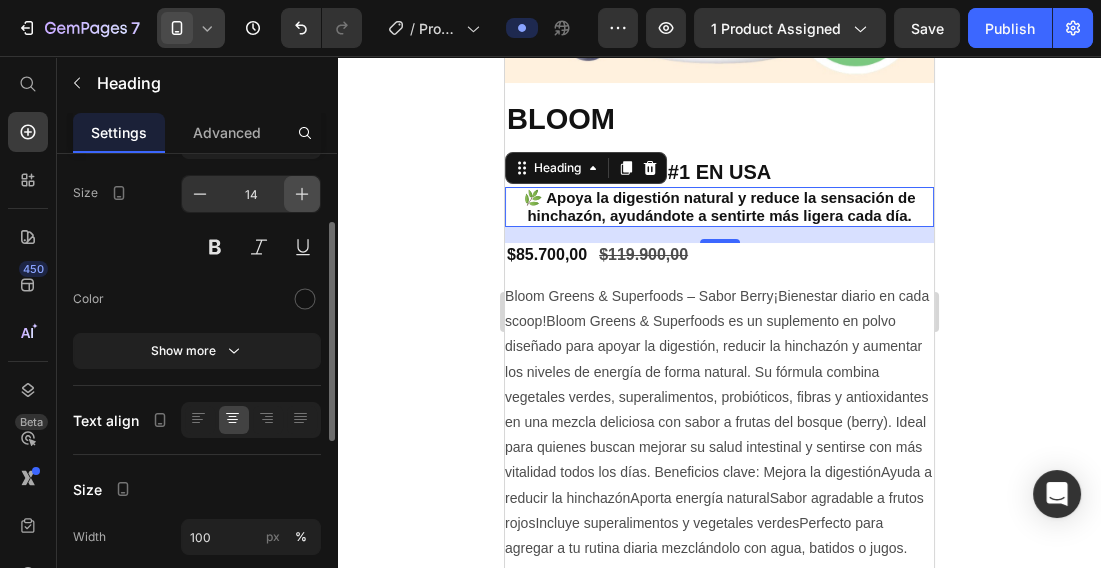 click 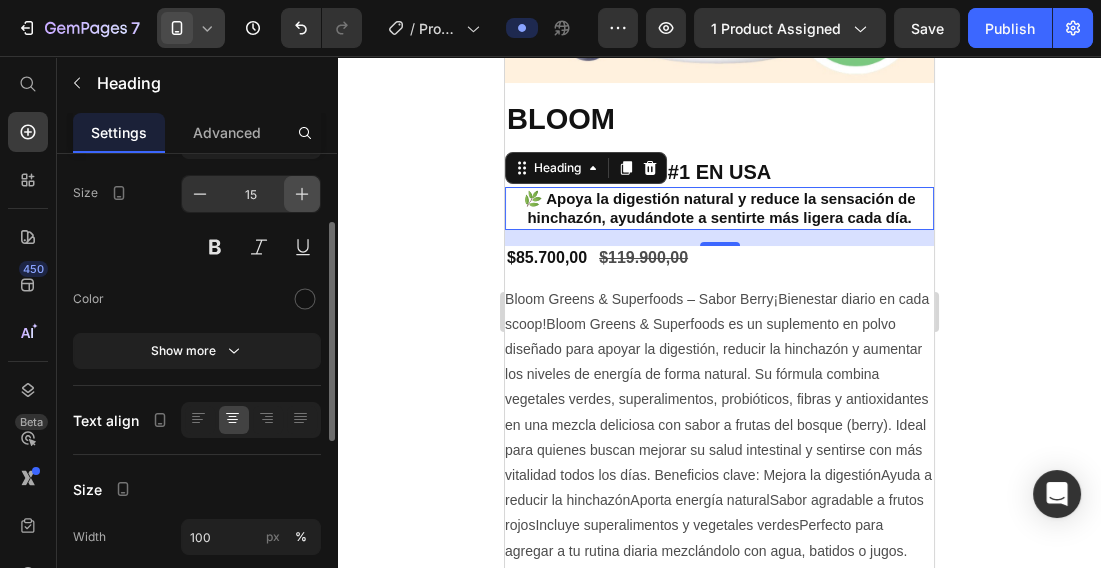 click 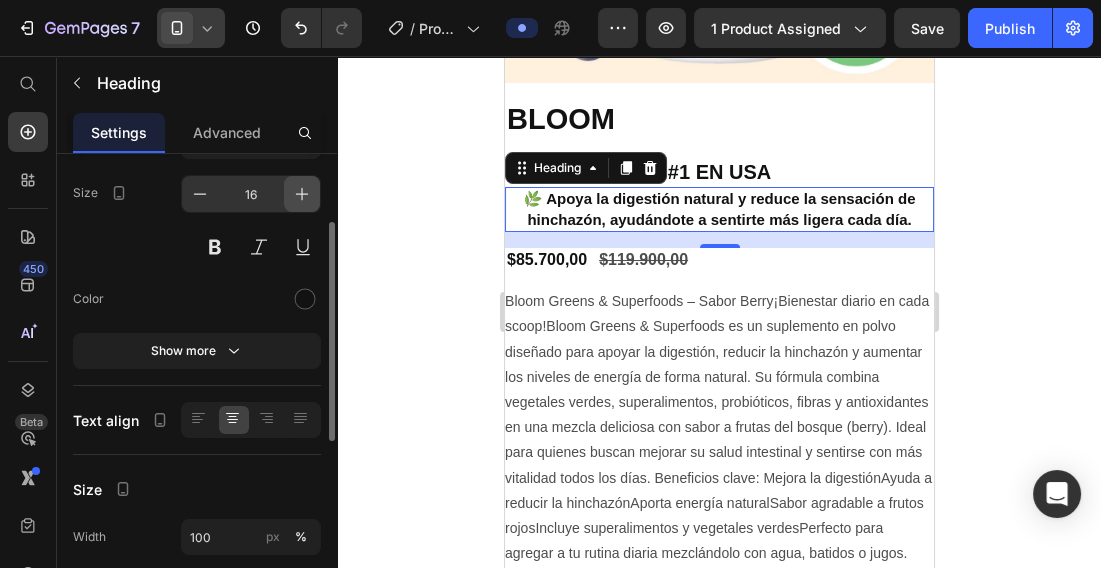 click 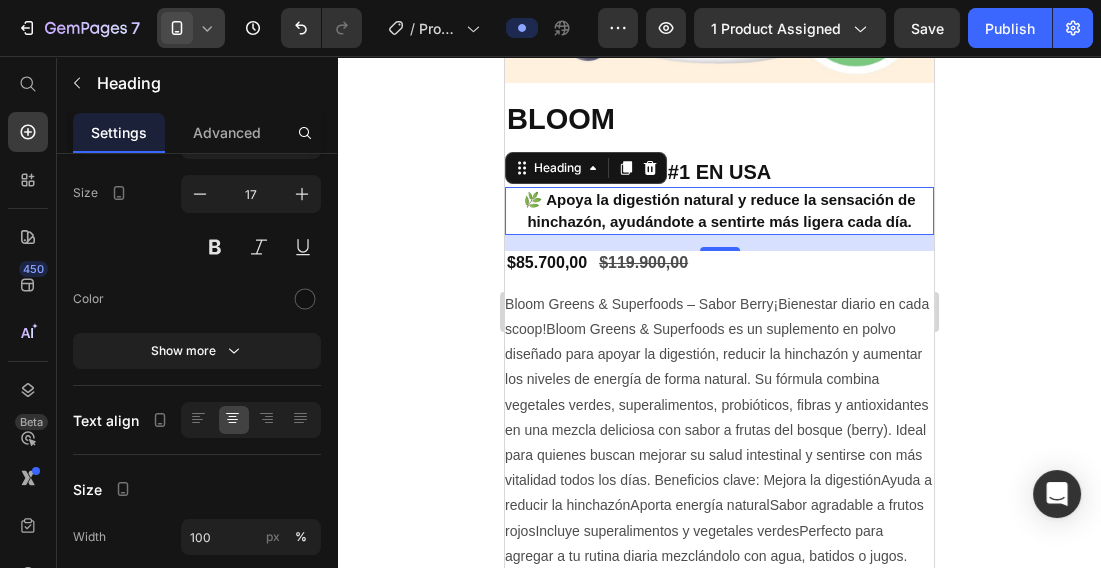 click 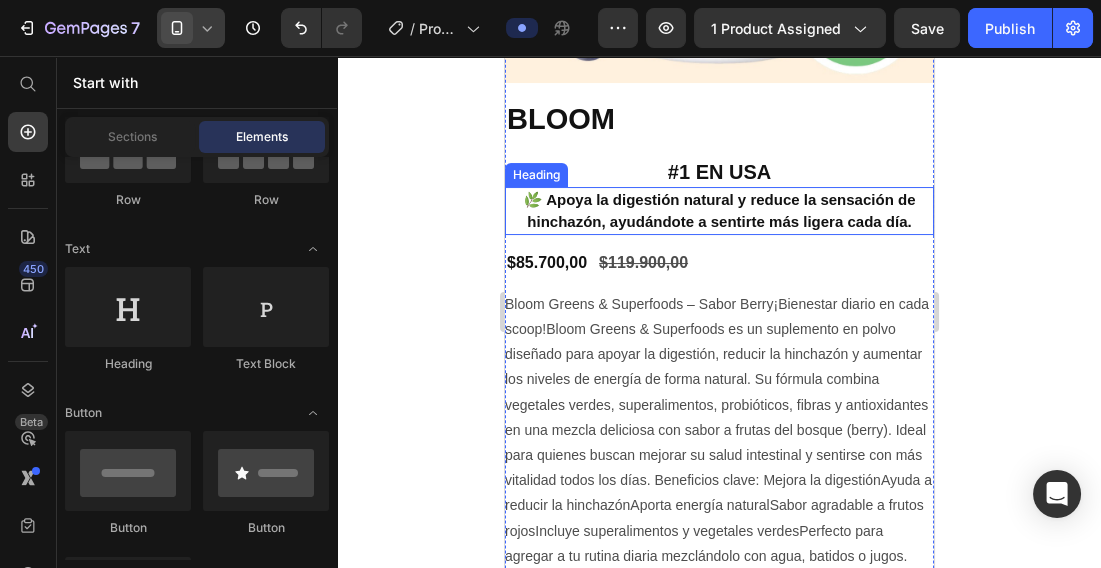 click on "🌿 Apoya la digestión natural y reduce la sensación de hinchazón, ayudándote a sentirte más ligera cada día." at bounding box center (719, 210) 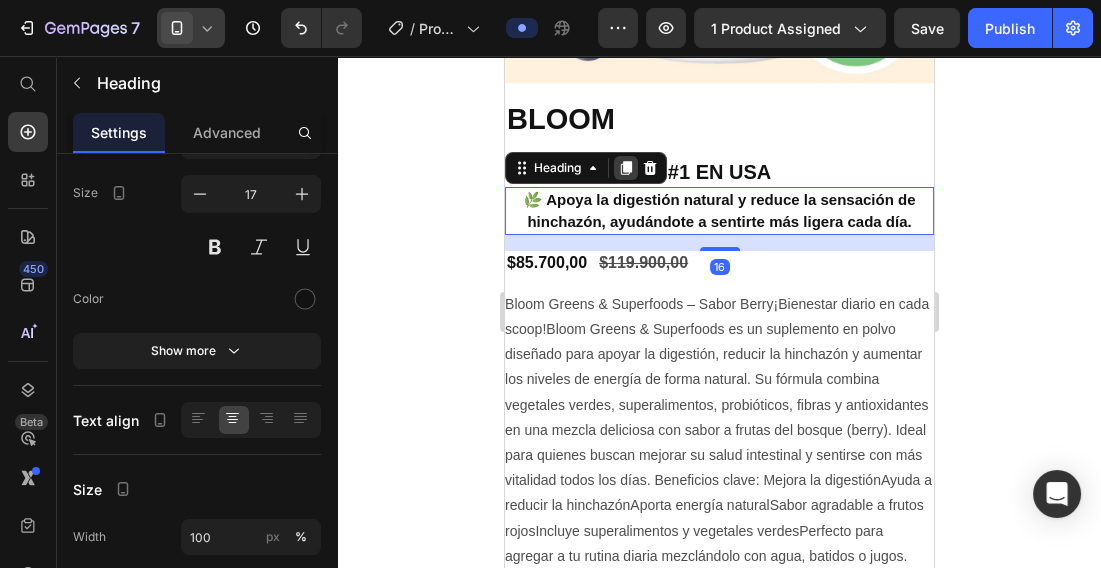 click 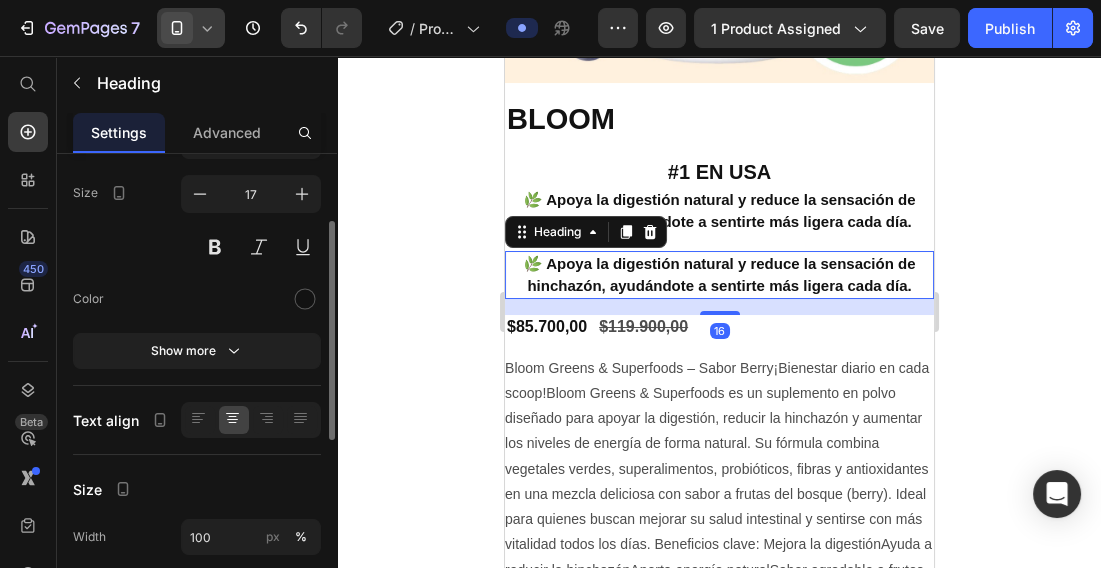 scroll, scrollTop: 146, scrollLeft: 0, axis: vertical 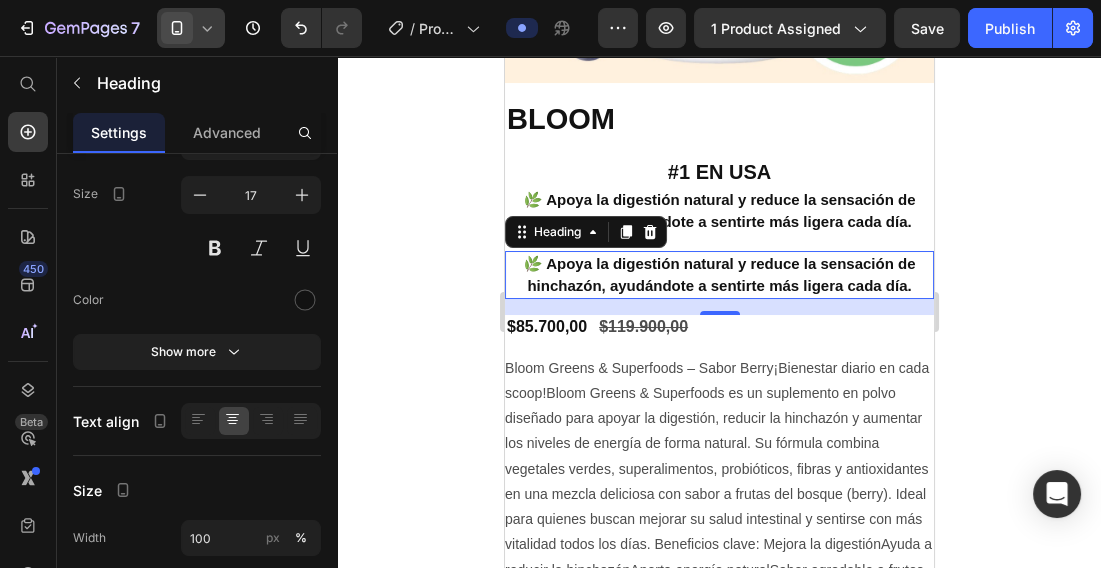 click on "🌿 Apoya la digestión natural y reduce la sensación de hinchazón, ayudándote a sentirte más ligera cada día." at bounding box center (719, 274) 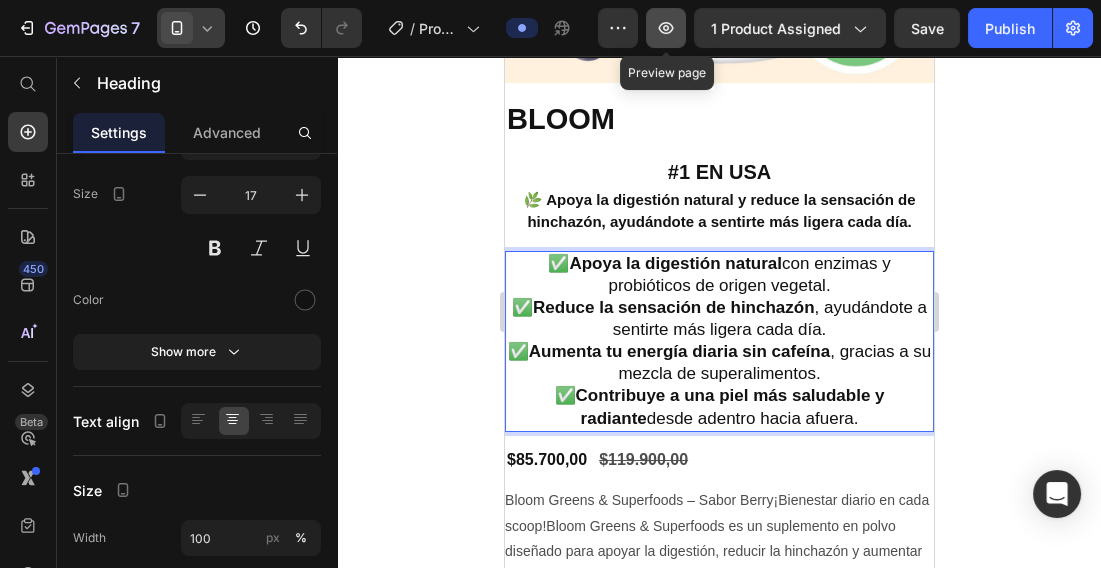 click 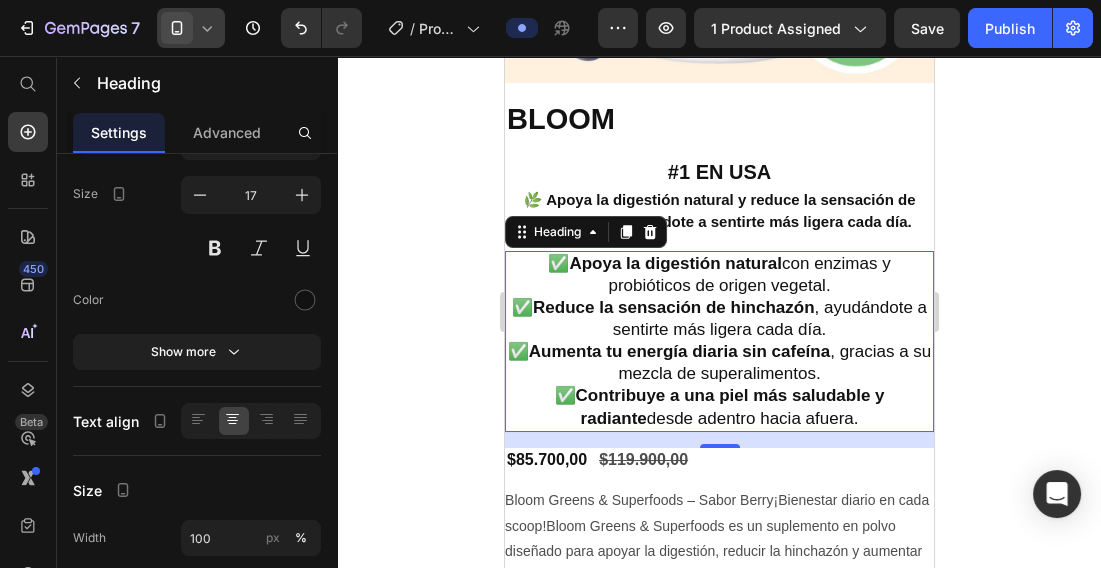 click on "Apoya la digestión natural" at bounding box center [674, 263] 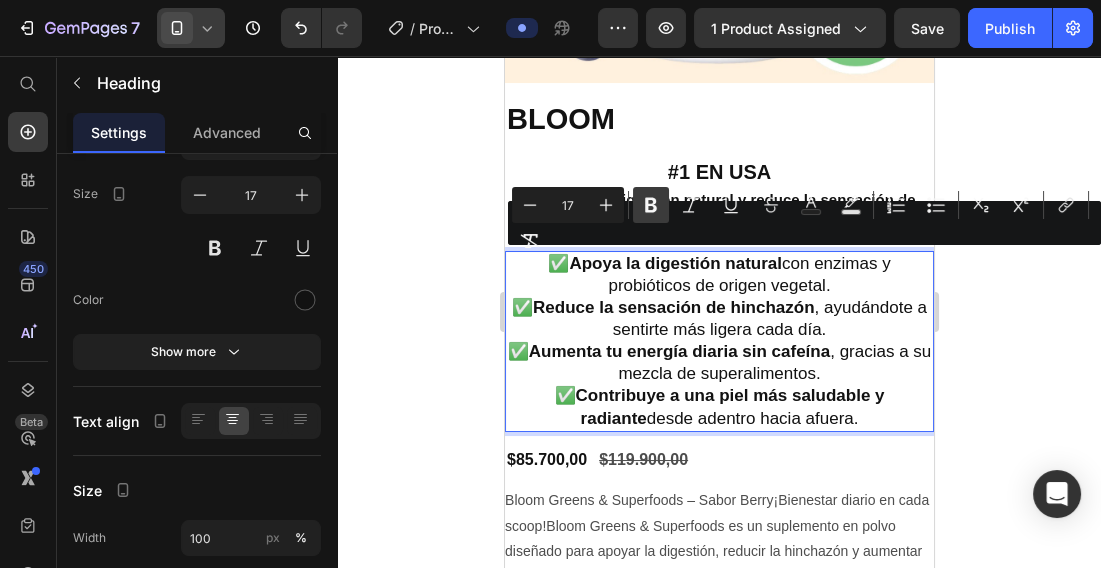 click 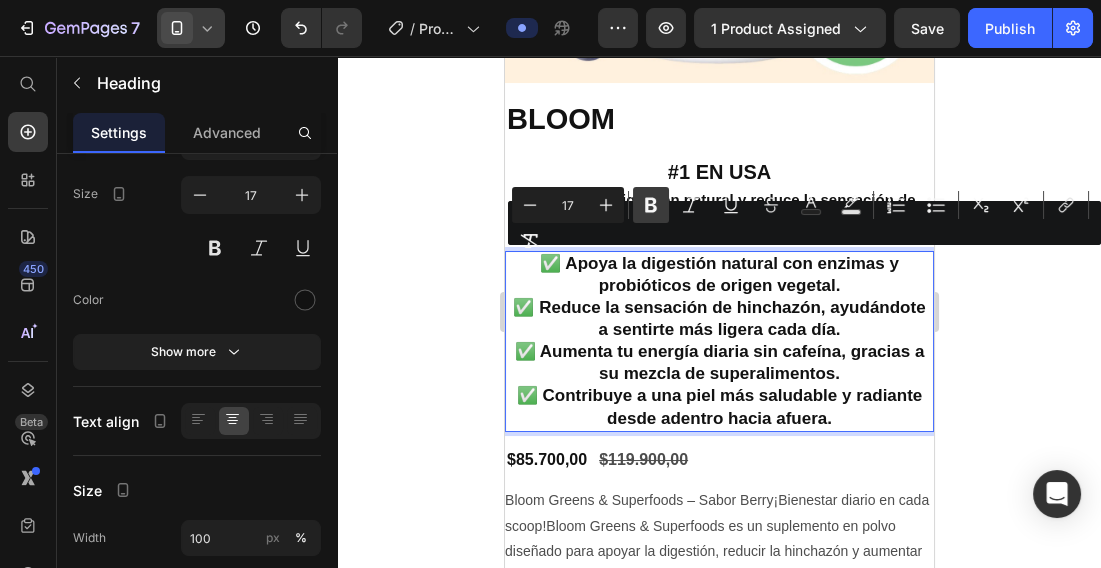 click 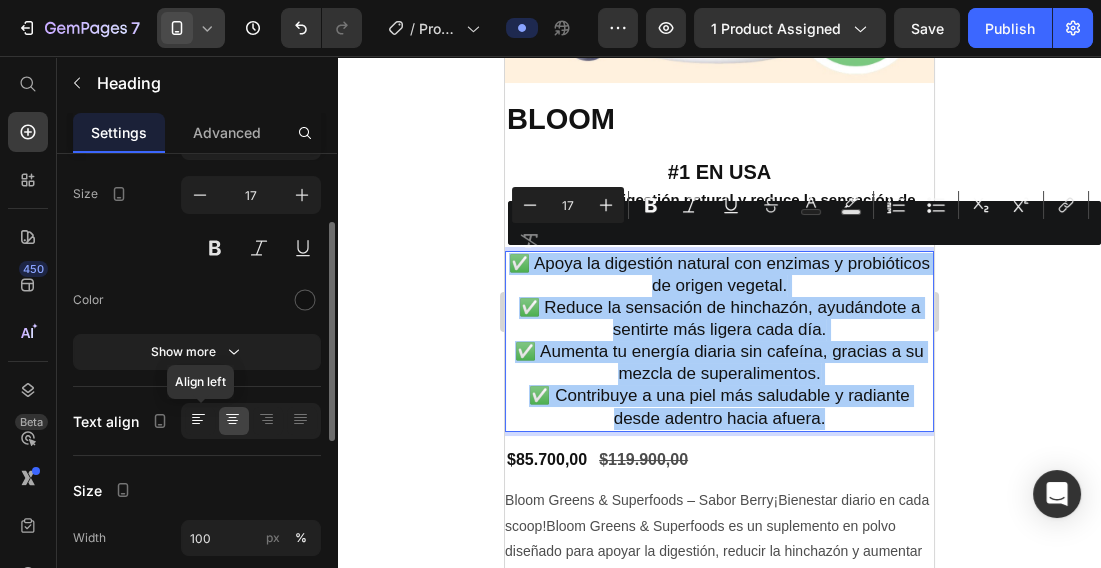 click 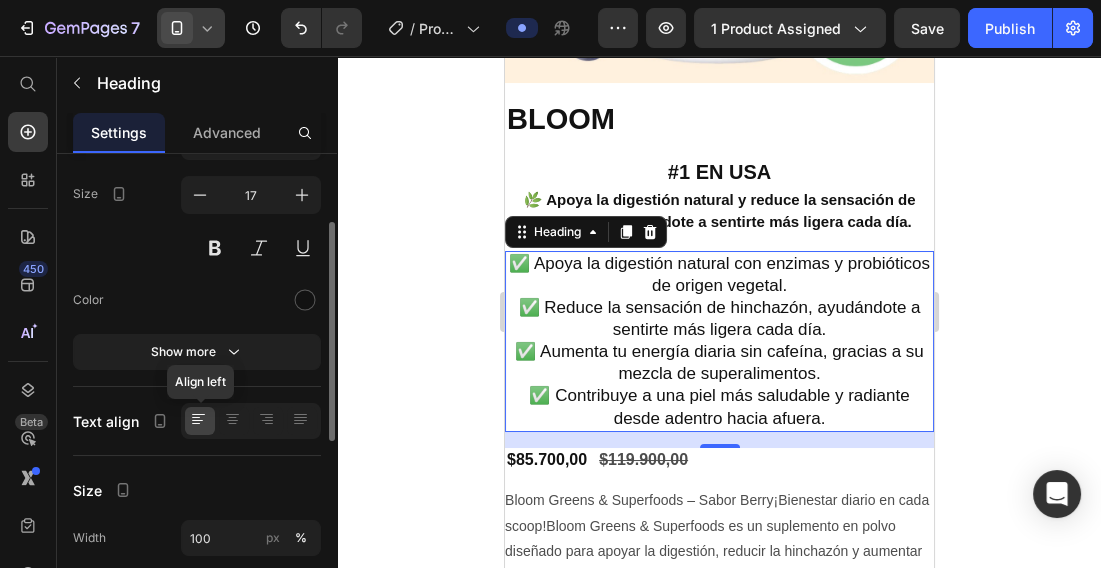 click 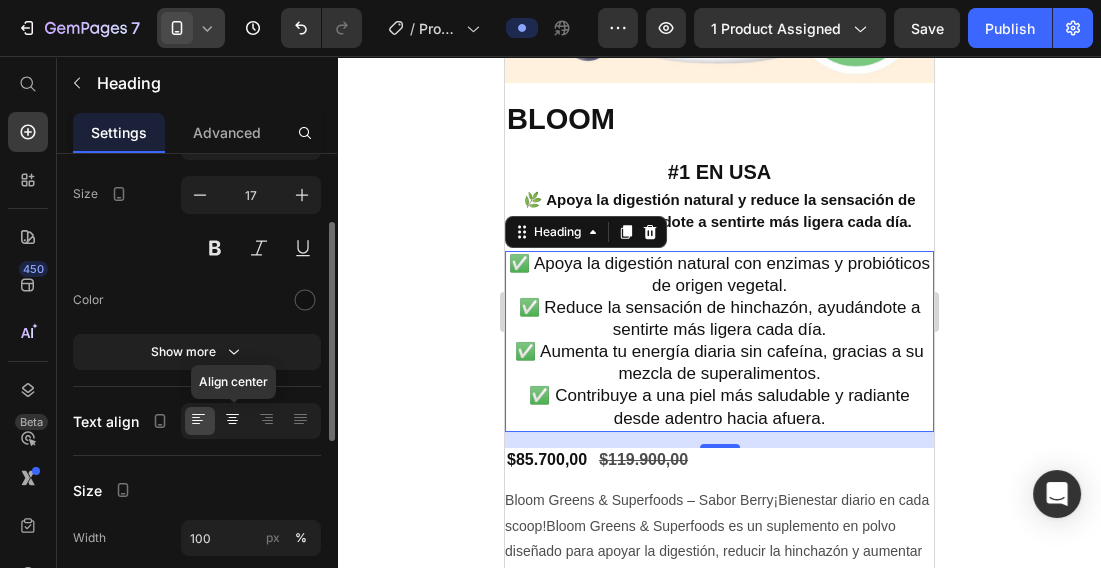 click 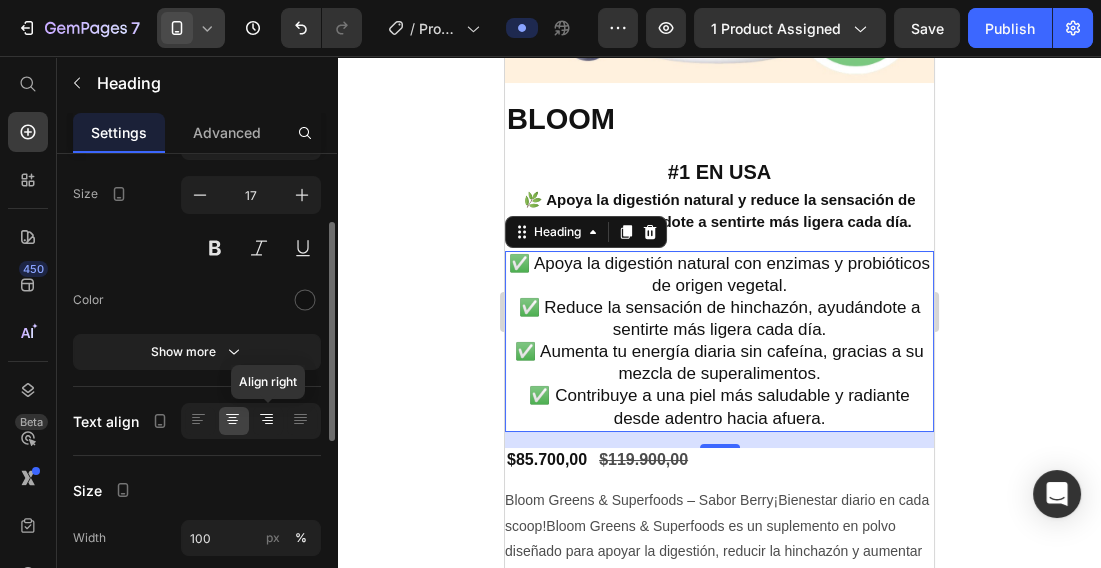 click 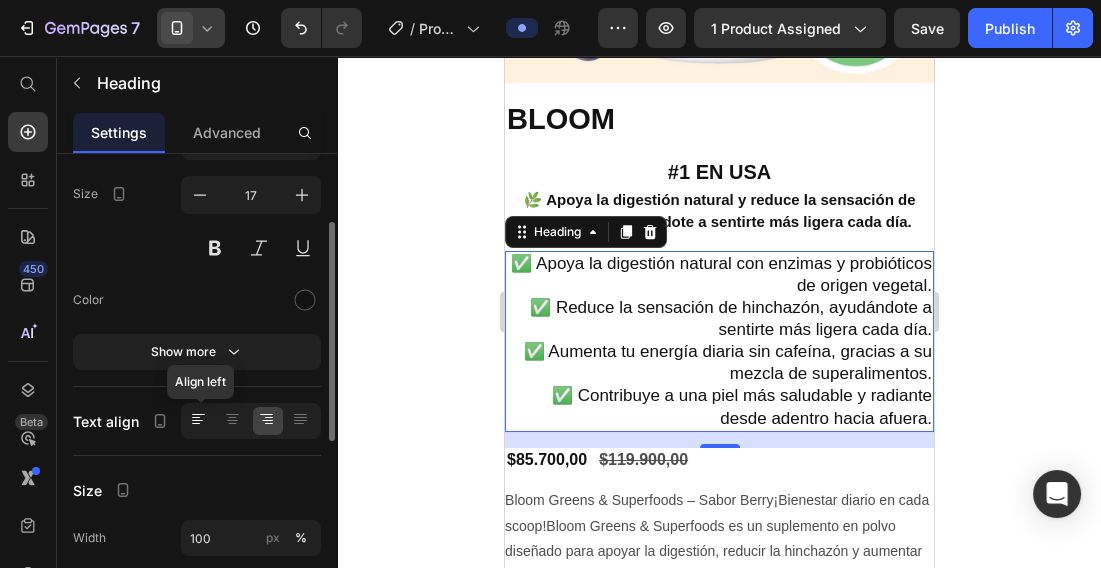 click 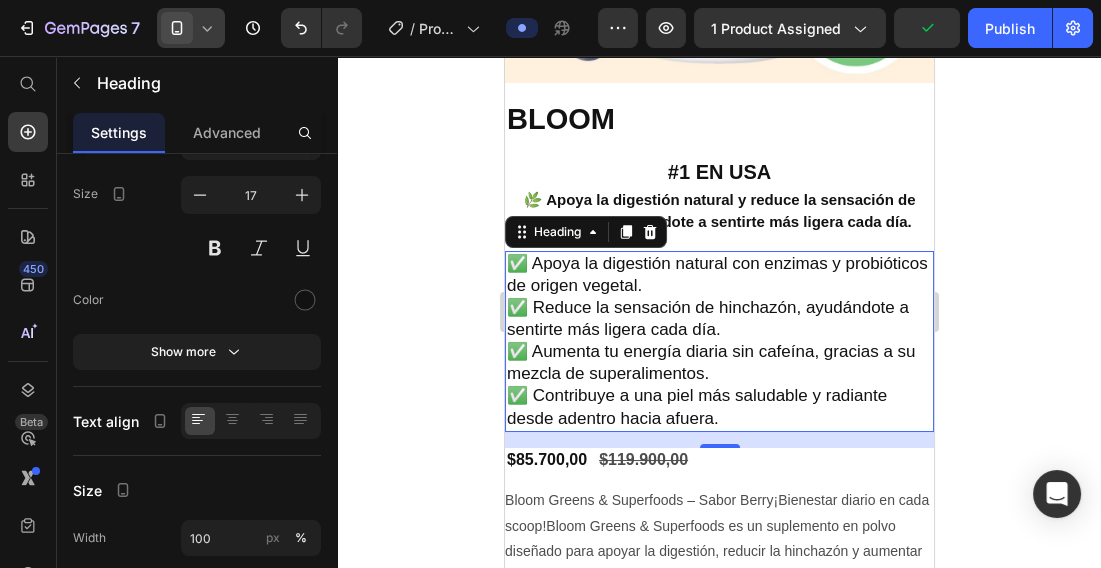 click on "✅ Apoya la digestión natural con enzimas y probióticos de origen vegetal. ✅ Reduce la sensación de hinchazón, ayudándote a sentirte más ligera cada día. ✅ Aumenta tu energía diaria sin cafeína, gracias a su mezcla de superalimentos. ✅ Contribuye a una piel más saludable y radiante desde adentro hacia afuera." at bounding box center (718, 341) 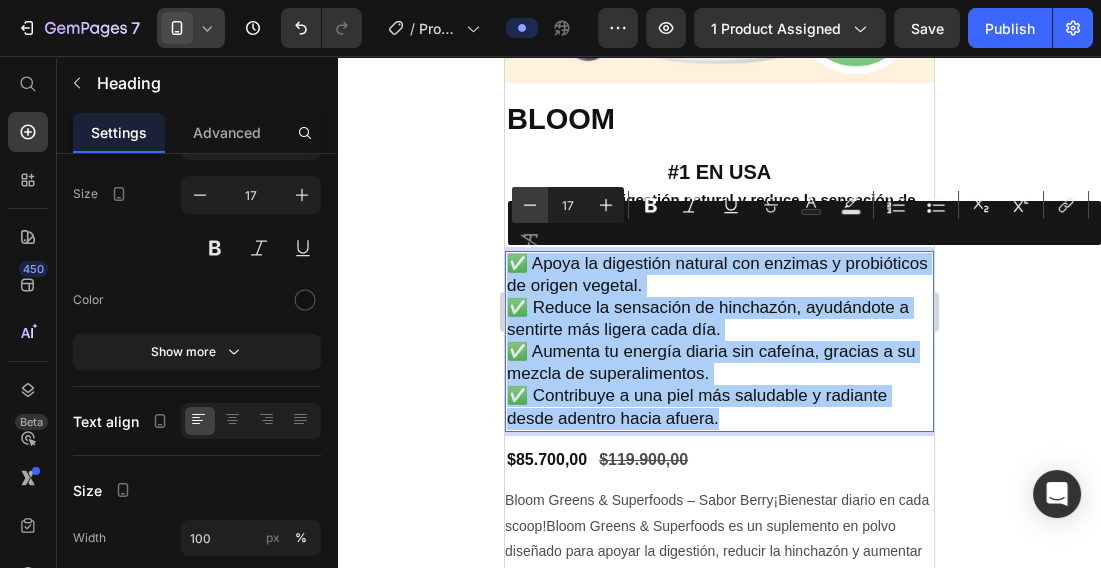 click 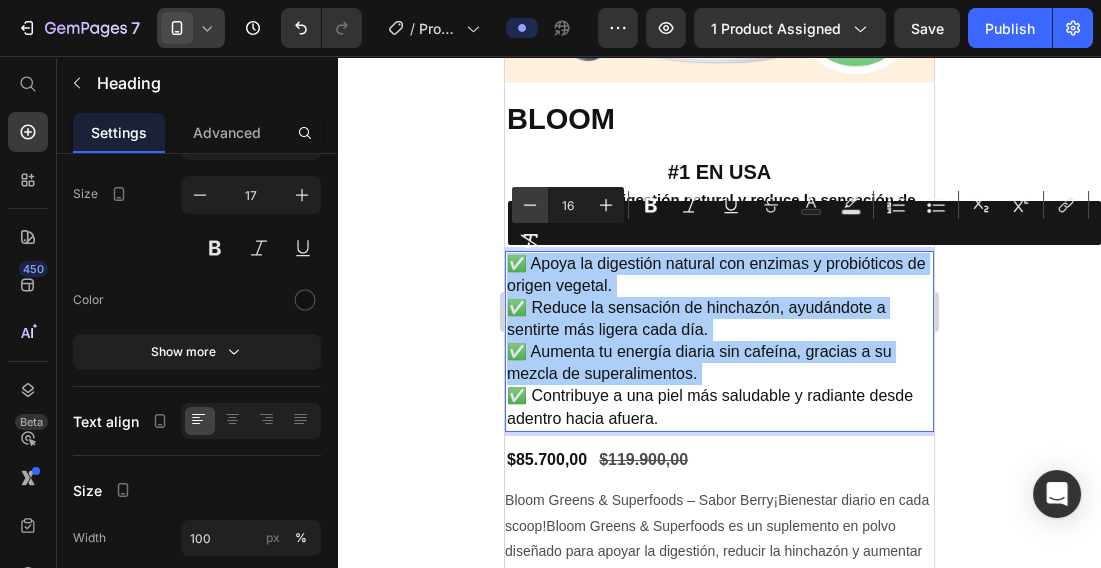 click 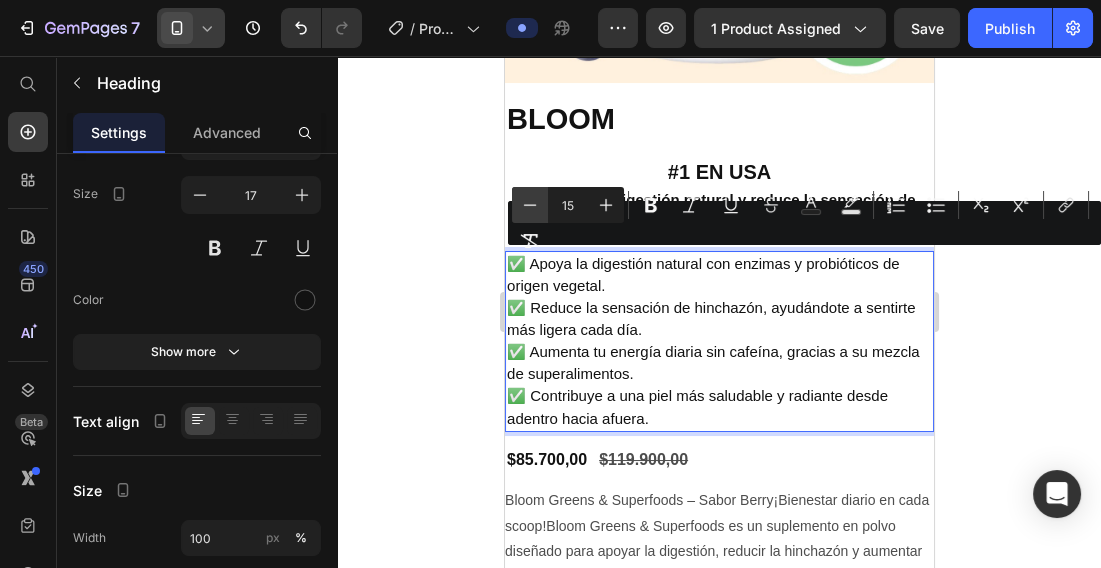 click 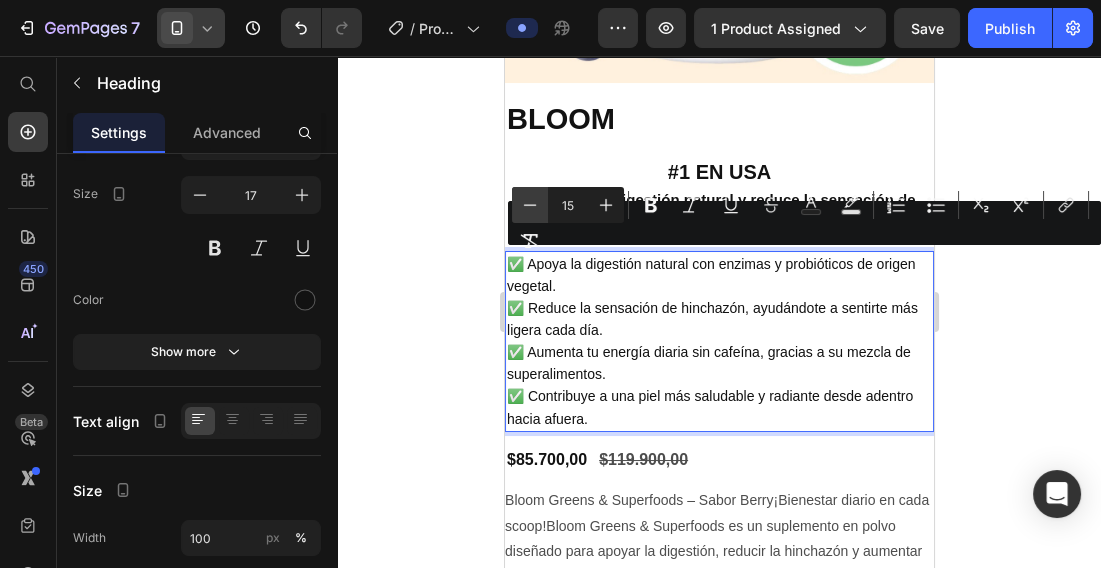 type on "14" 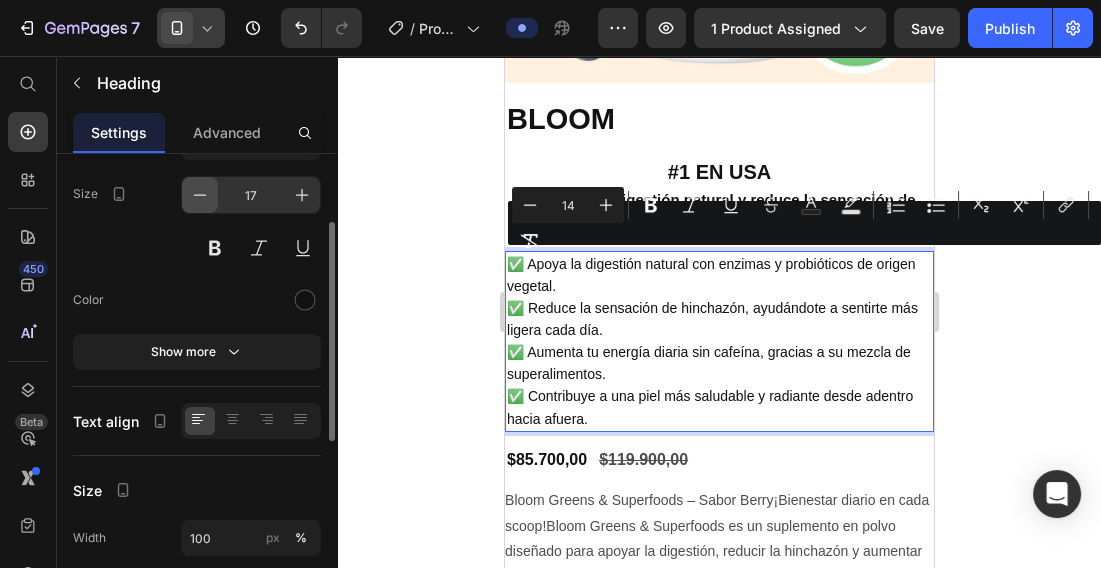 click 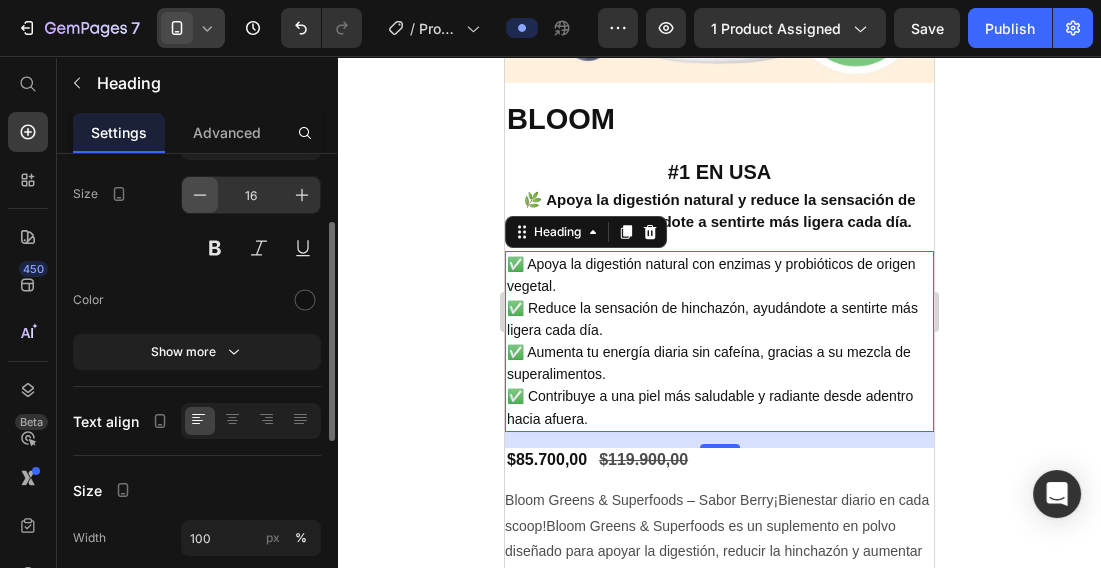 click 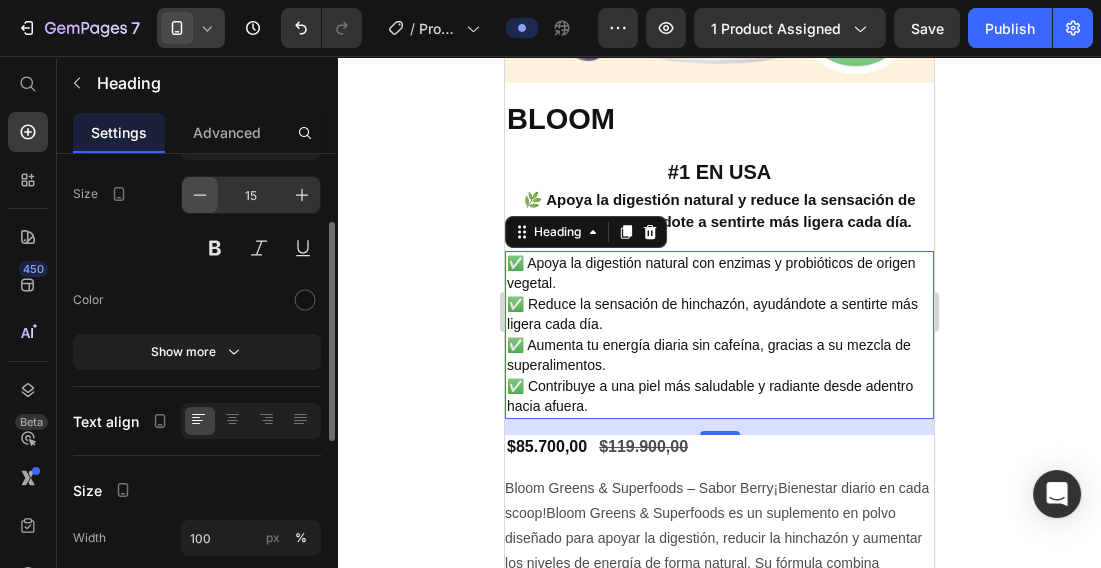 click 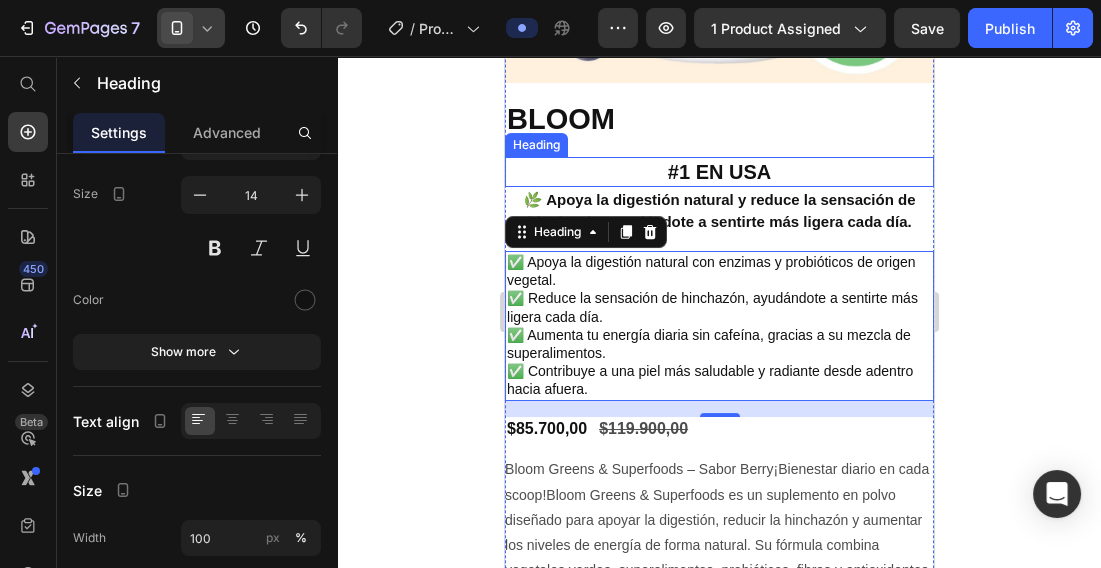 click 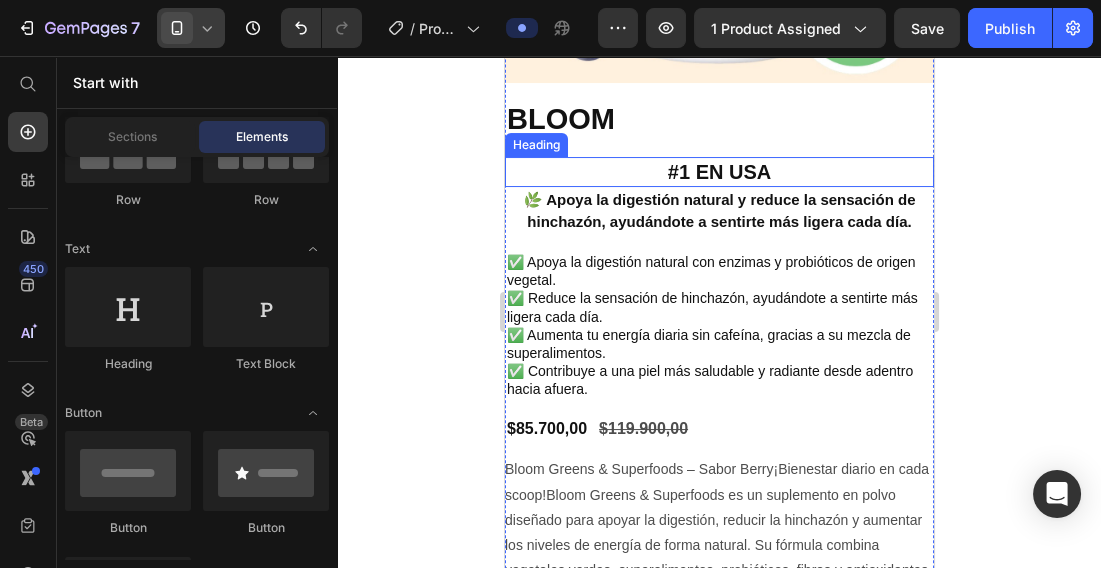 click on "#1 EN USA" at bounding box center [718, 172] 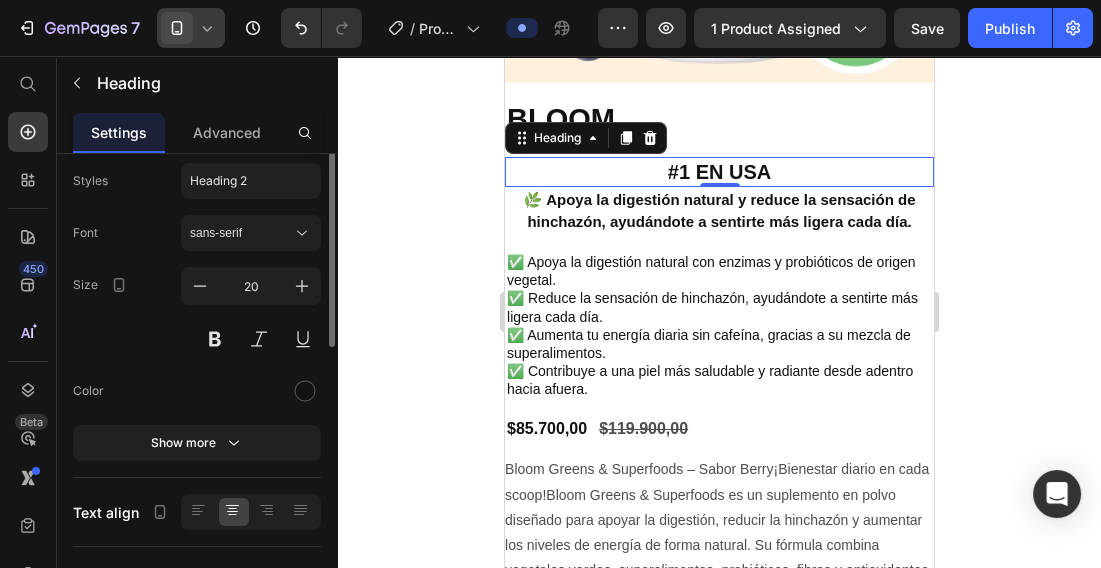 scroll, scrollTop: 0, scrollLeft: 0, axis: both 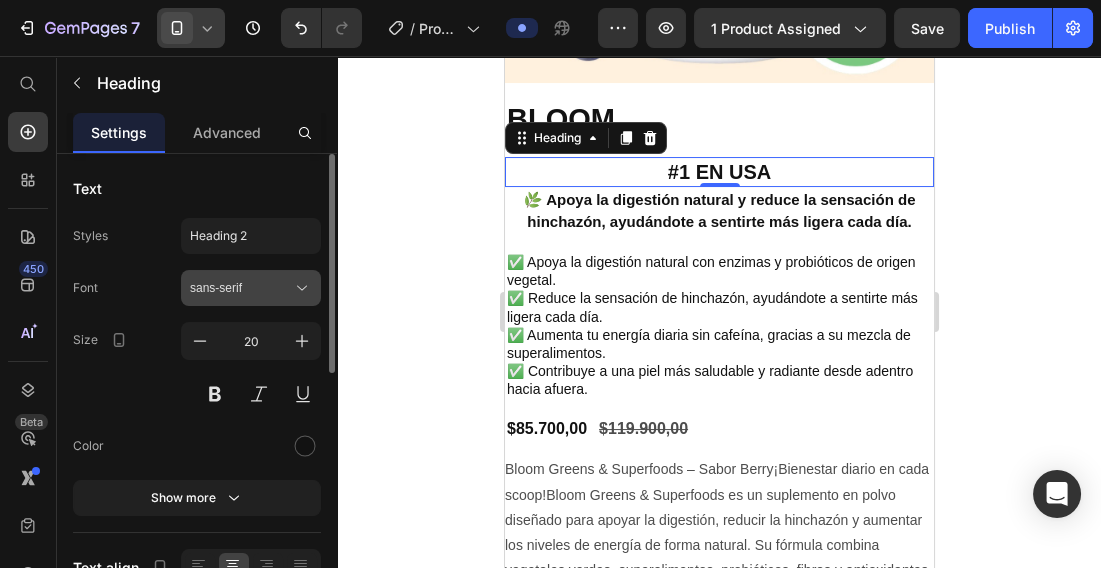 click on "sans-serif" at bounding box center (241, 288) 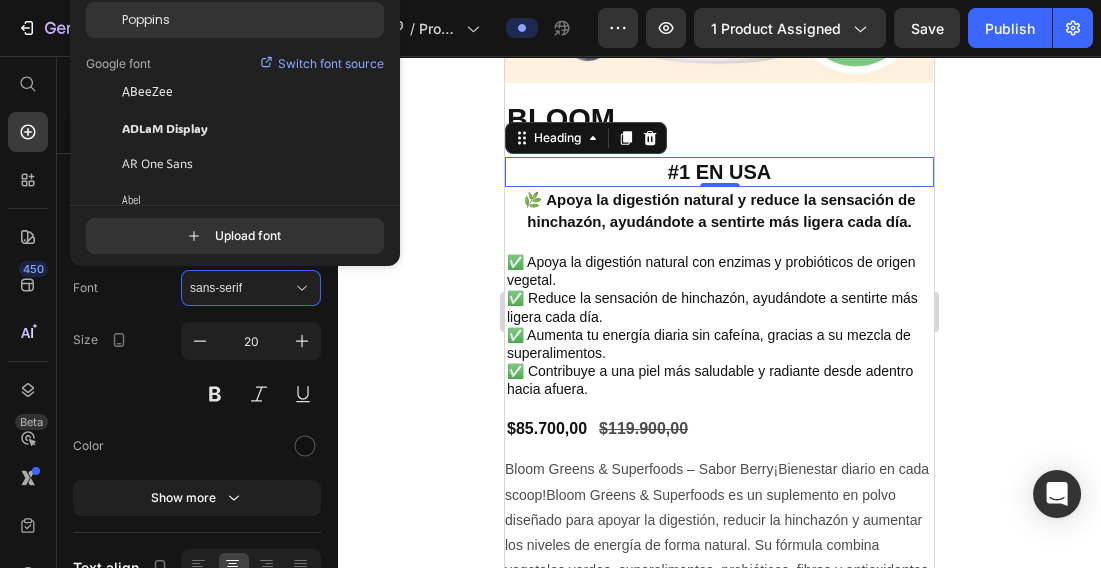 click on "Poppins" at bounding box center [146, 20] 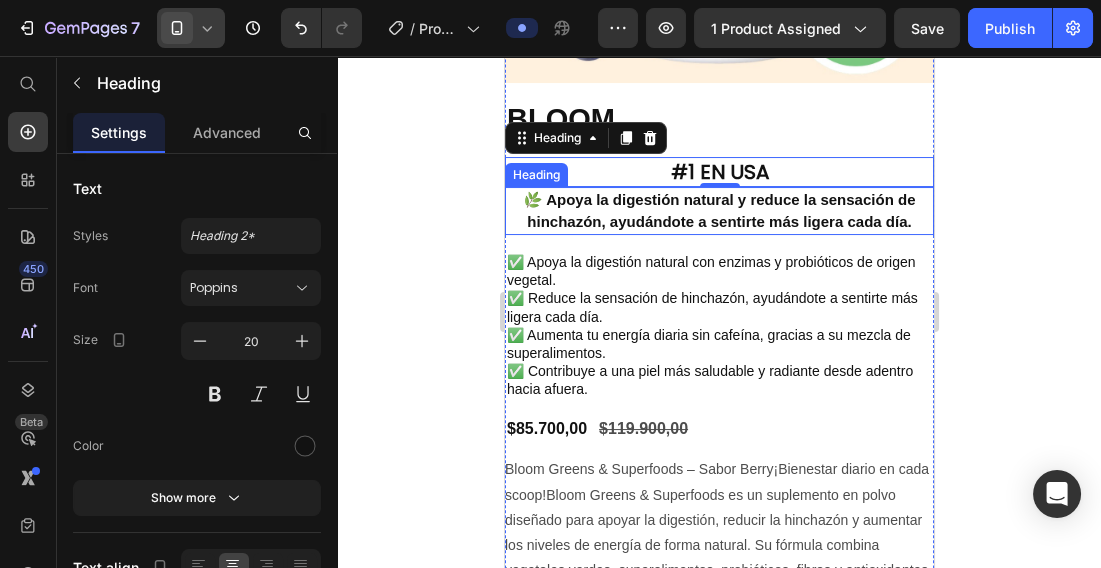 click on "🌿 Apoya la digestión natural y reduce la sensación de hinchazón, ayudándote a sentirte más ligera cada día." at bounding box center [719, 210] 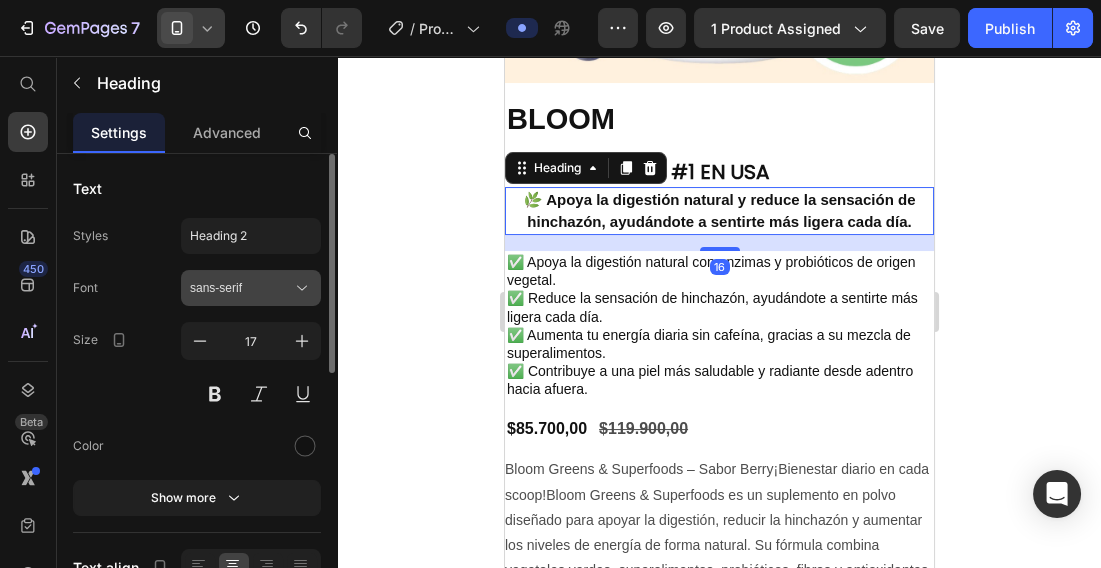 click on "sans-serif" at bounding box center [241, 288] 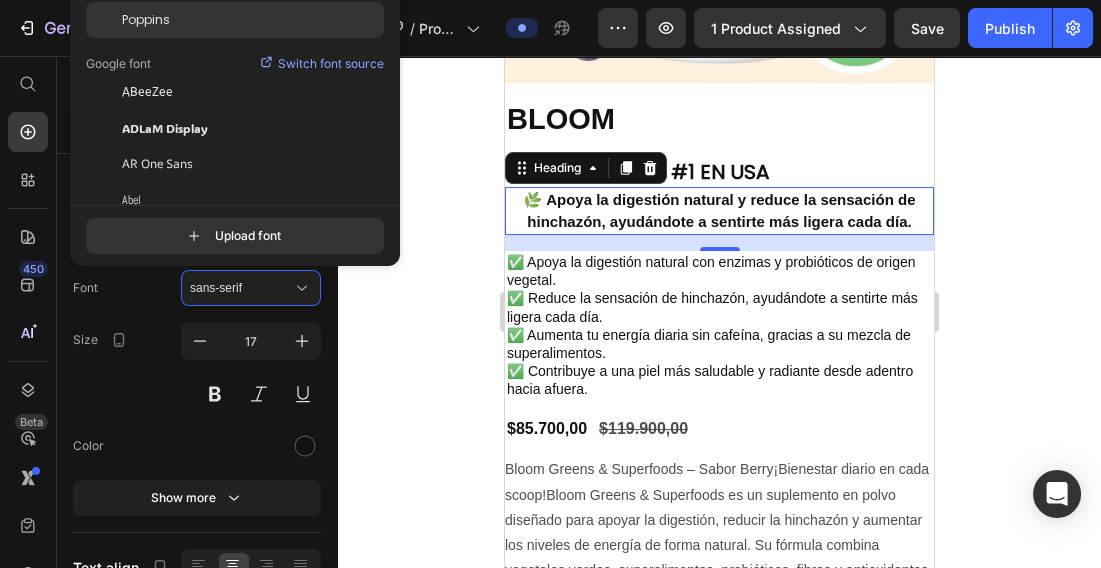 click on "Poppins" 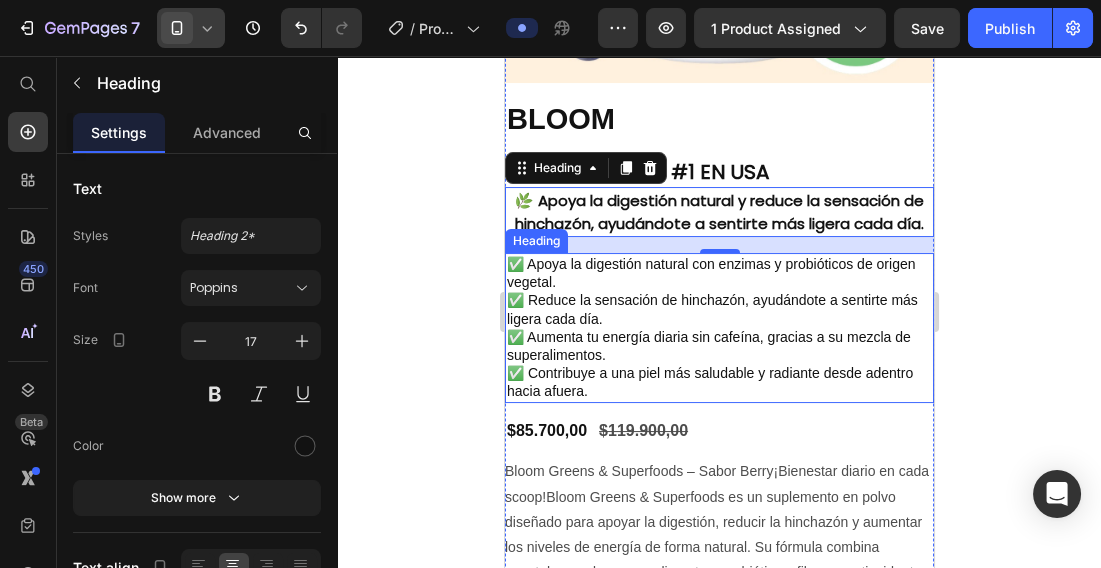 click on "✅ Reduce la sensación de hinchazón, ayudándote a sentirte más ligera cada día." at bounding box center (711, 309) 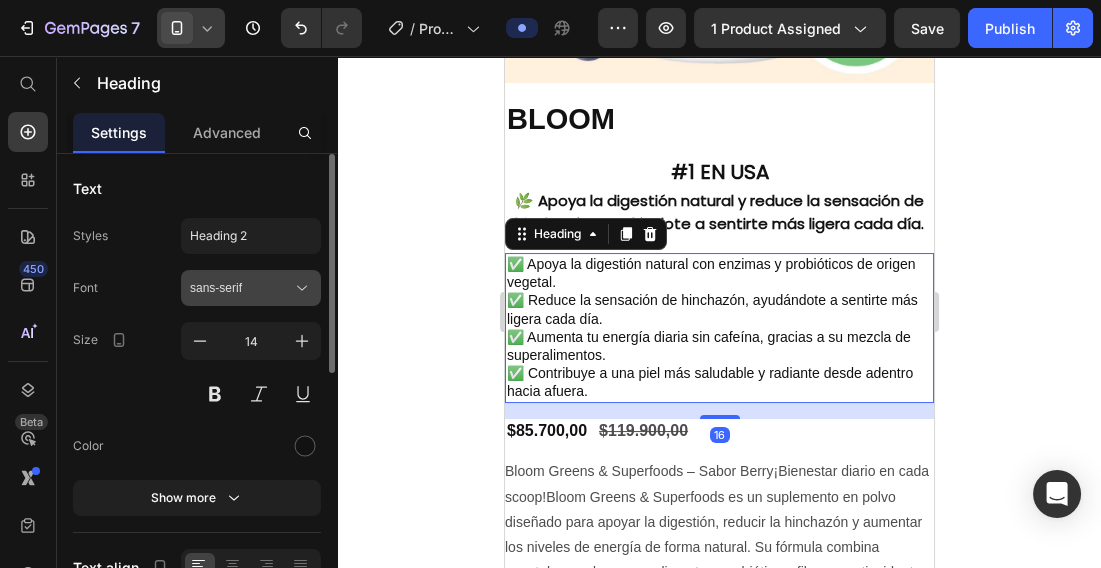 click on "sans-serif" at bounding box center (241, 288) 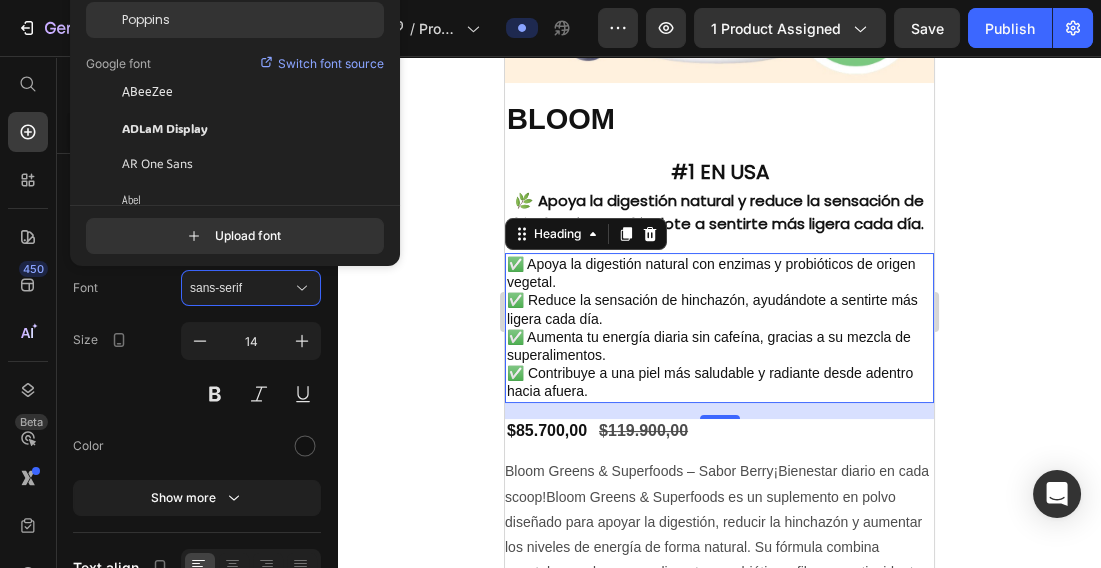 click on "Poppins" at bounding box center [146, 20] 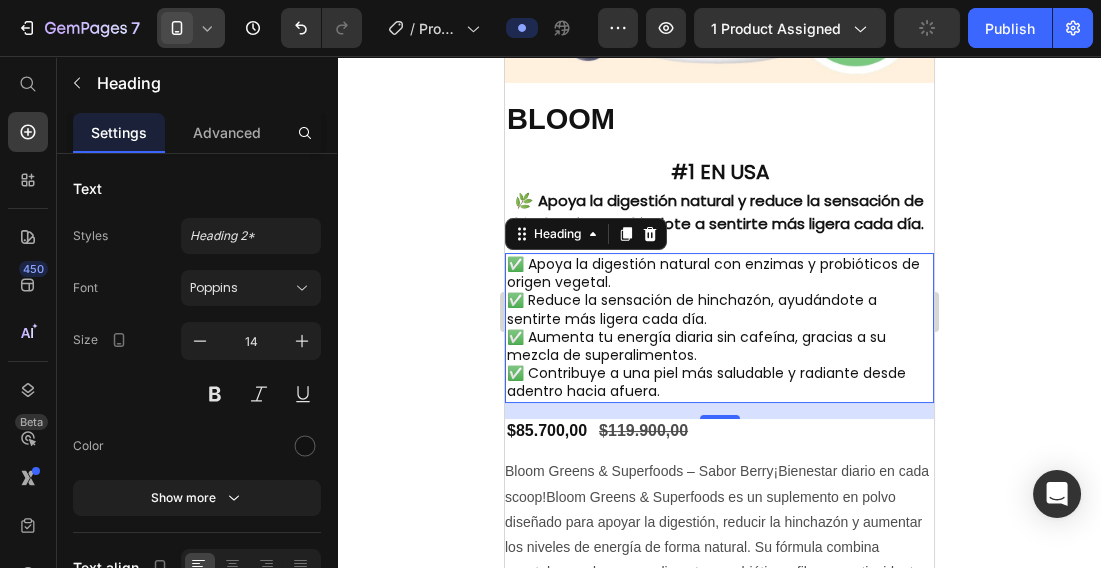 click 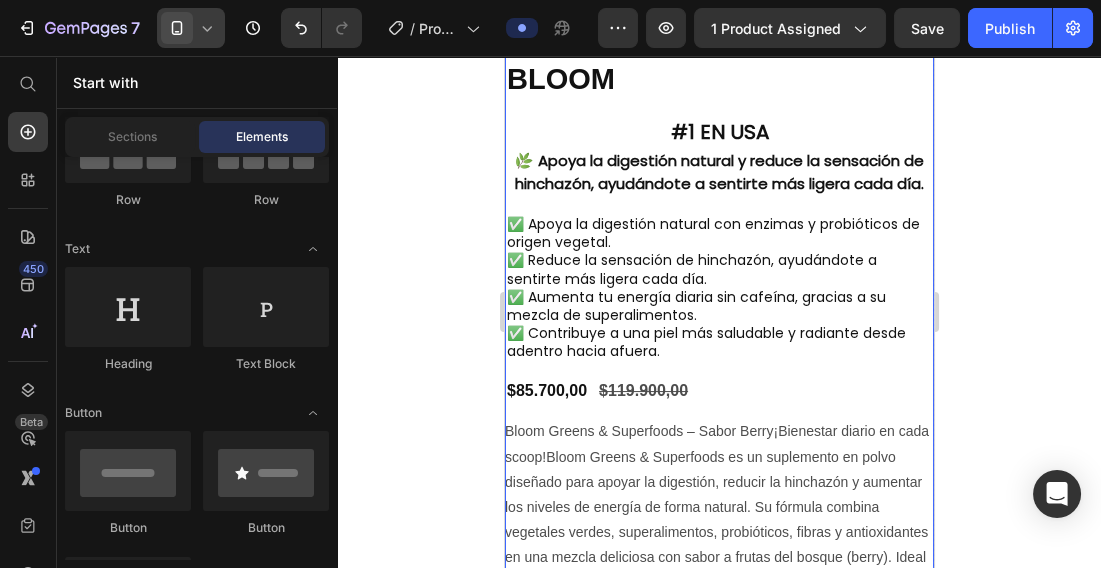 scroll, scrollTop: 511, scrollLeft: 0, axis: vertical 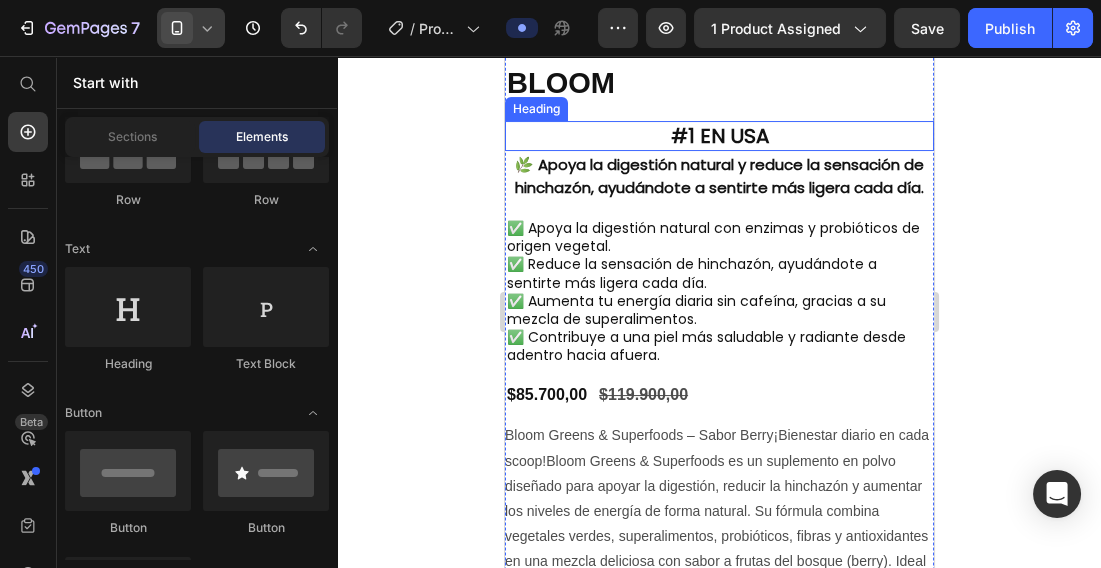 click on "#1 EN USA" at bounding box center (719, 136) 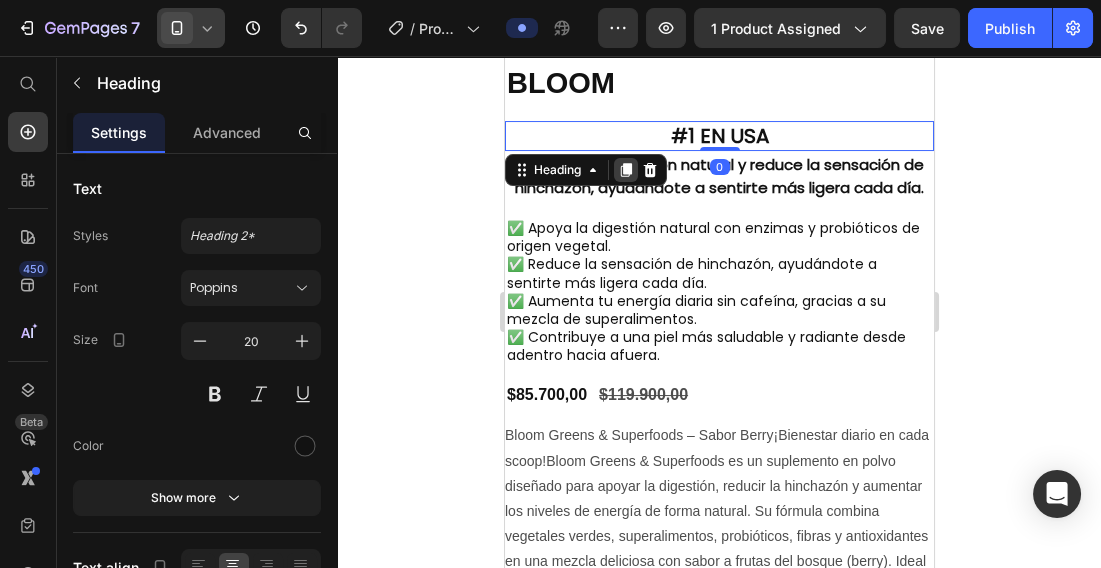 click 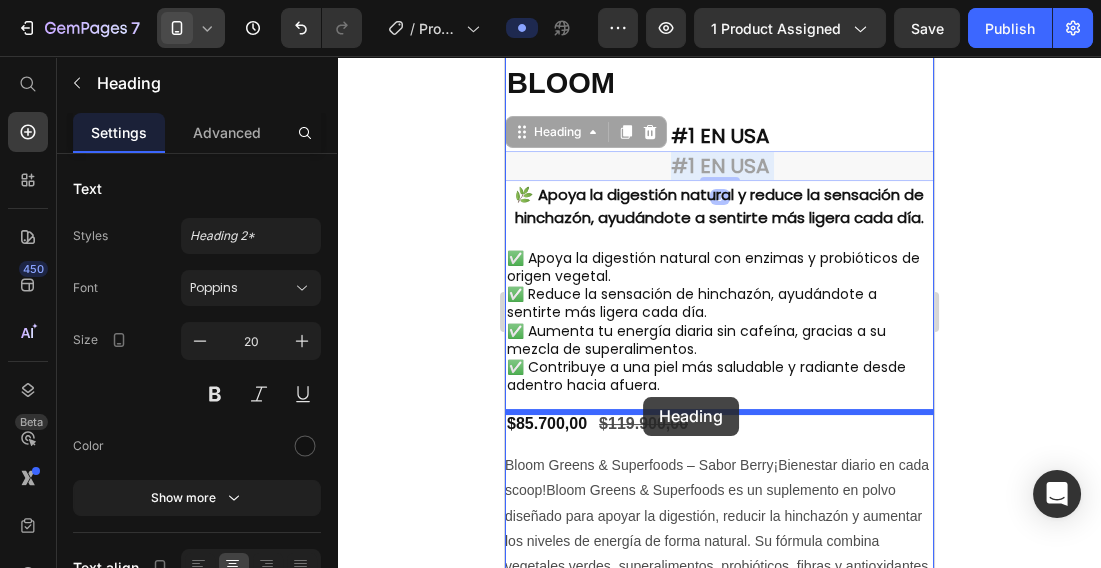 drag, startPoint x: 615, startPoint y: 159, endPoint x: 643, endPoint y: 397, distance: 239.6414 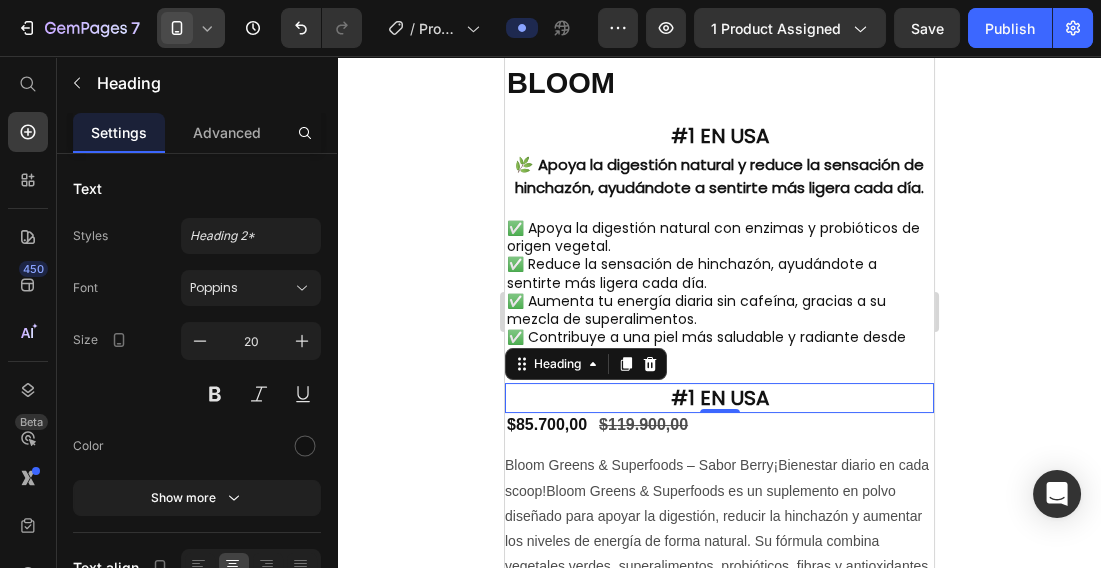 click on "#1 EN USA" at bounding box center [718, 398] 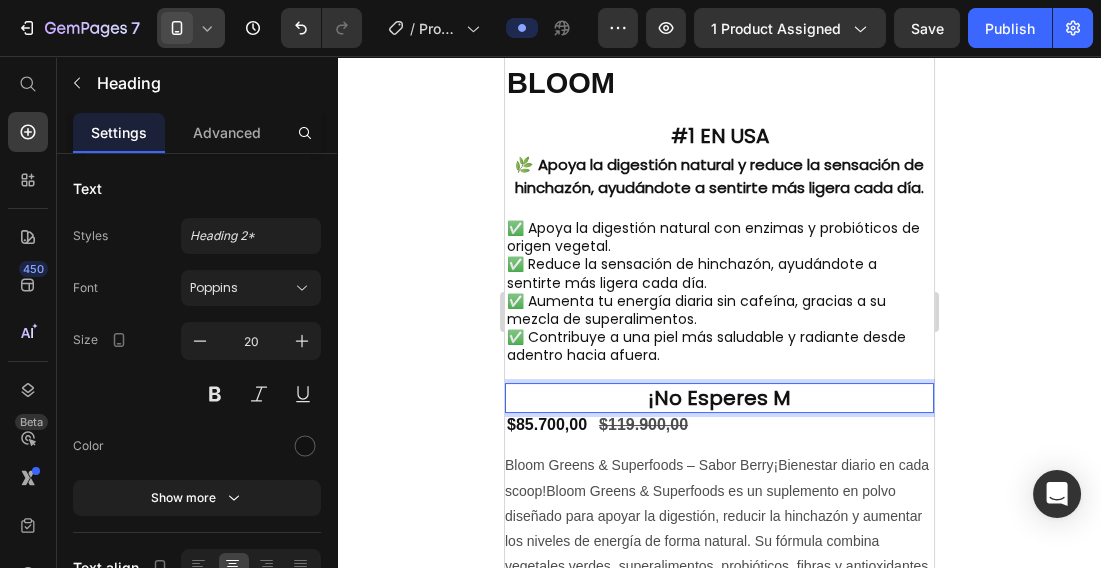 type 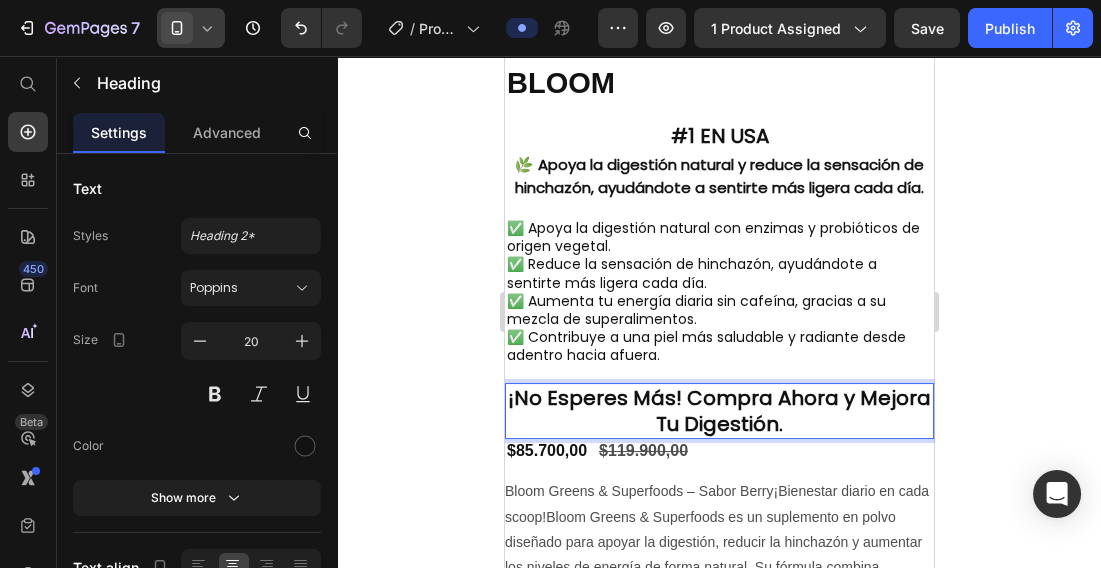 click 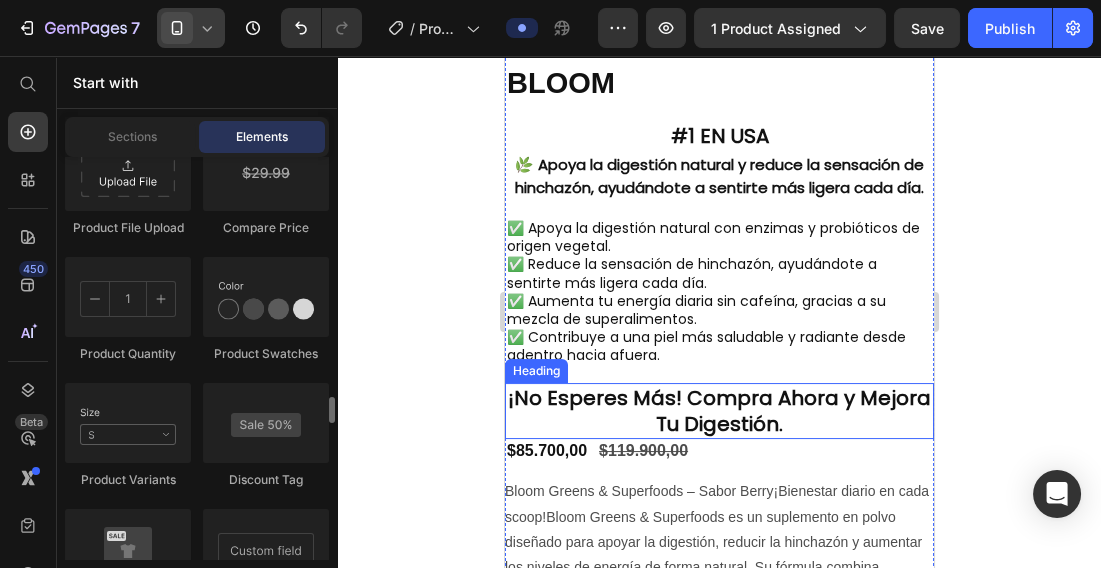 scroll, scrollTop: 3634, scrollLeft: 0, axis: vertical 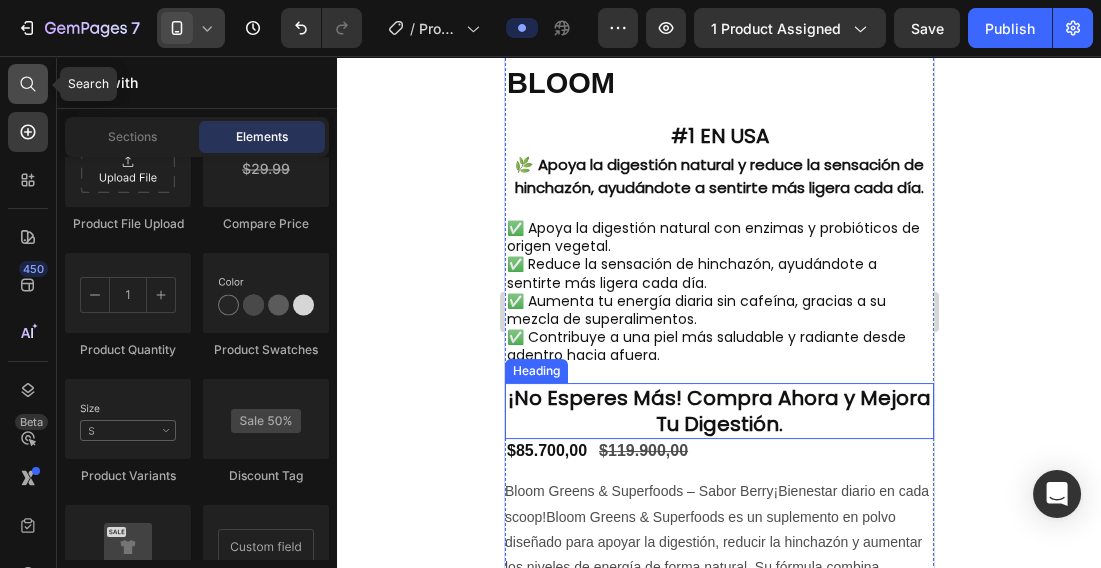 click 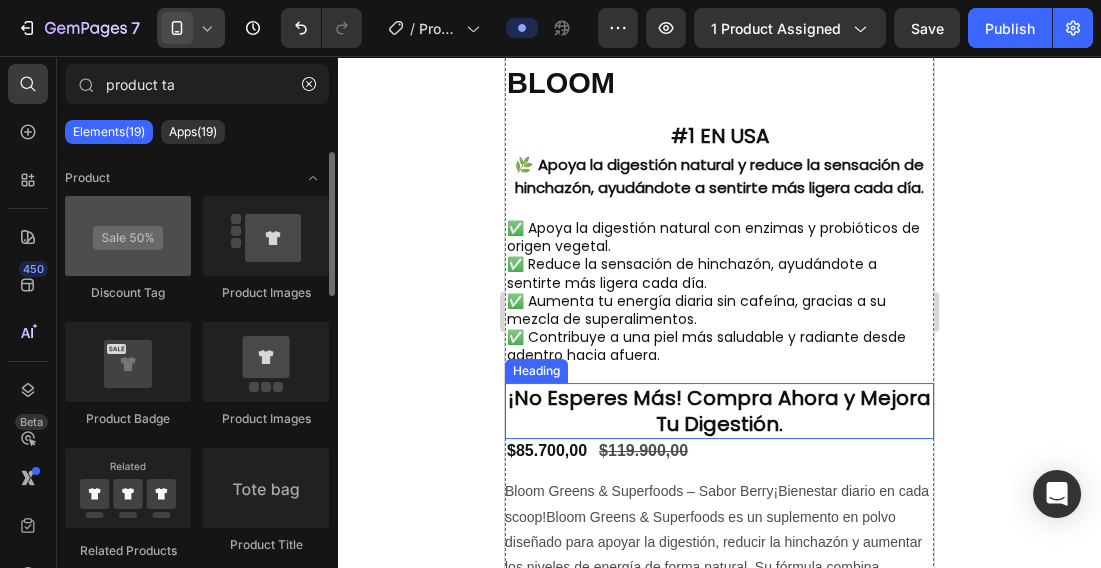 type on "product ta" 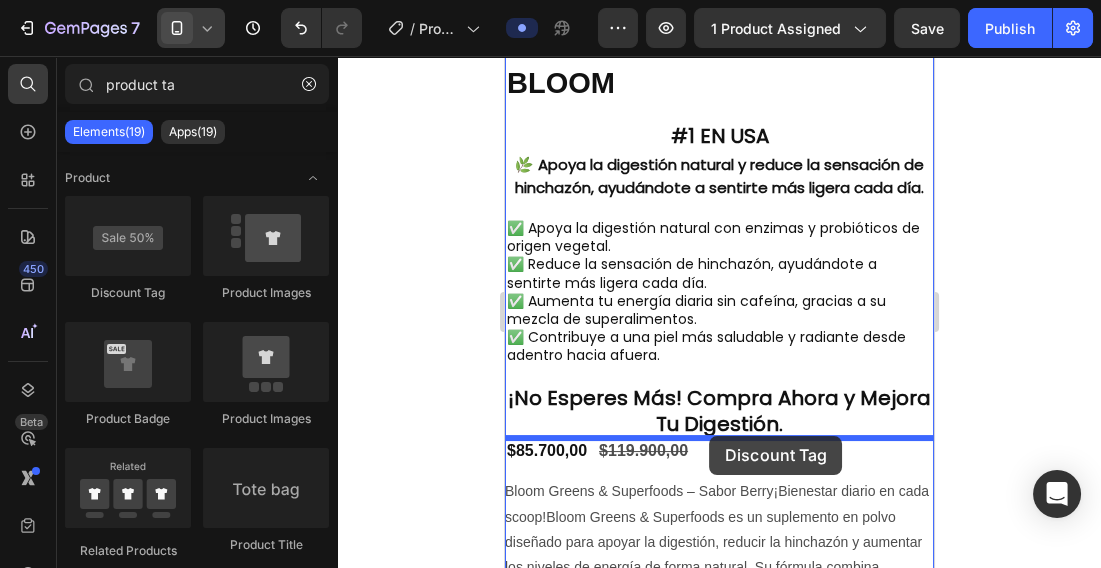 drag, startPoint x: 626, startPoint y: 304, endPoint x: 709, endPoint y: 436, distance: 155.92627 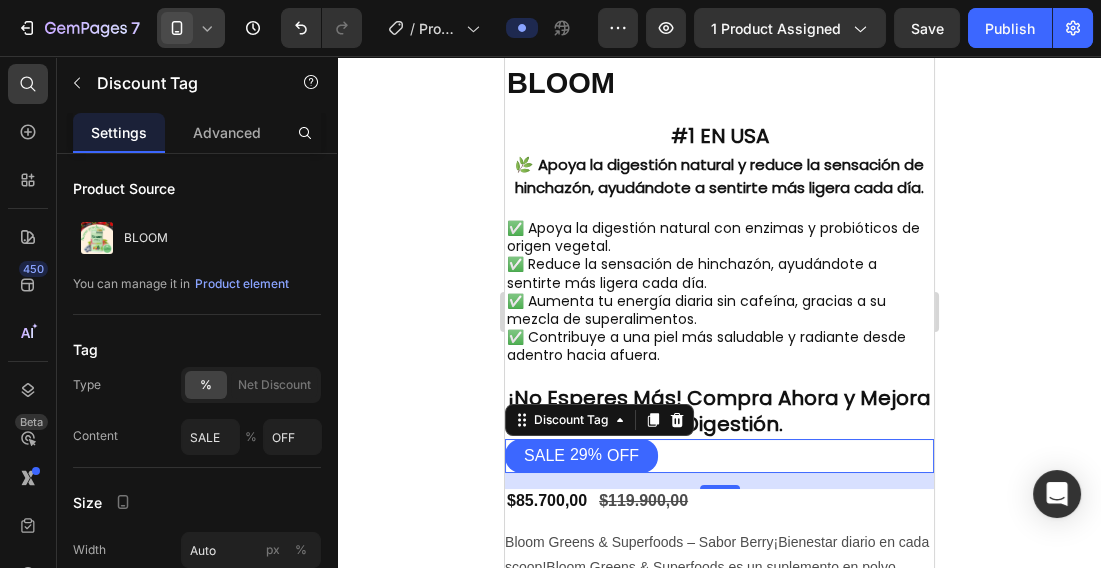 click on "OFF" at bounding box center (622, 456) 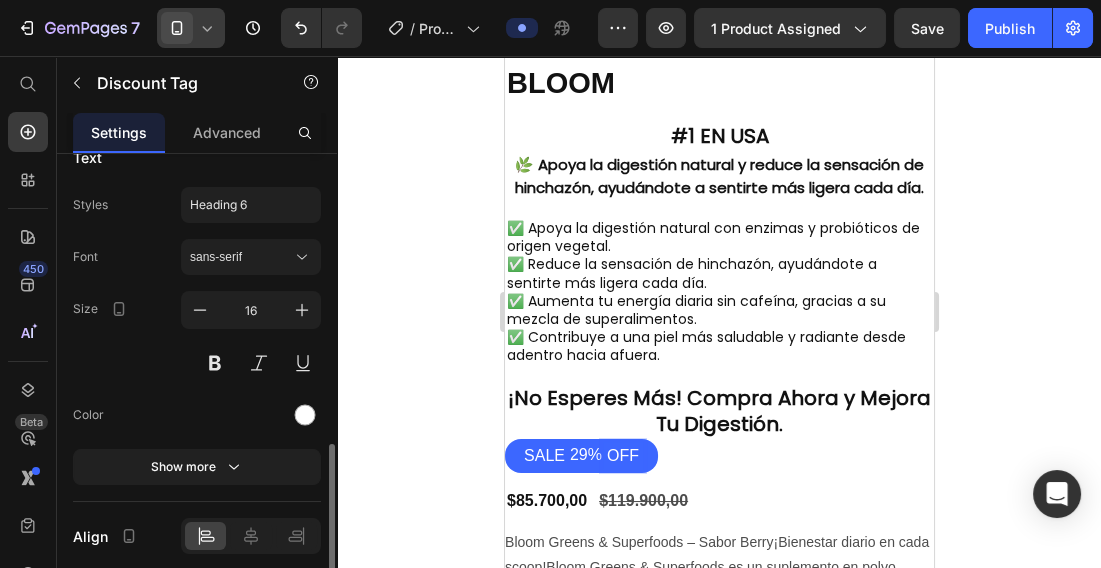 scroll, scrollTop: 997, scrollLeft: 0, axis: vertical 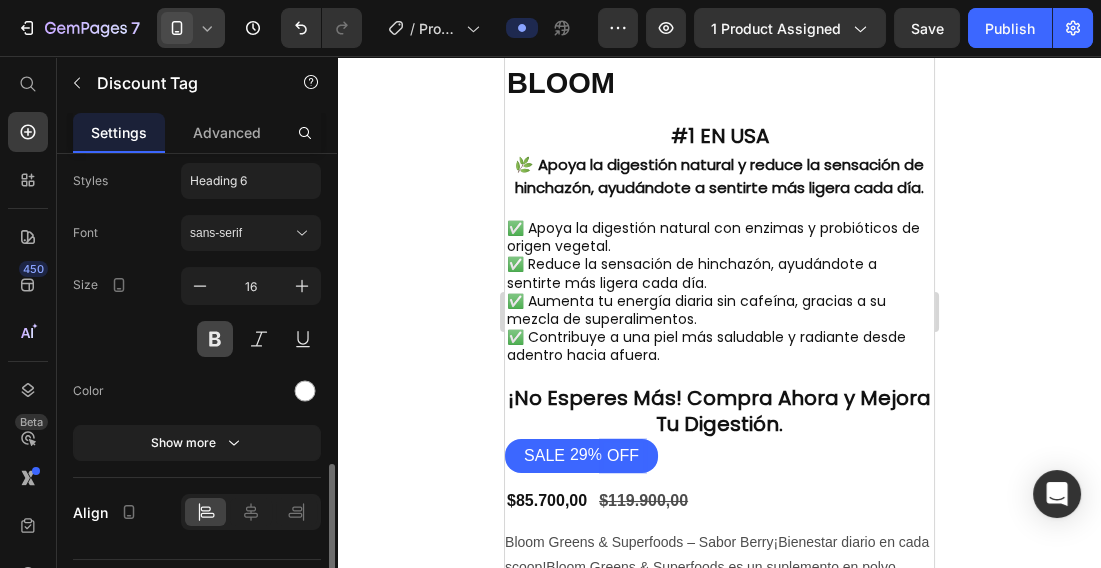 click at bounding box center (215, 339) 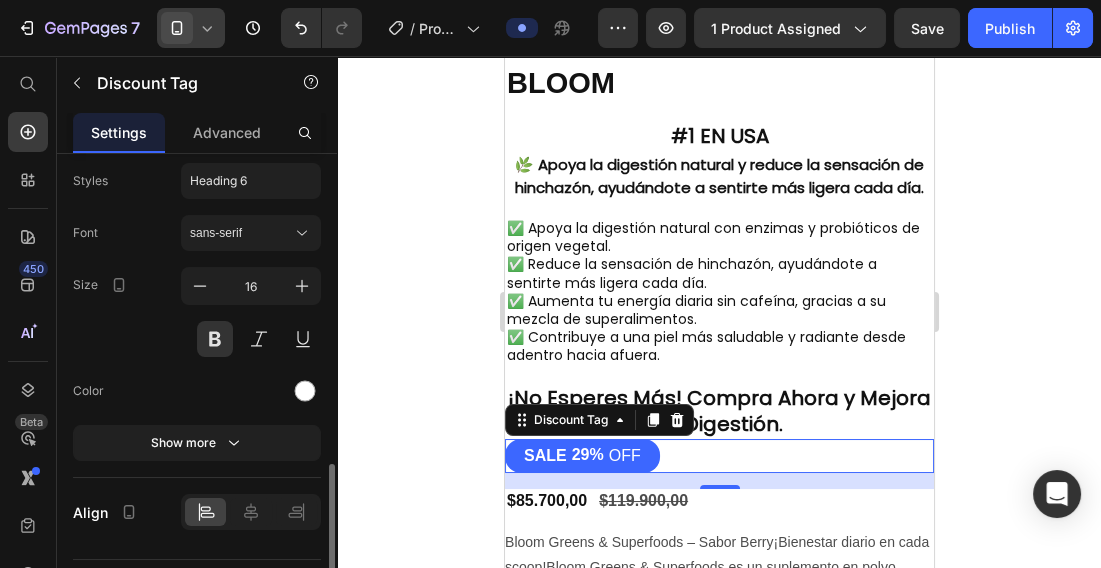 scroll, scrollTop: 1044, scrollLeft: 0, axis: vertical 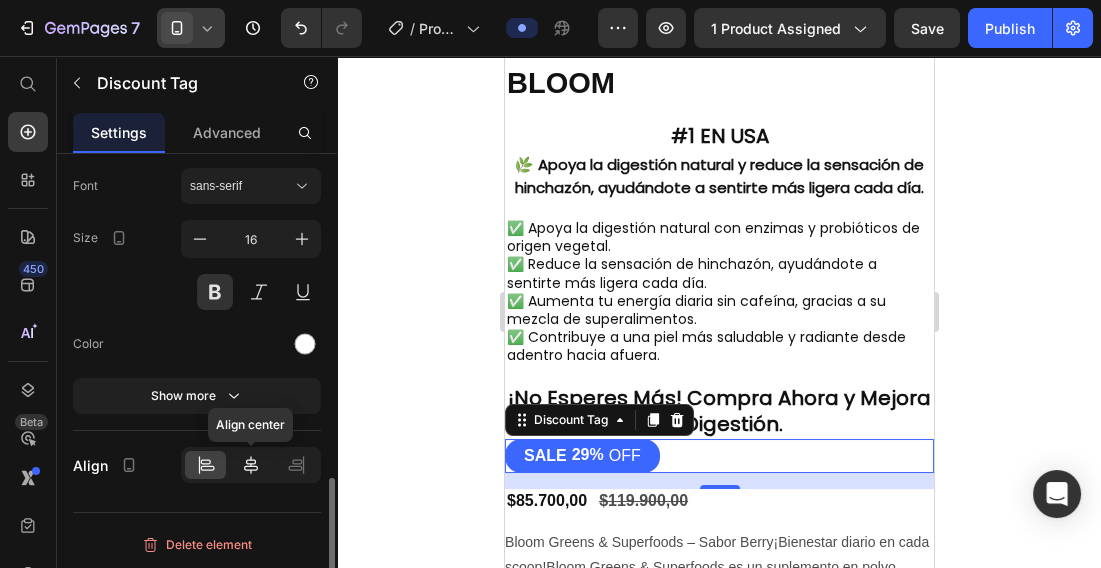 click 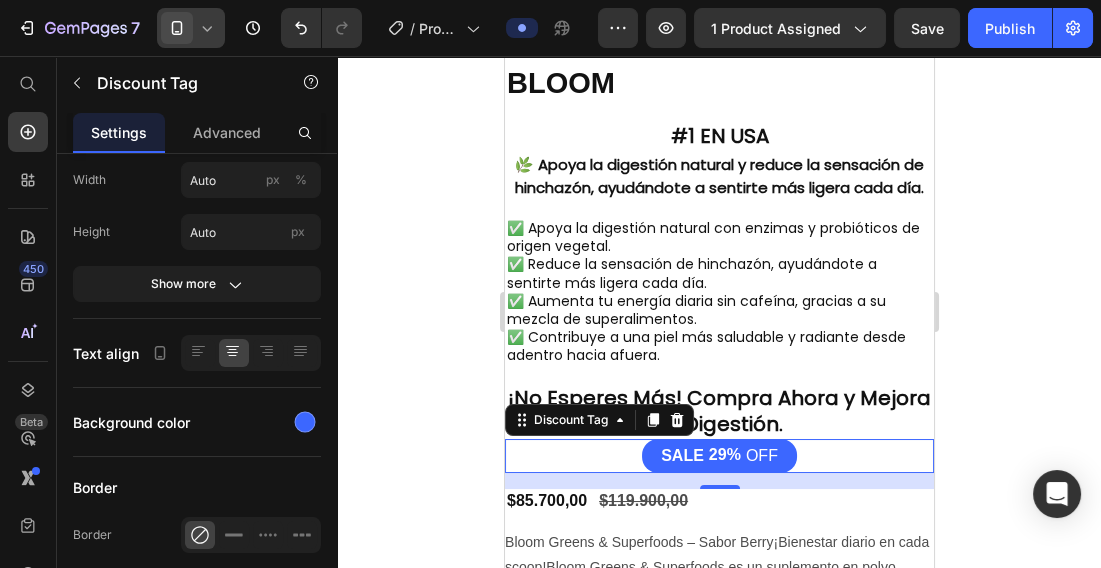 scroll, scrollTop: 0, scrollLeft: 0, axis: both 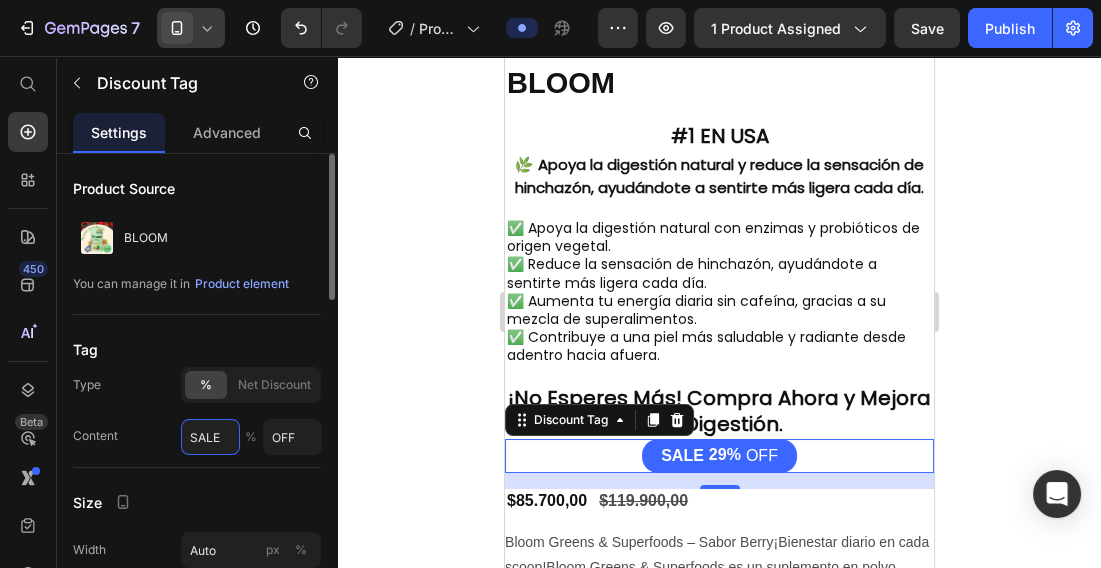 click on "SALE" at bounding box center (210, 437) 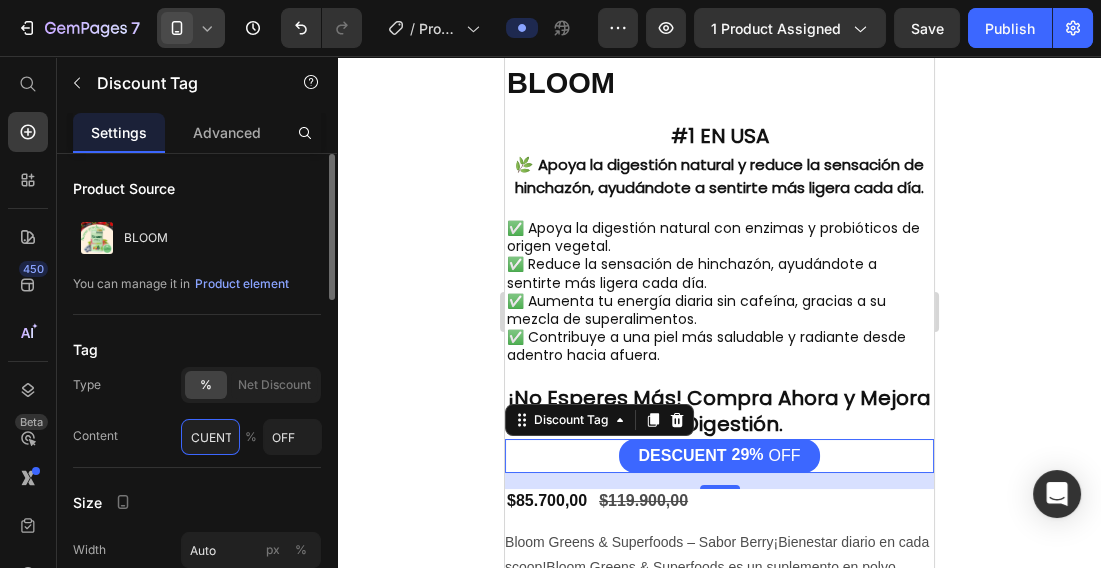 scroll, scrollTop: 0, scrollLeft: 32, axis: horizontal 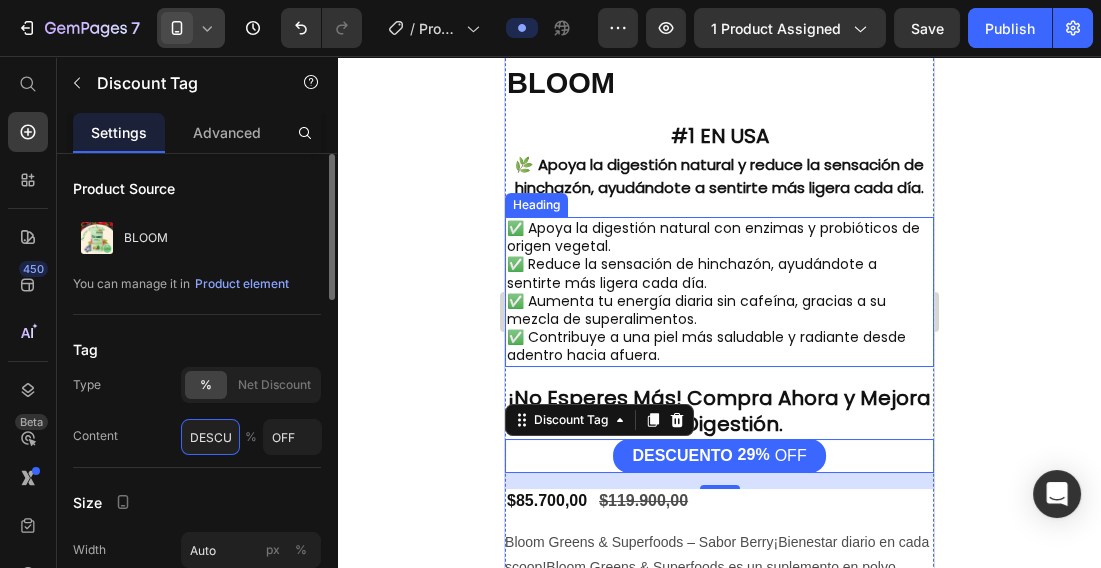 click on "DESCUENTO" at bounding box center (210, 437) 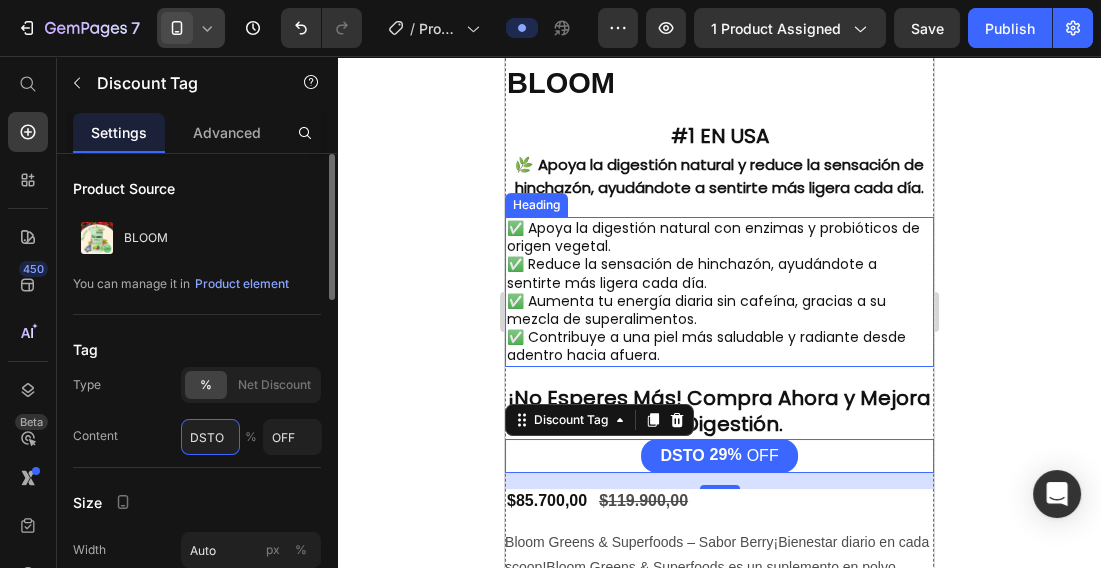 scroll, scrollTop: 0, scrollLeft: 0, axis: both 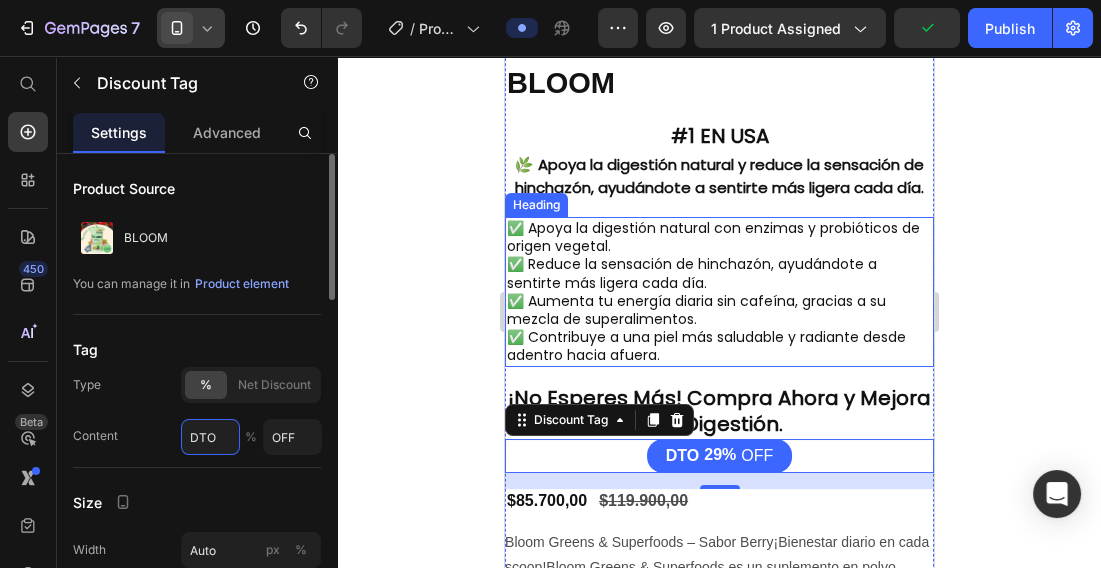 type on "DCTO" 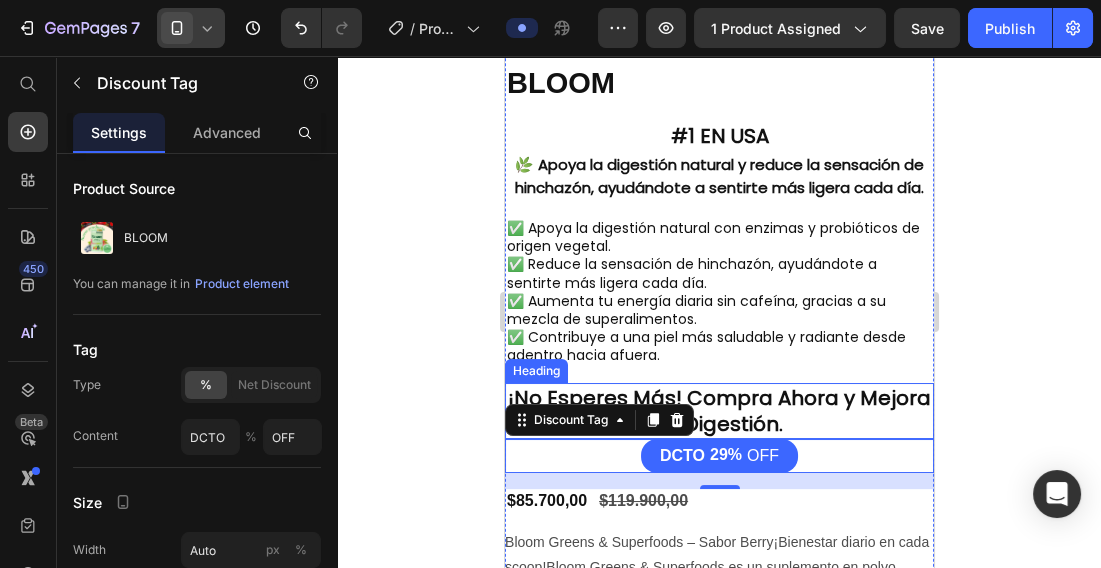 click 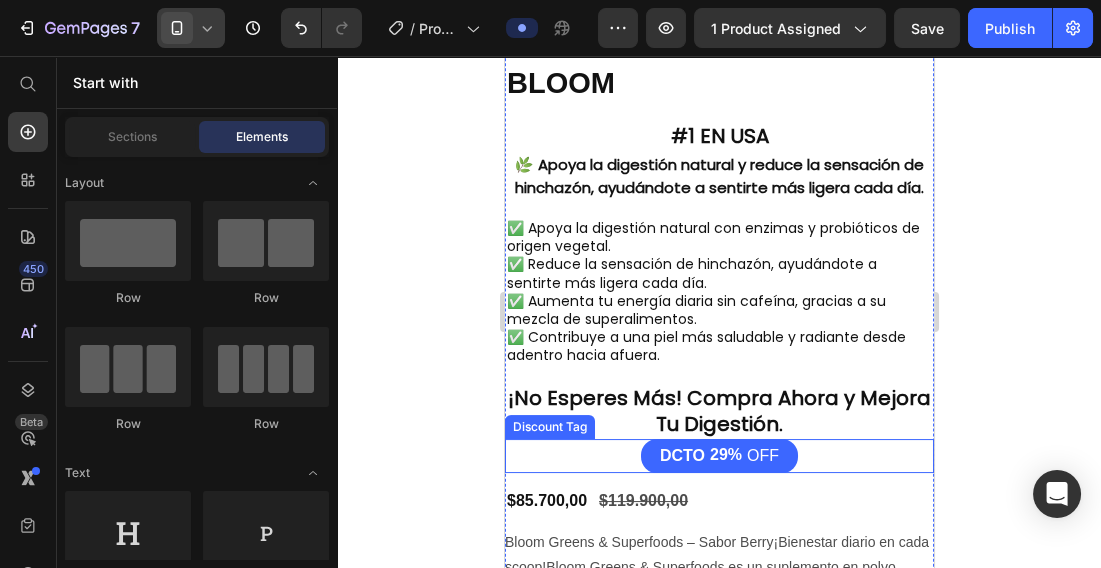 click on "DCTO 29% OFF" at bounding box center [718, 456] 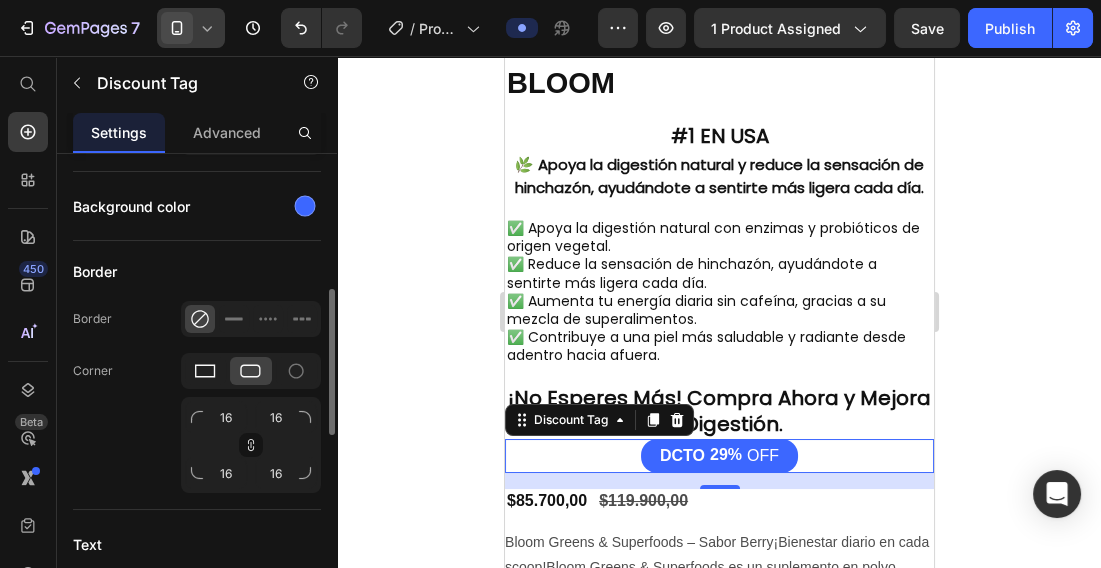 scroll, scrollTop: 531, scrollLeft: 0, axis: vertical 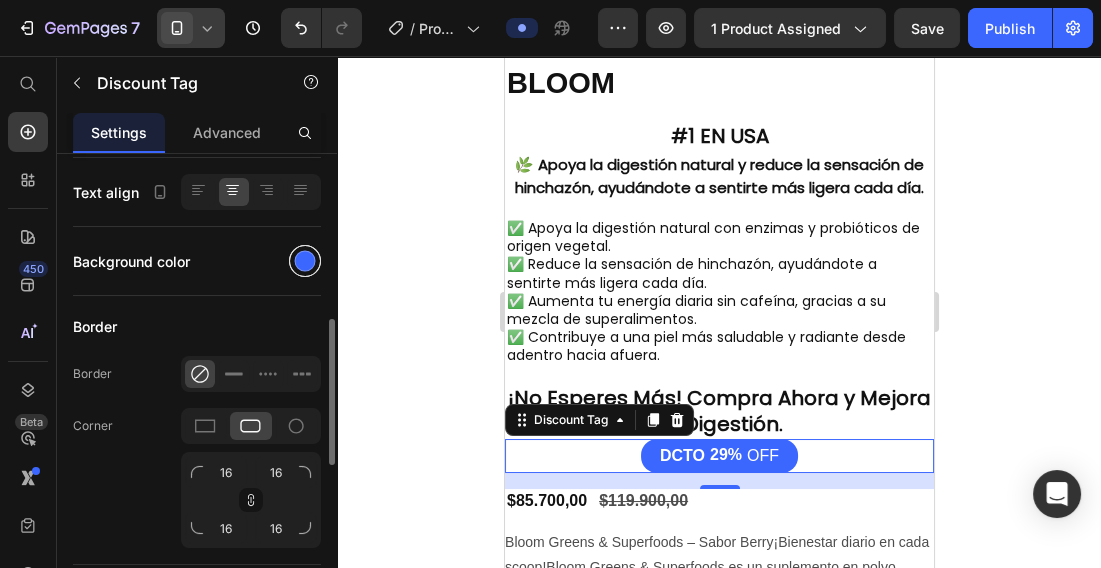 click at bounding box center [305, 261] 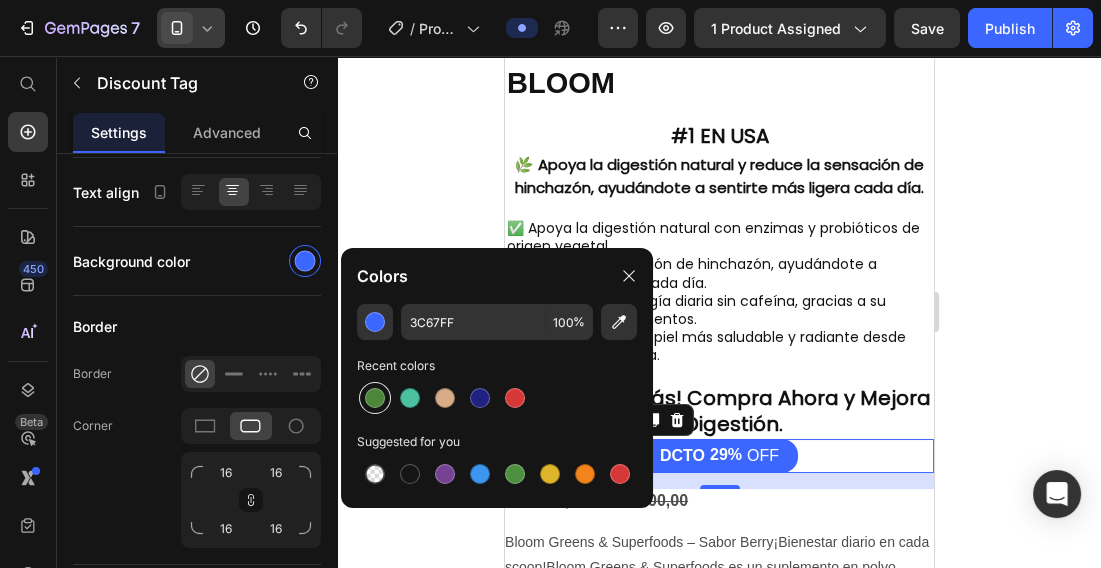 click at bounding box center [375, 398] 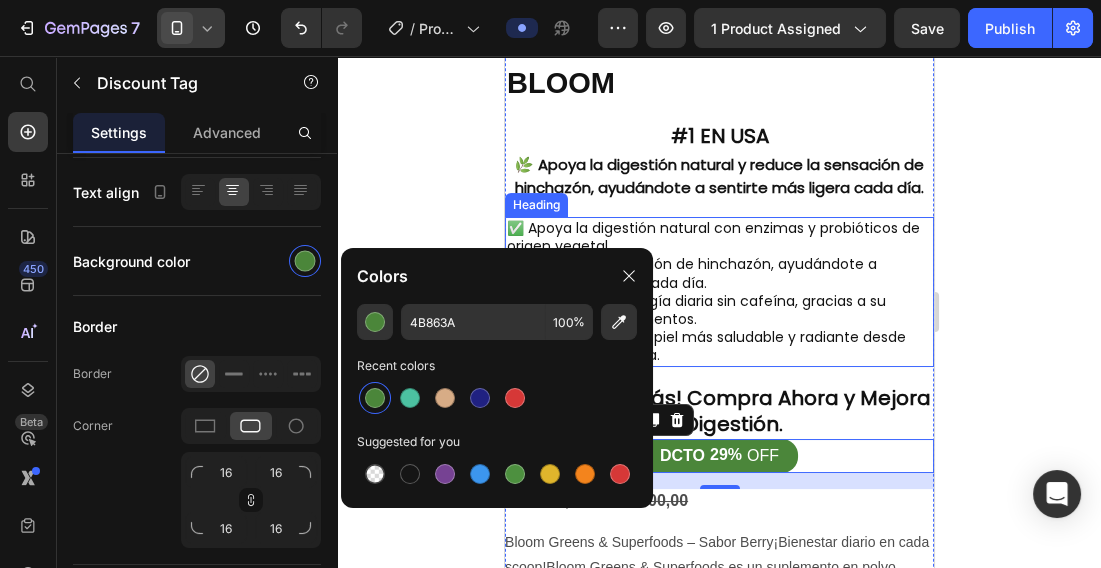 click 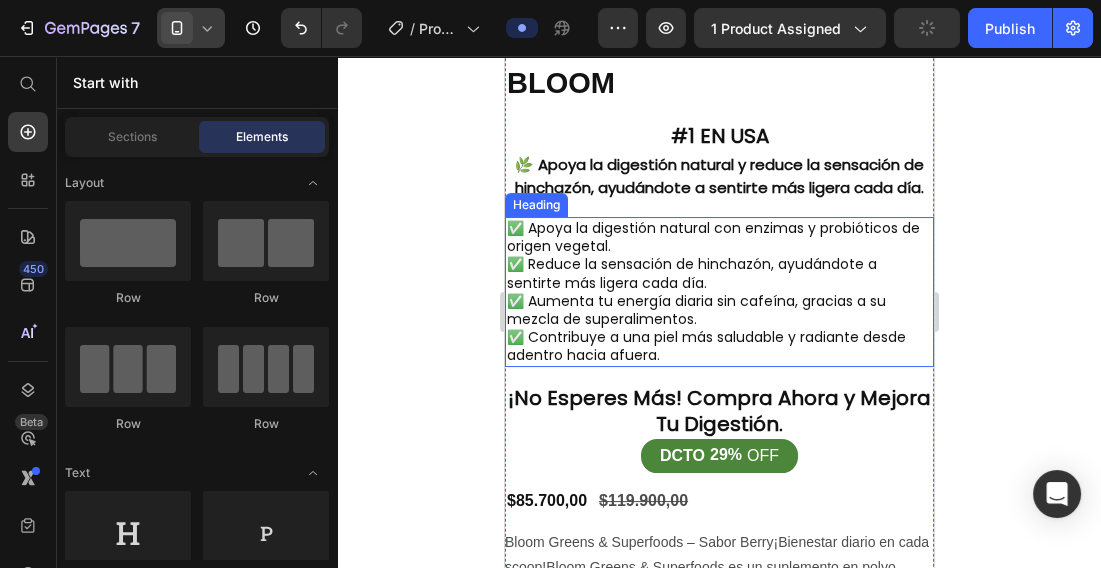 click 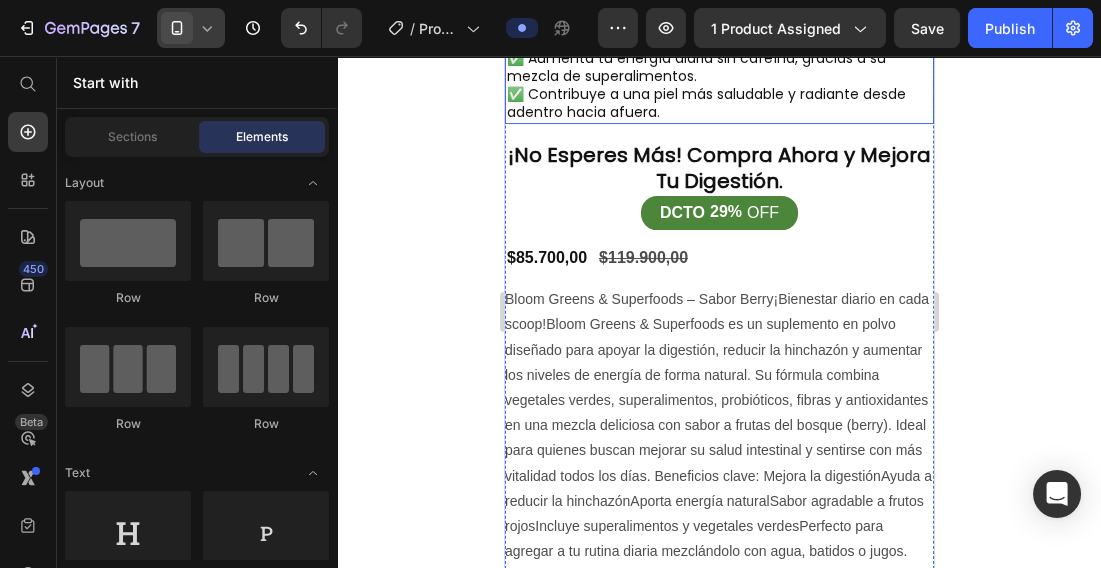 scroll, scrollTop: 756, scrollLeft: 0, axis: vertical 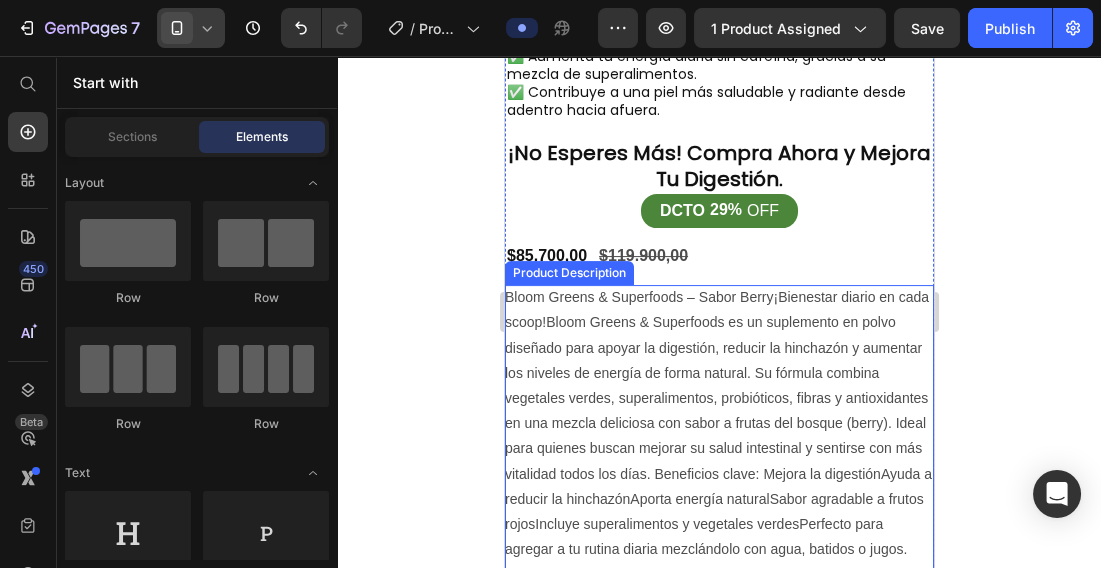 click on "Bloom Greens & Superfoods – Sabor Berry¡Bienestar diario en cada scoop!Bloom Greens & Superfoods es un suplemento en polvo diseñado para apoyar la digestión, reducir la hinchazón y aumentar los niveles de energía de forma natural. Su fórmula combina vegetales verdes, superalimentos, probióticos, fibras y antioxidantes en una mezcla deliciosa con sabor a frutas del bosque (berry). Ideal para quienes buscan mejorar su salud intestinal y sentirse con más vitalidad todos los días. Beneficios clave: Mejora la digestiónAyuda a reducir la hinchazónAporta energía naturalSabor agradable a frutos rojosIncluye superalimentos y vegetales verdesPerfecto para agregar a tu rutina diaria mezclándolo con agua, batidos o jugos." at bounding box center (718, 423) 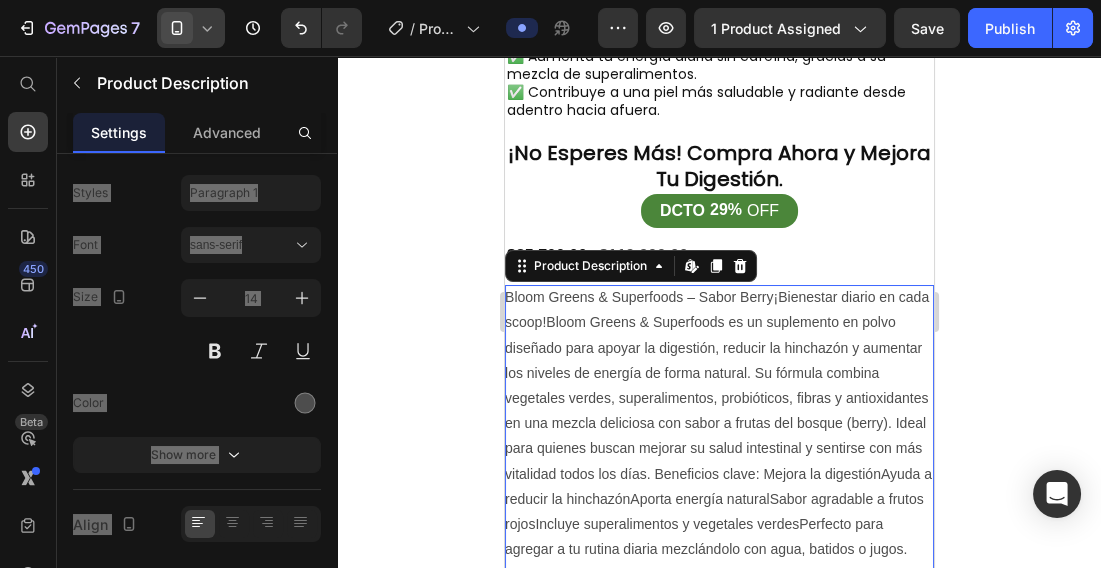 scroll, scrollTop: 0, scrollLeft: 0, axis: both 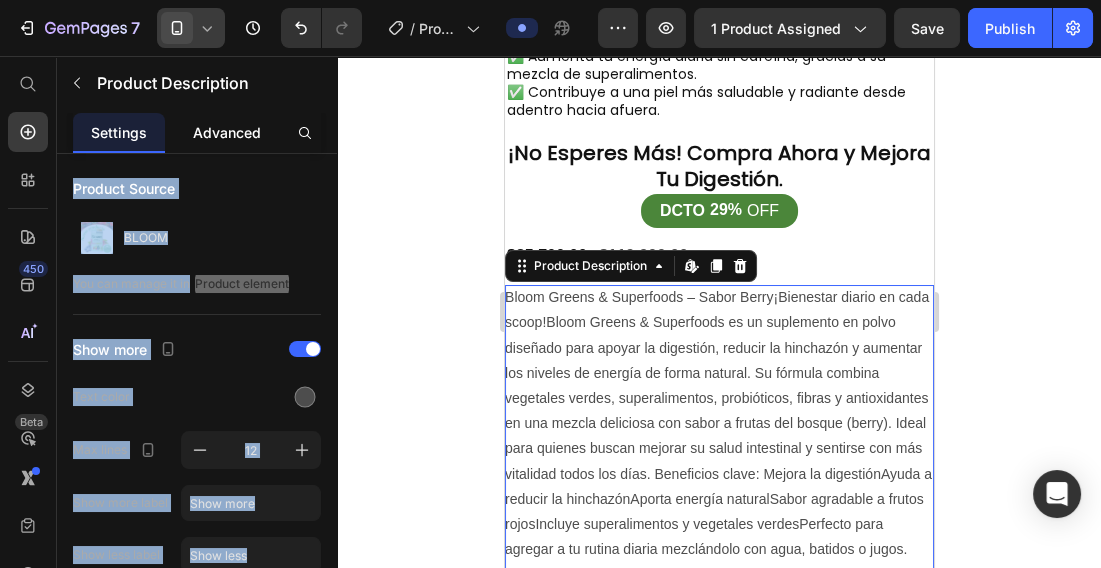 click on "Advanced" at bounding box center (227, 132) 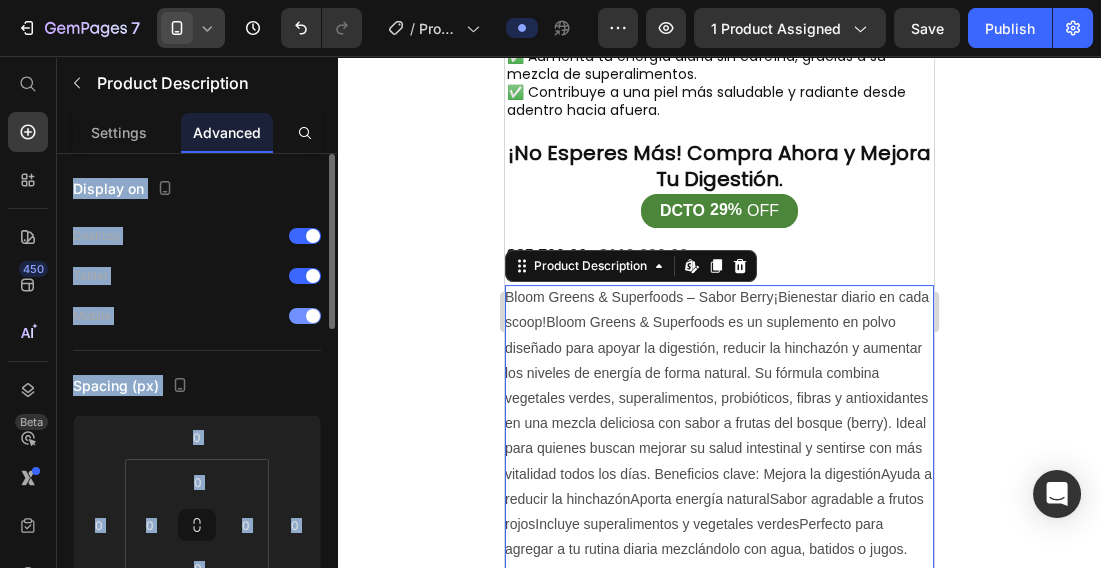 click at bounding box center [305, 316] 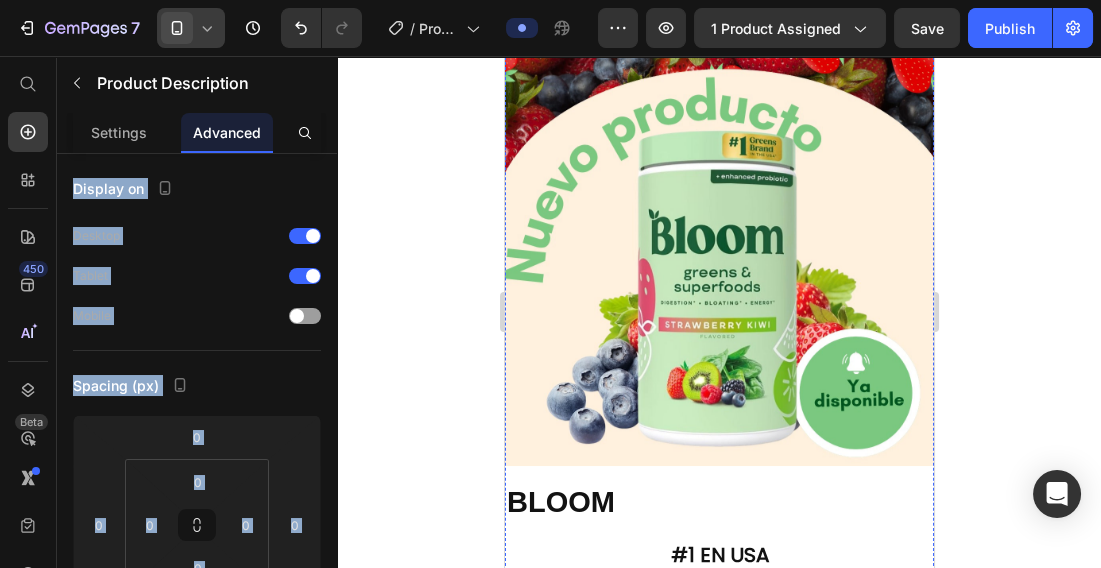 scroll, scrollTop: 0, scrollLeft: 0, axis: both 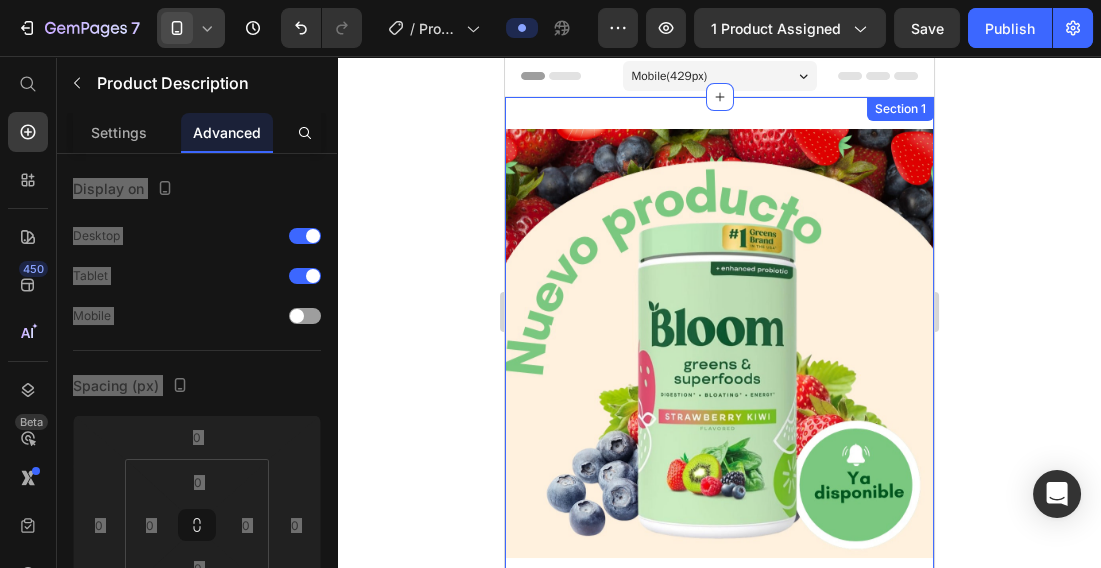 click on "Product Images BLOOM Product Title ⁠⁠⁠⁠⁠⁠⁠ #1 EN USA Heading ⁠⁠⁠⁠⁠⁠⁠ 🌿 Apoya la digestión natural y reduce la sensación de hinchazón, ayudándote a sentirte más ligera cada día. Heading ⁠⁠⁠⁠⁠⁠⁠ ✅ Apoya la digestión natural con enzimas y probióticos de origen vegetal. ✅ Reduce la sensación de hinchazón, ayudándote a sentirte más ligera cada día. ✅ Aumenta tu energía diaria sin cafeína, gracias a su mezcla de superalimentos. ✅ Contribuye a una piel más saludable y radiante desde adentro hacia afuera. Heading ⁠⁠⁠⁠⁠⁠⁠ ¡No Esperes Más! Compra Ahora y Mejora Tu Digestión. Heading DCTO 29% OFF Discount Tag $85.700,00 Product Price $119.900,00 Product Price Row Show more Product Description   Edit content in Shopify 16 This product has only default variant Product Variants & Swatches Quantity Text Block 1 Product Quantity
Add to cart Add to Cart Buy it now Dynamic Checkout Product Row Section 1" at bounding box center [718, 729] 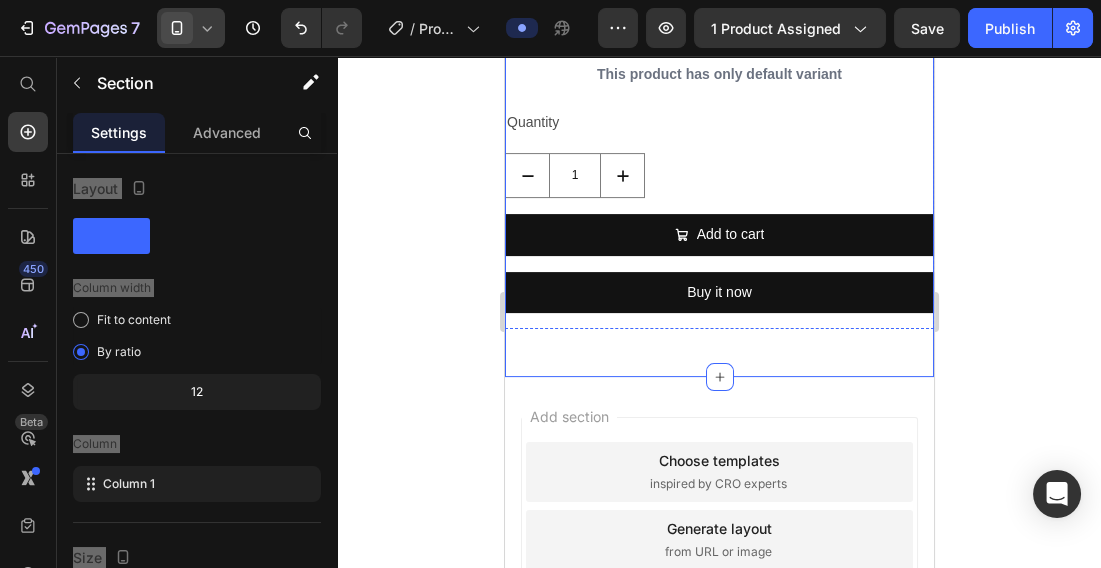 scroll, scrollTop: 970, scrollLeft: 0, axis: vertical 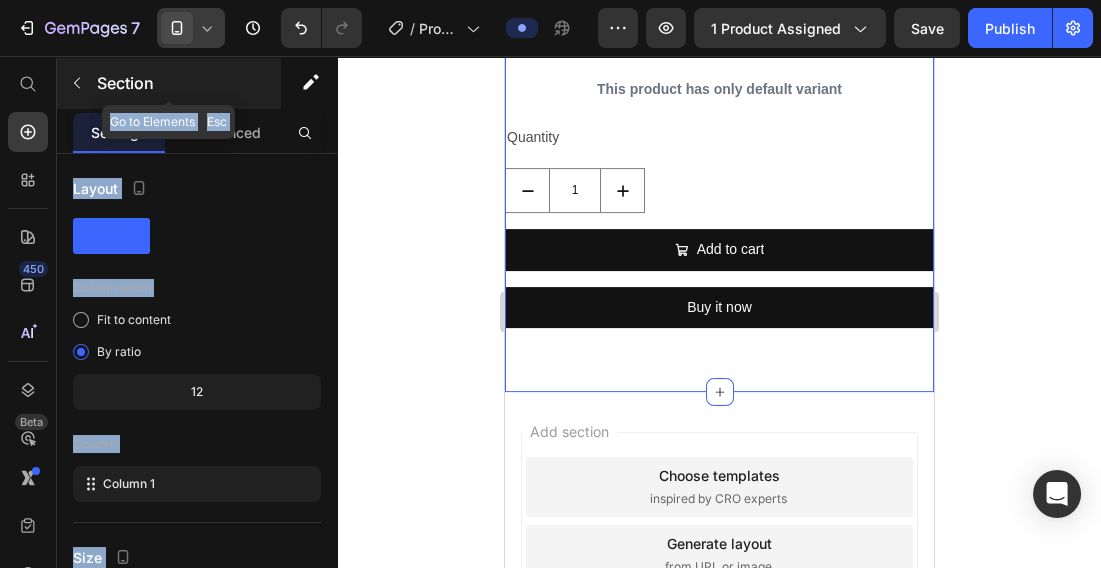 click 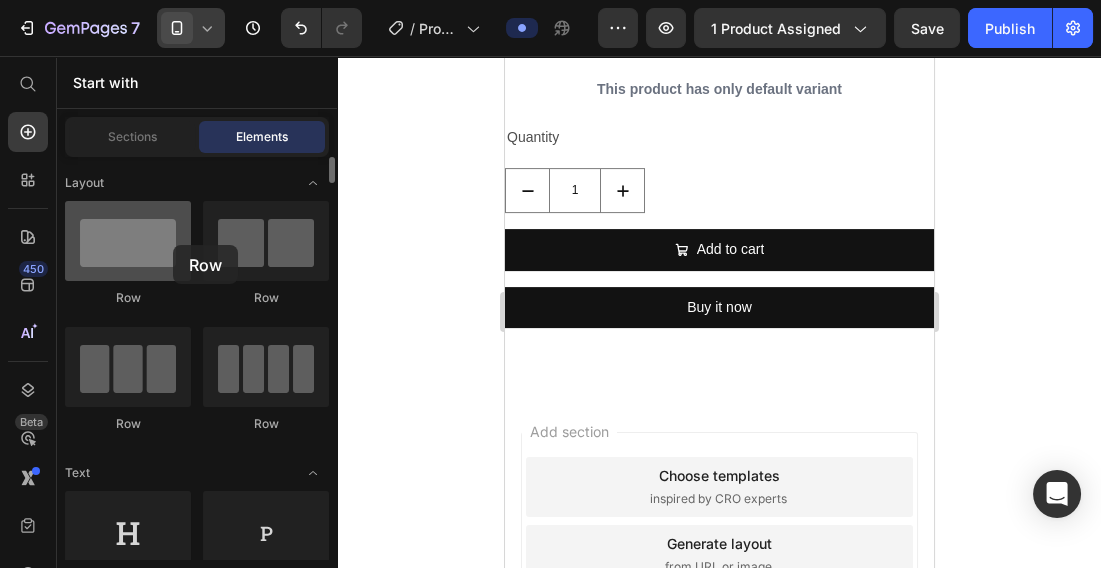 click at bounding box center [128, 241] 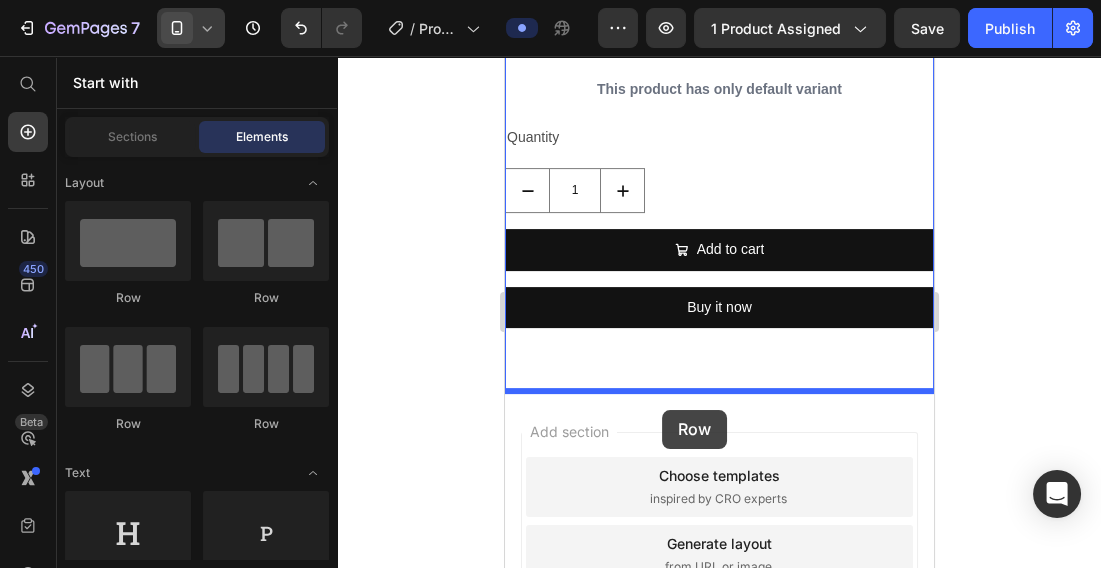 drag, startPoint x: 639, startPoint y: 297, endPoint x: 662, endPoint y: 410, distance: 115.316956 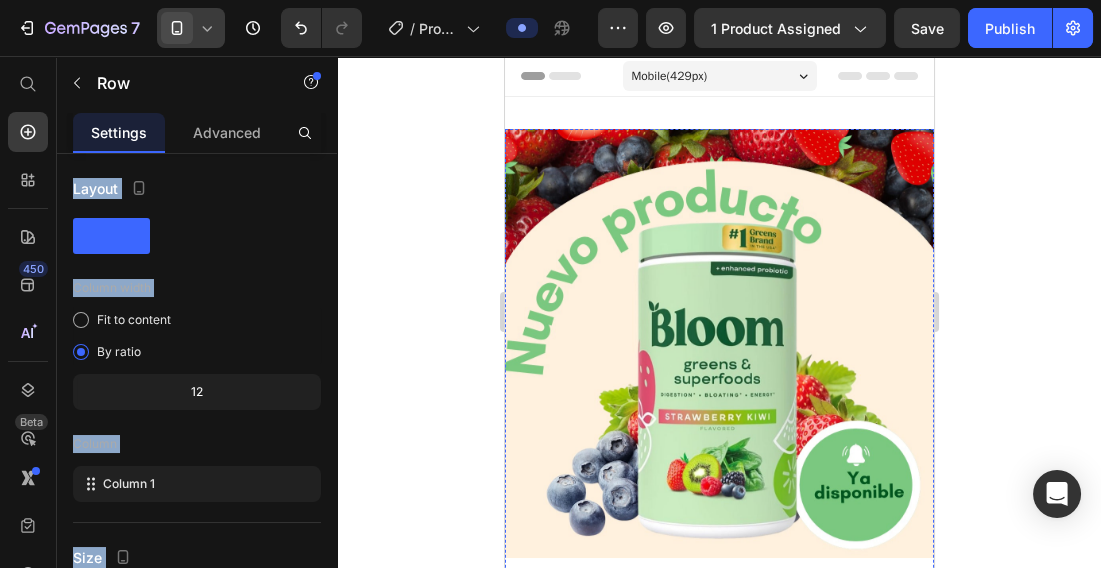 scroll, scrollTop: 6, scrollLeft: 0, axis: vertical 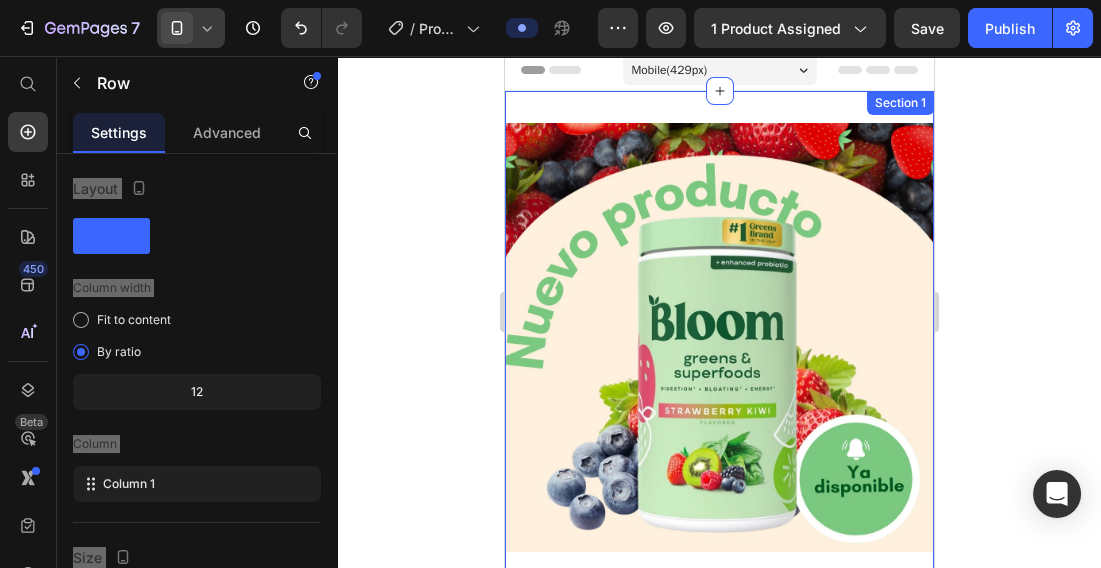 click on "Section 1" at bounding box center (899, 103) 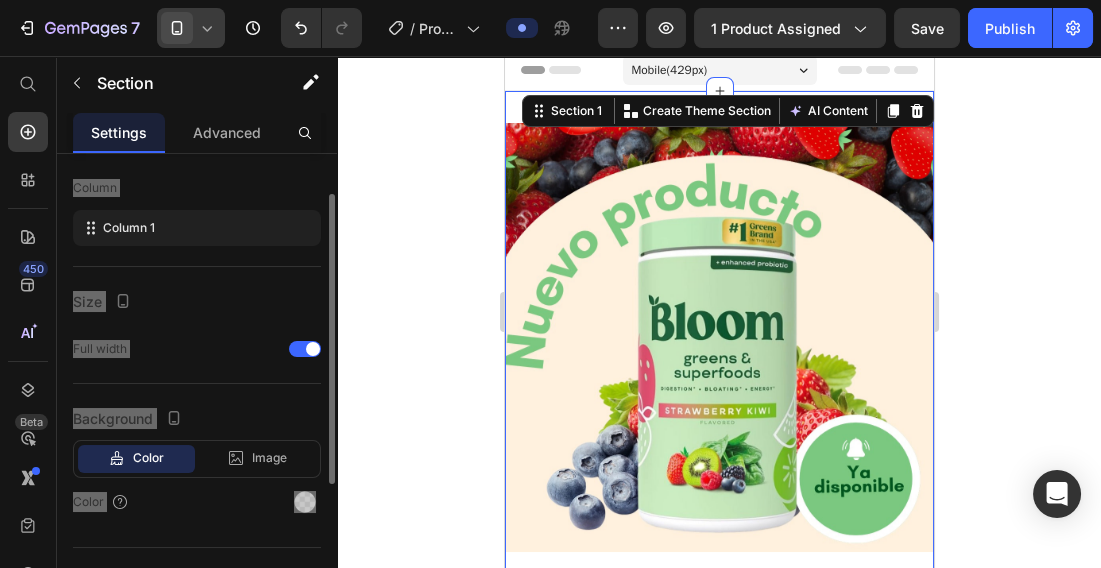 scroll, scrollTop: 291, scrollLeft: 0, axis: vertical 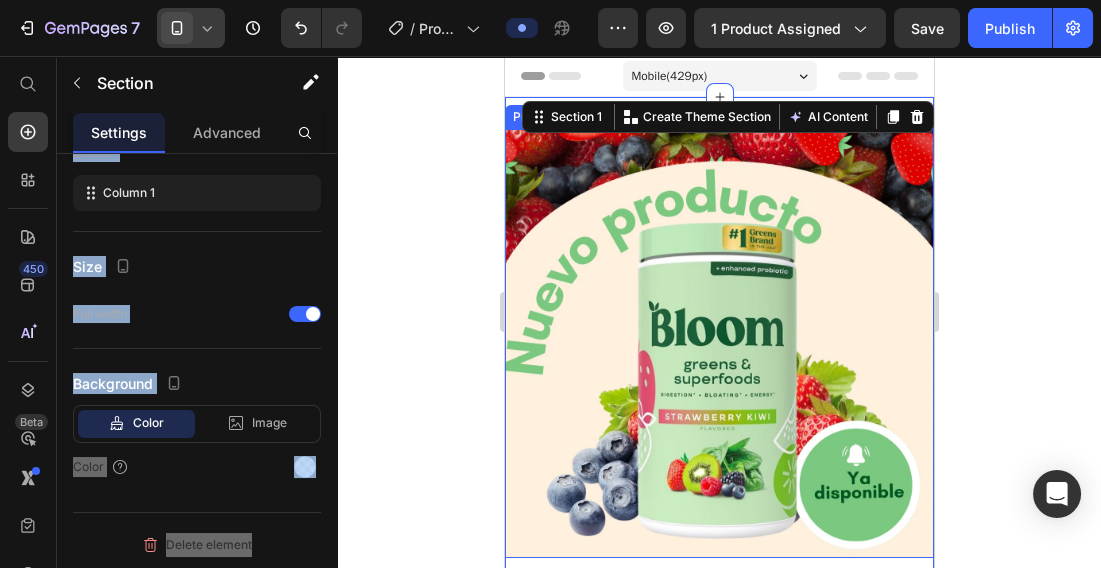click 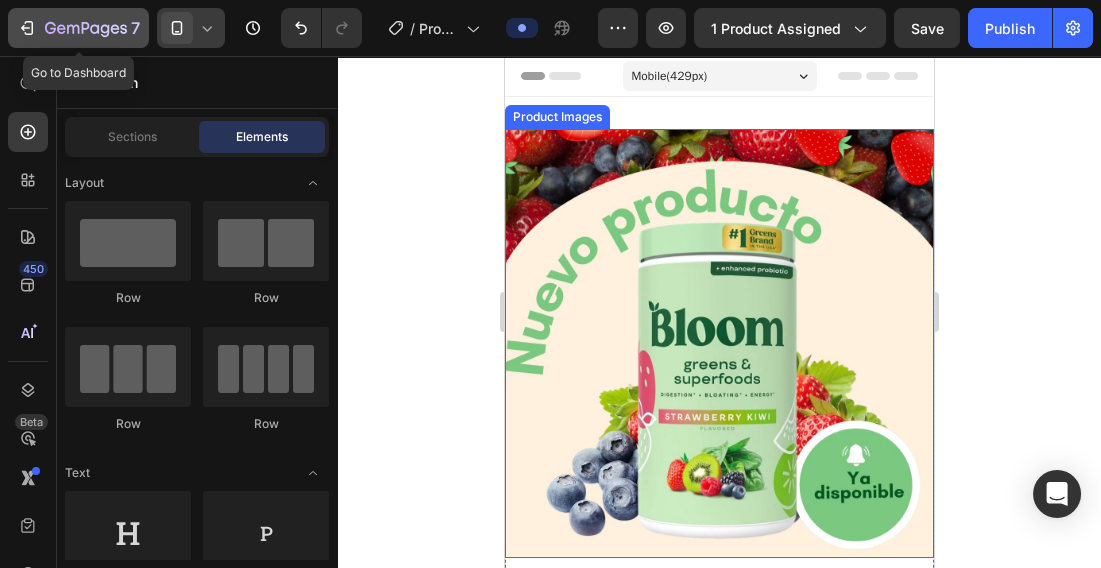 click 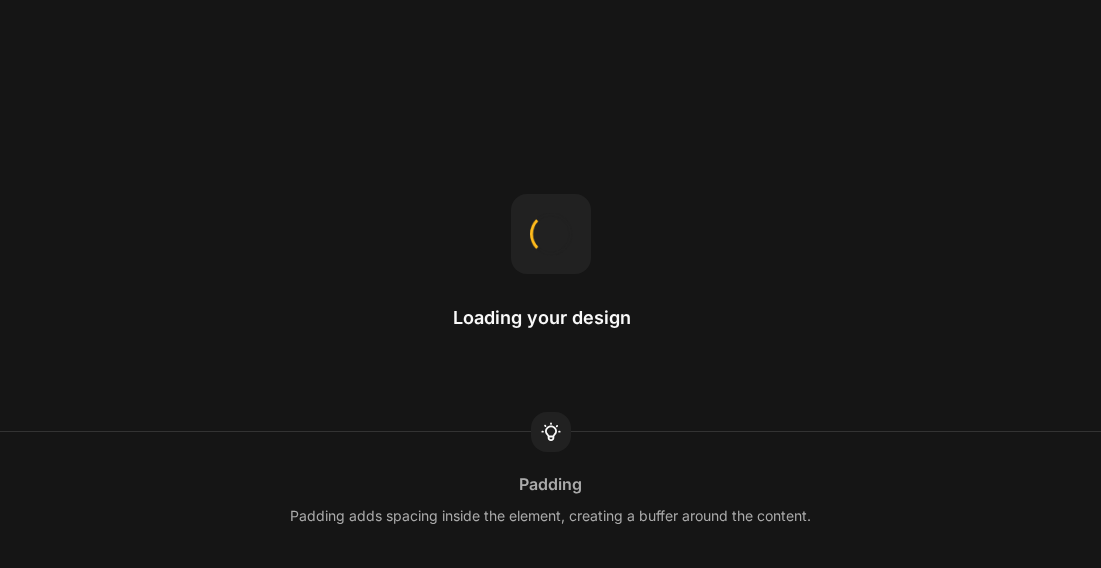 scroll, scrollTop: 0, scrollLeft: 0, axis: both 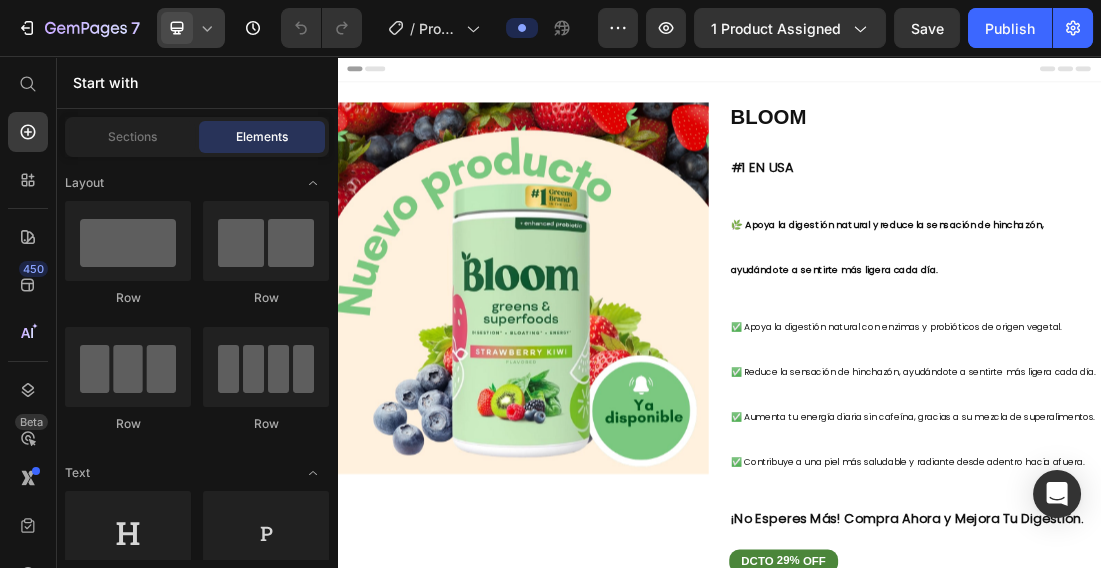 click 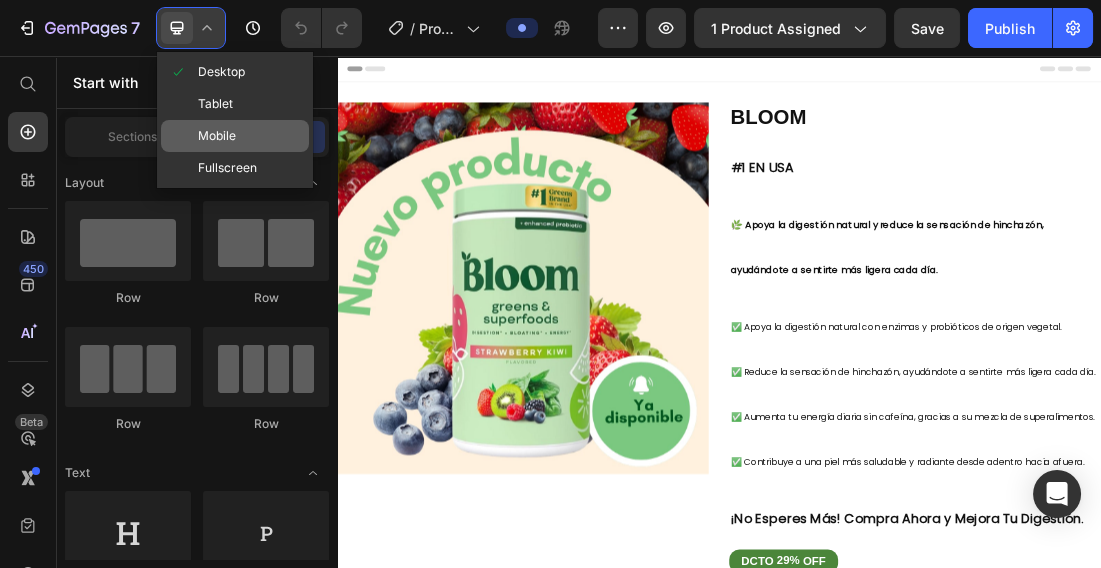 click on "Mobile" at bounding box center (217, 136) 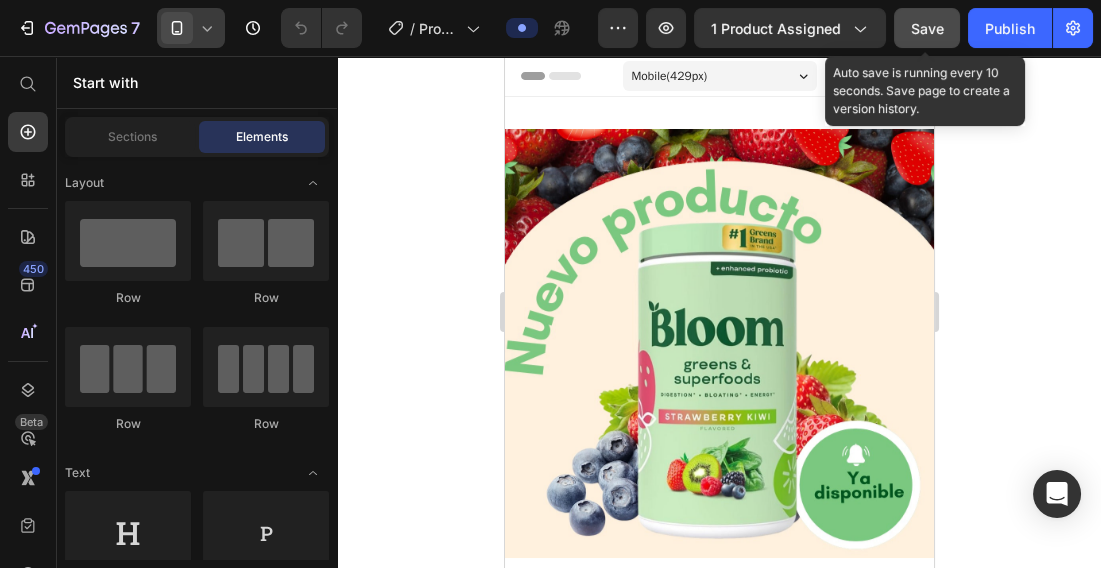 click on "Save" at bounding box center [927, 28] 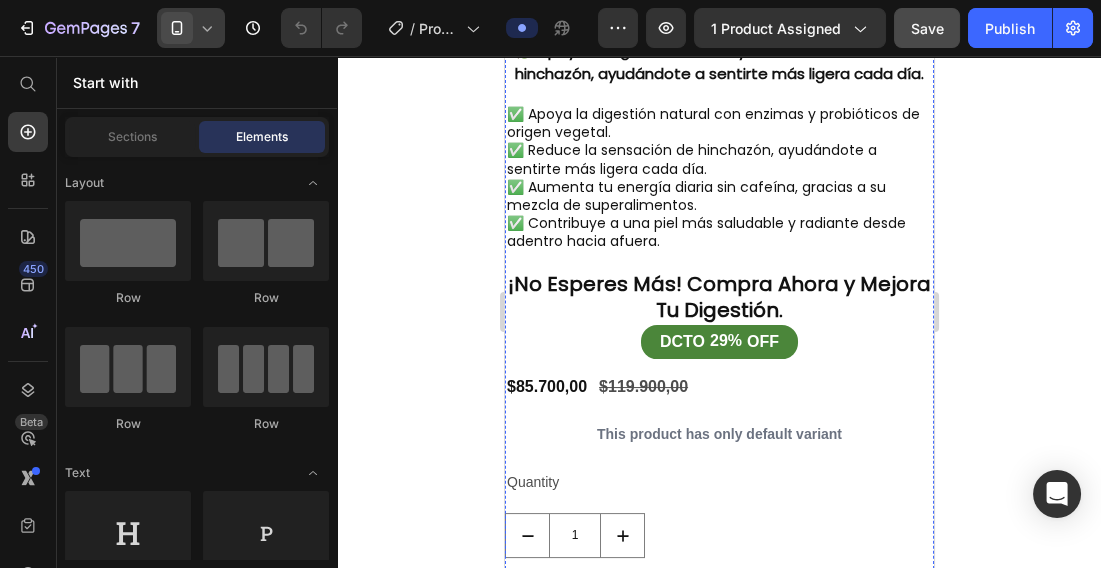 scroll, scrollTop: 0, scrollLeft: 0, axis: both 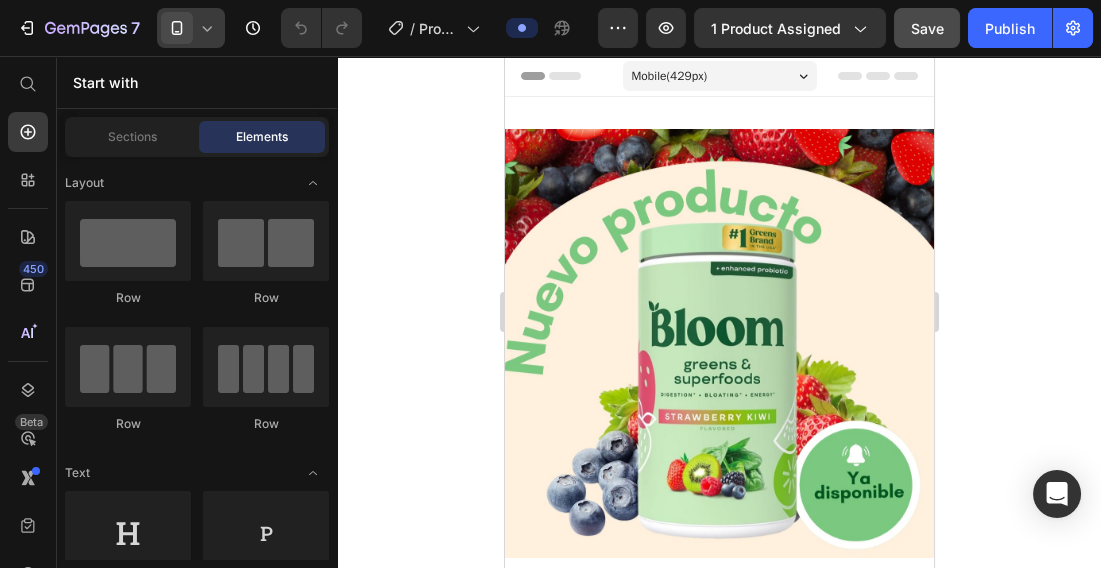 click 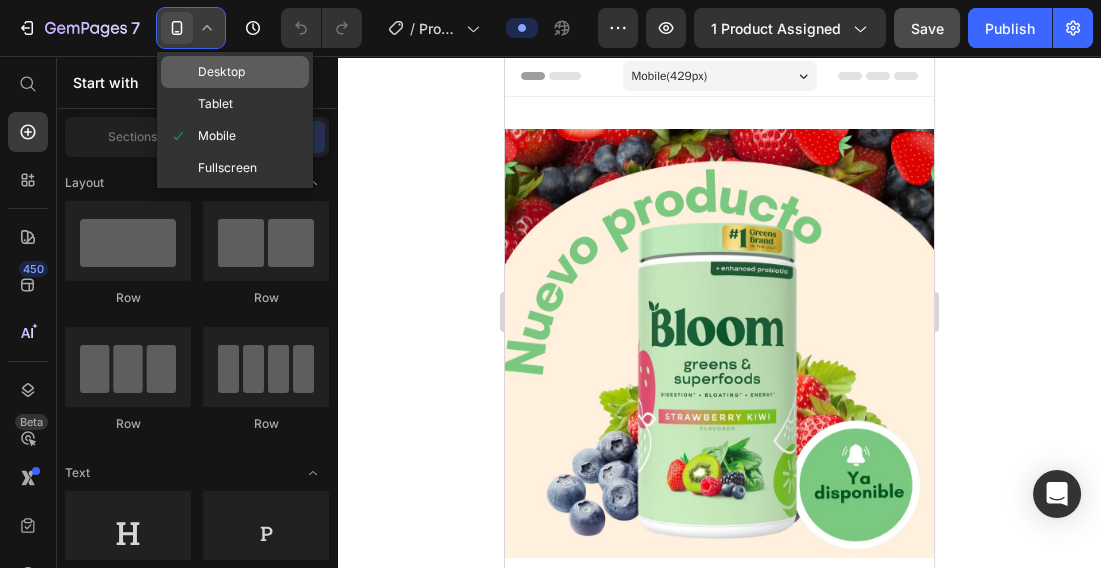 click on "Desktop" at bounding box center [221, 72] 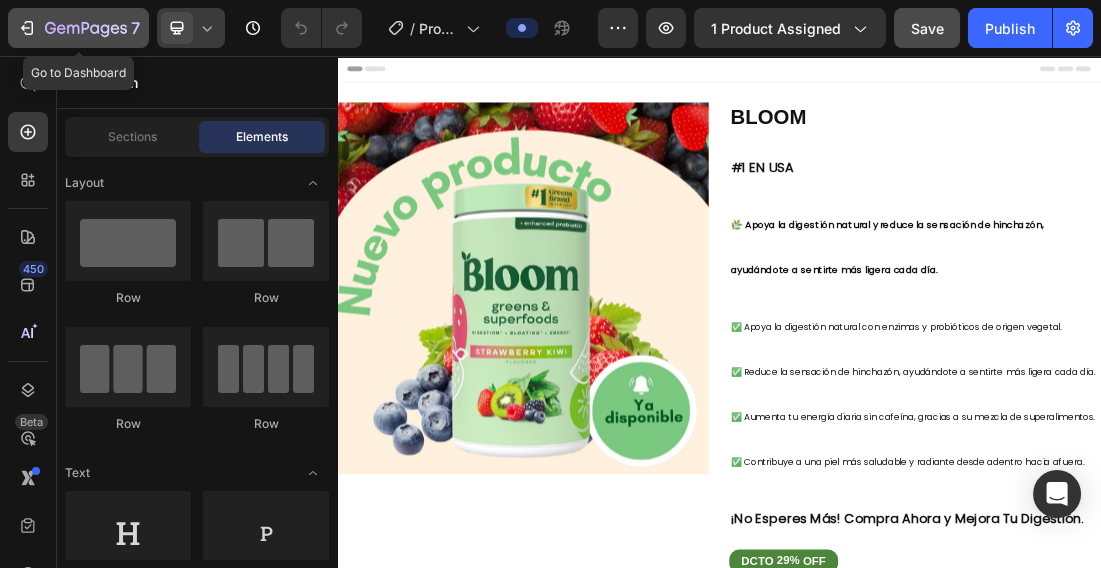 click 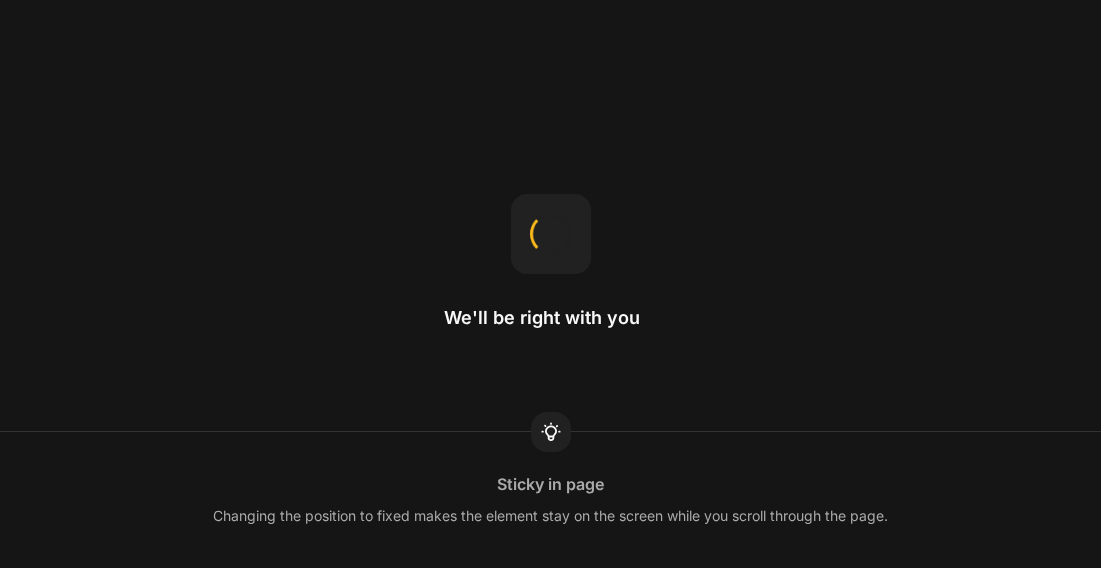 scroll, scrollTop: 0, scrollLeft: 0, axis: both 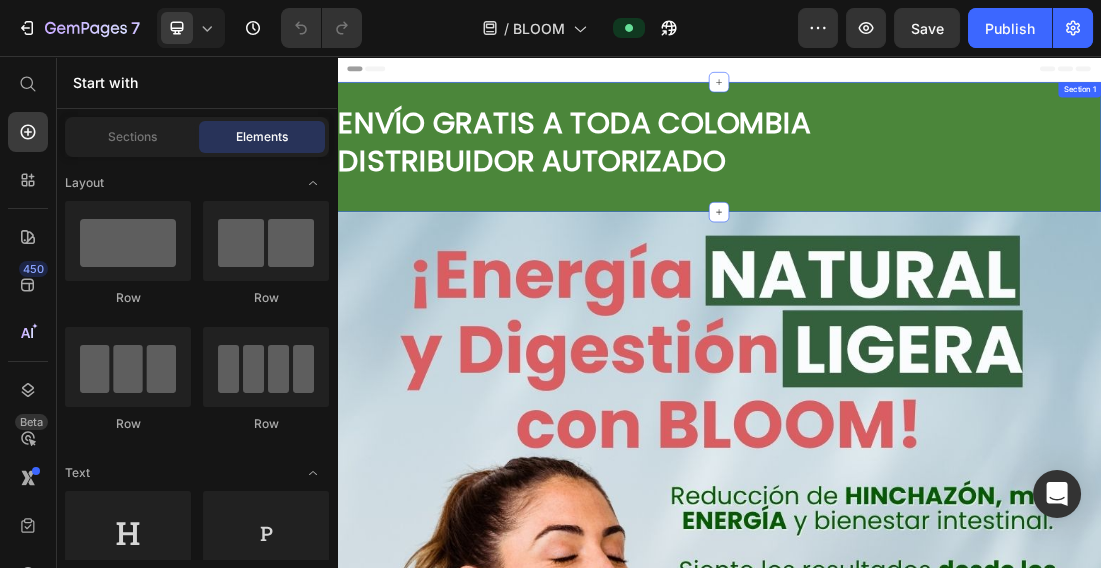 click on "ENVÍO GRATIS A TODA [COUNTRY] DISTRIBUIDOR AUTORIZADO Heading Row Section 1" at bounding box center (937, 199) 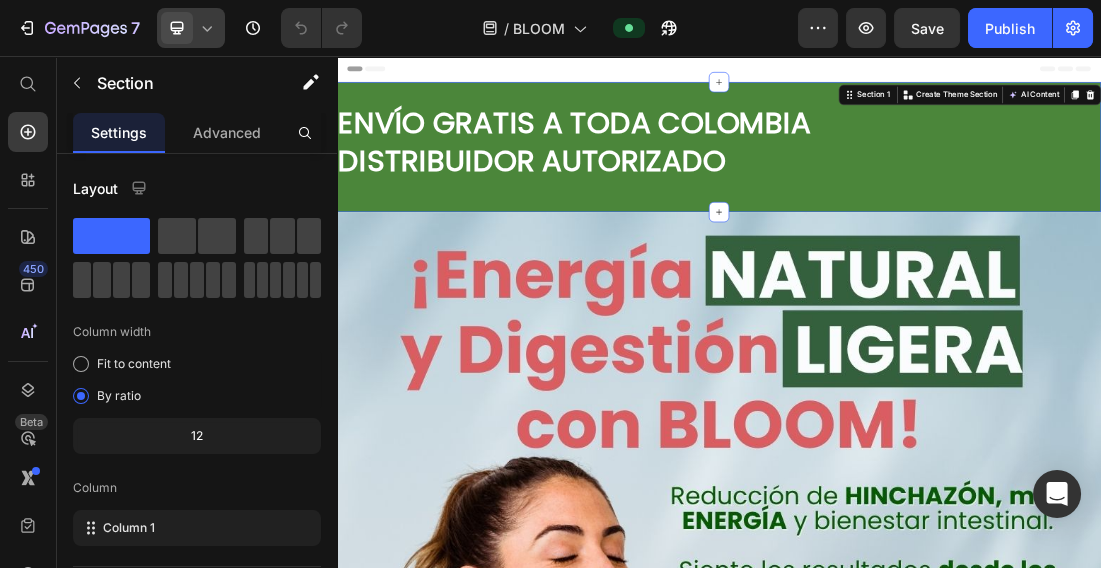 click 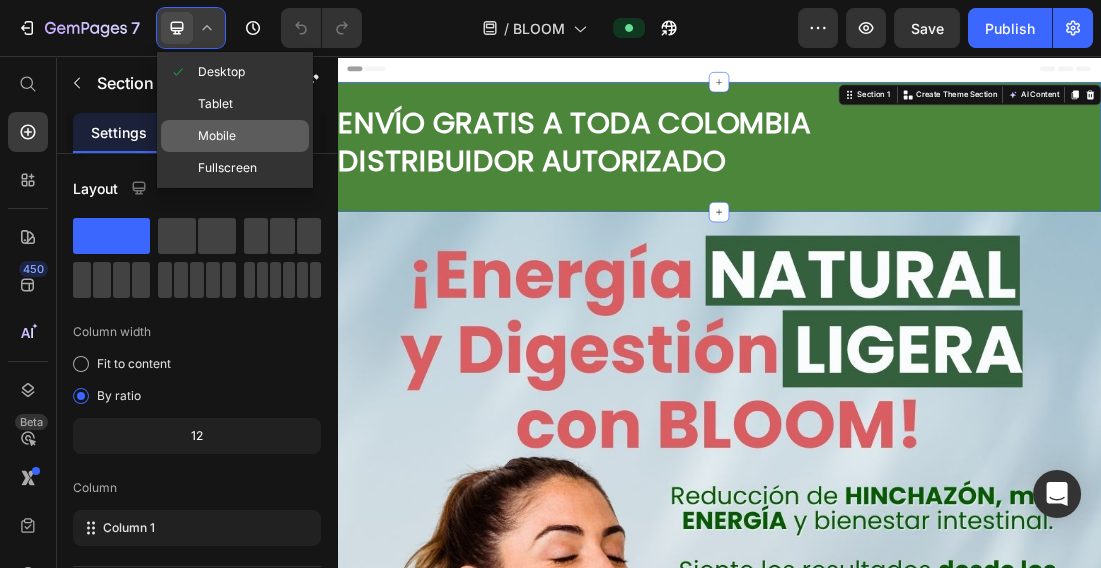 click on "Mobile" at bounding box center [217, 136] 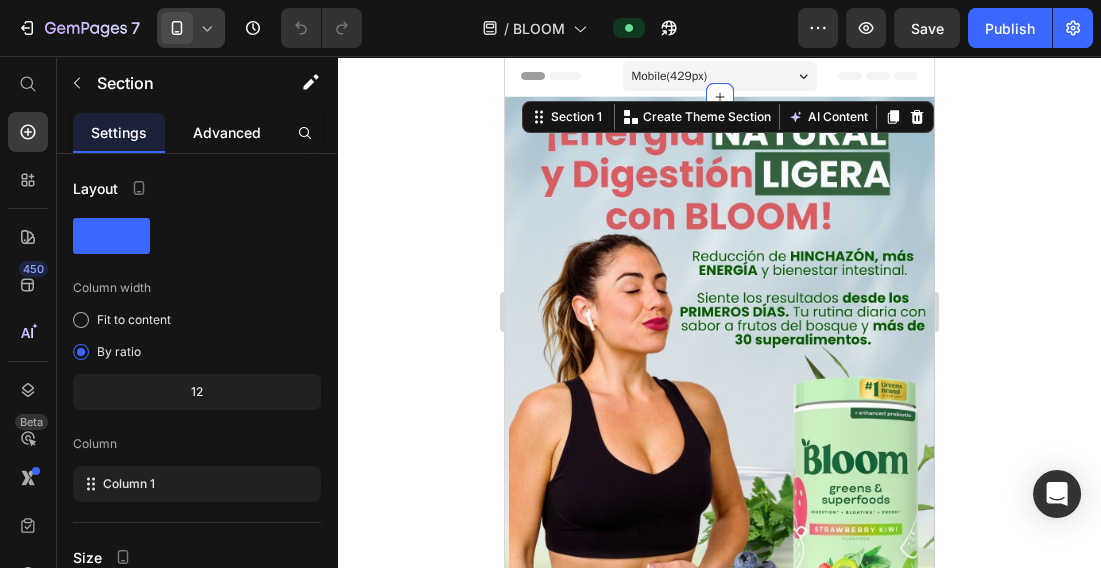 click on "Advanced" at bounding box center (227, 132) 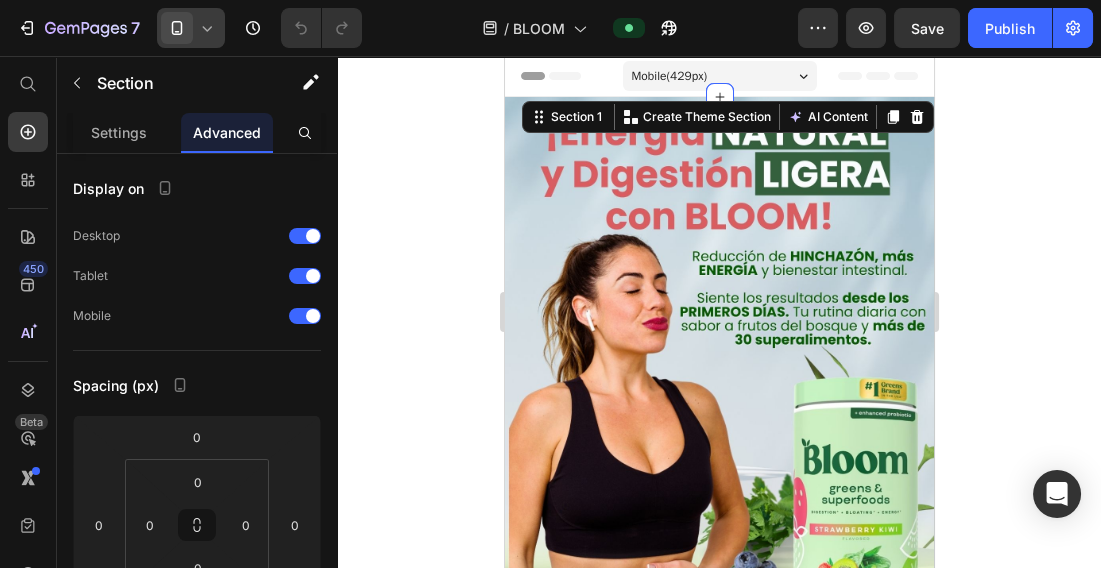 click 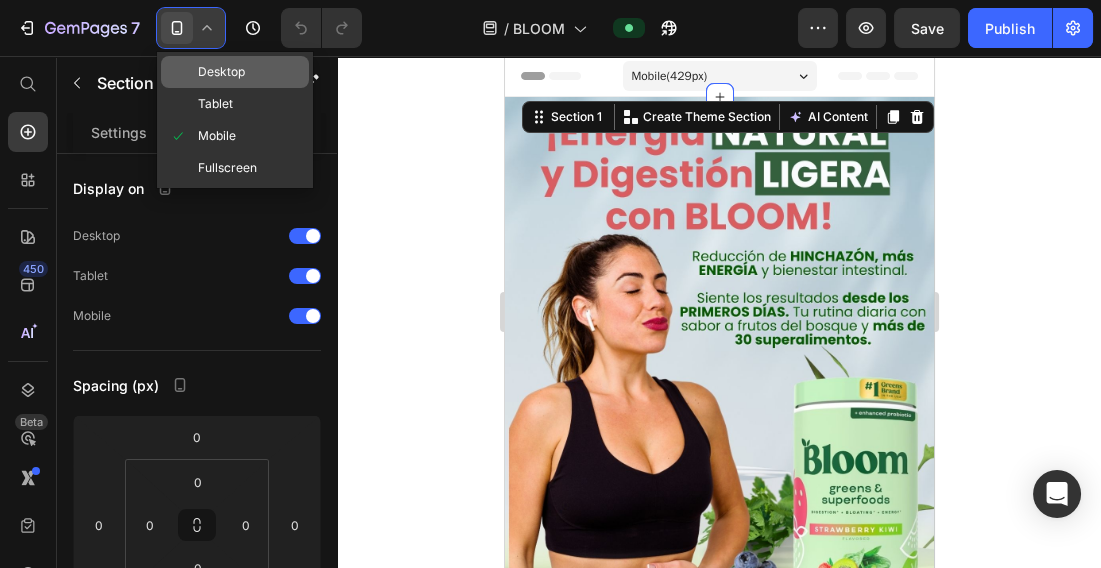 click on "Desktop" 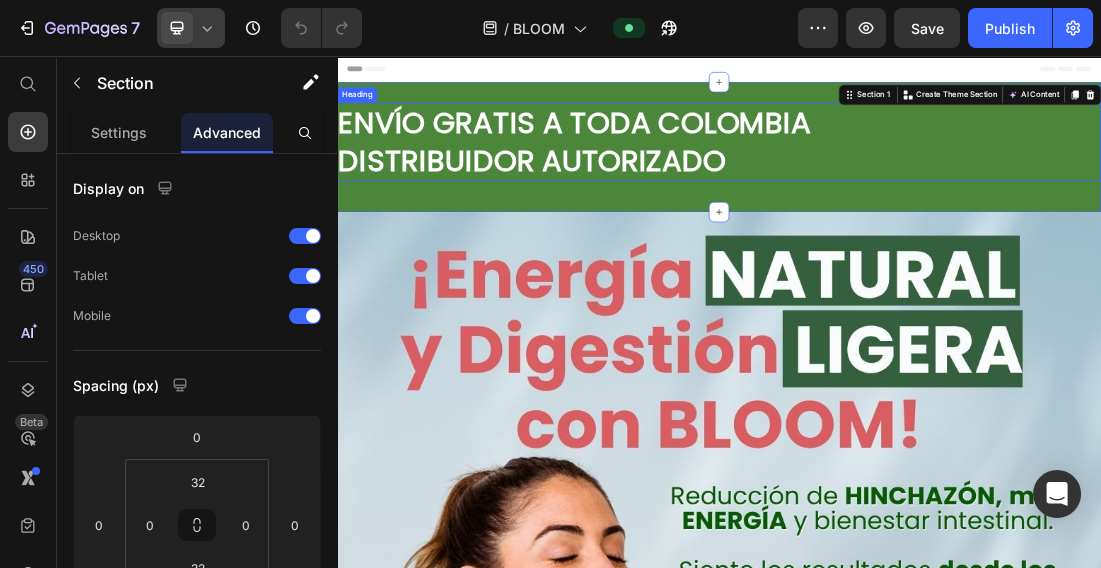 click on "ENVÍO GRATIS A TODA COLOMBIA" at bounding box center [710, 160] 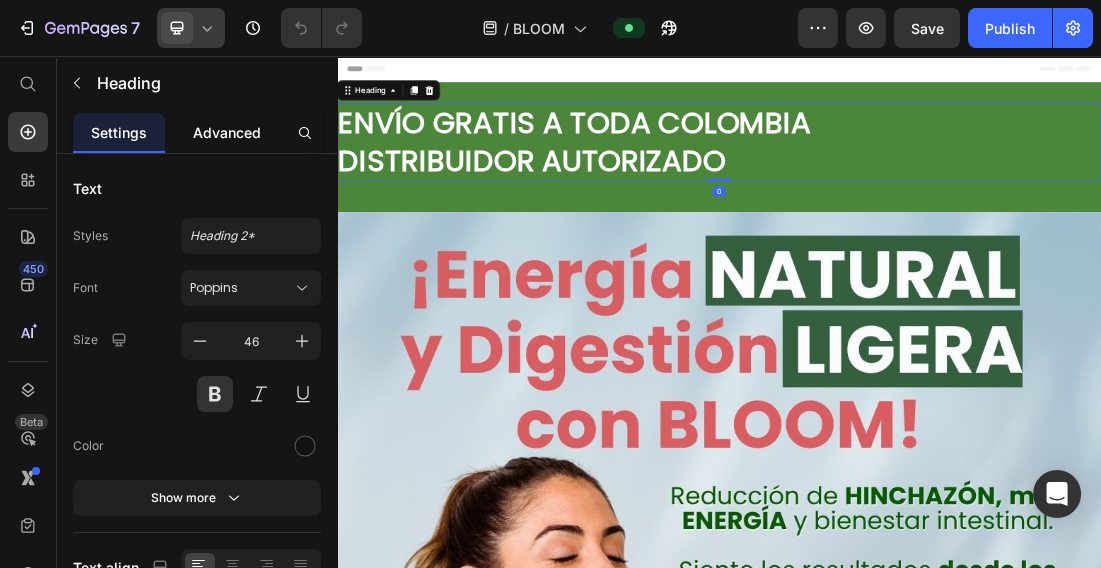 click on "Advanced" at bounding box center [227, 132] 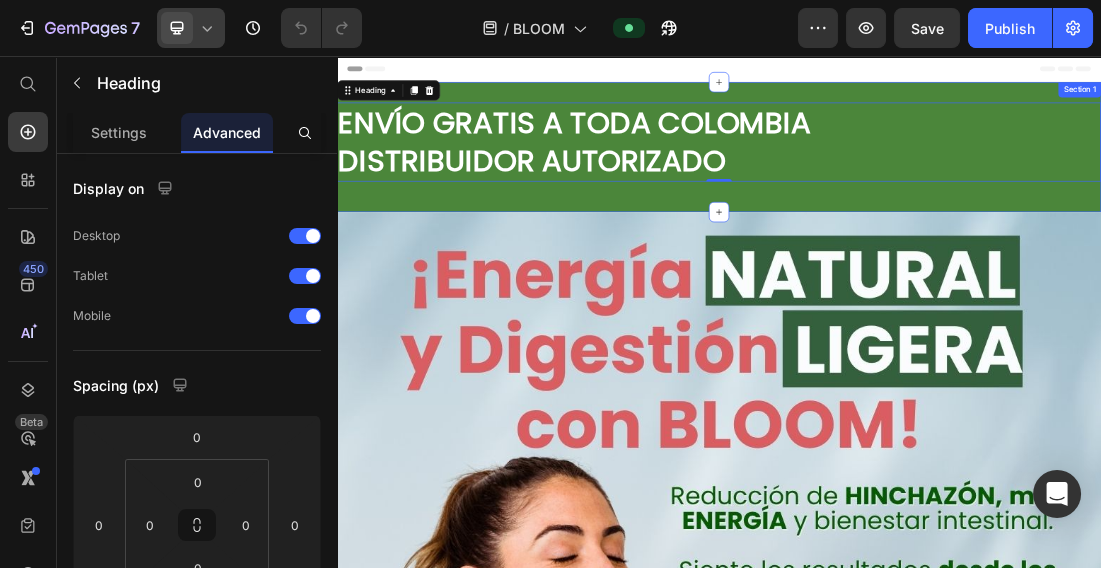 click on "ENVÍO GRATIS A TODA [COUNTRY] DISTRIBUIDOR AUTORIZADO Heading   0 Row Section 1" at bounding box center (937, 199) 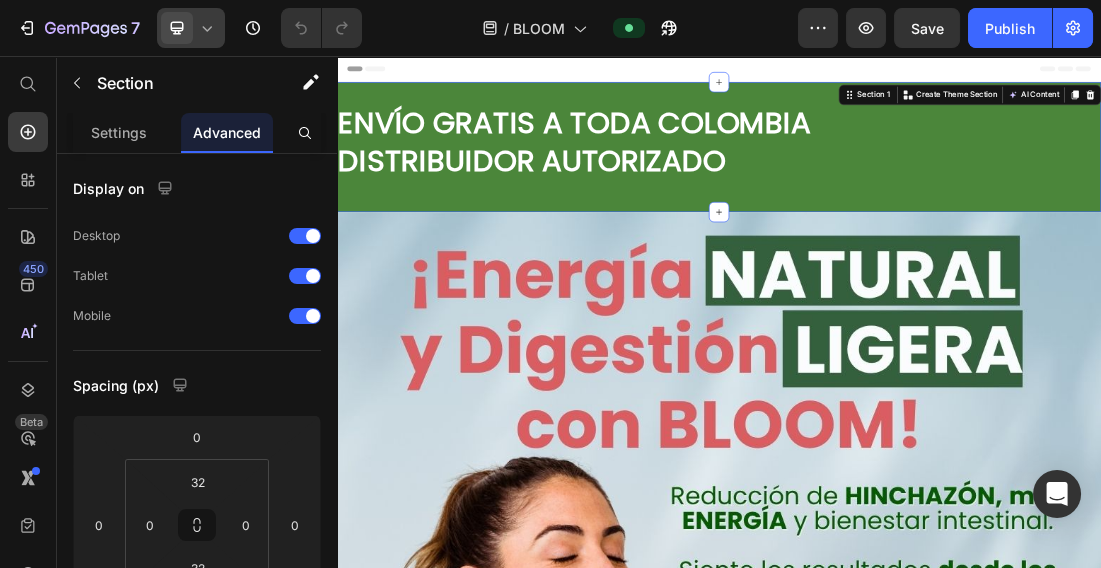 click on "ENVÍO GRATIS A TODA [COUNTRY] DISTRIBUIDOR AUTORIZADO Heading Row Section 1   You can create reusable sections Create Theme Section AI Content Write with GemAI What would you like to describe here? Tone and Voice Persuasive Product Shampoo Cubre Canas Secreto de Angeles Show more Generate" at bounding box center (937, 199) 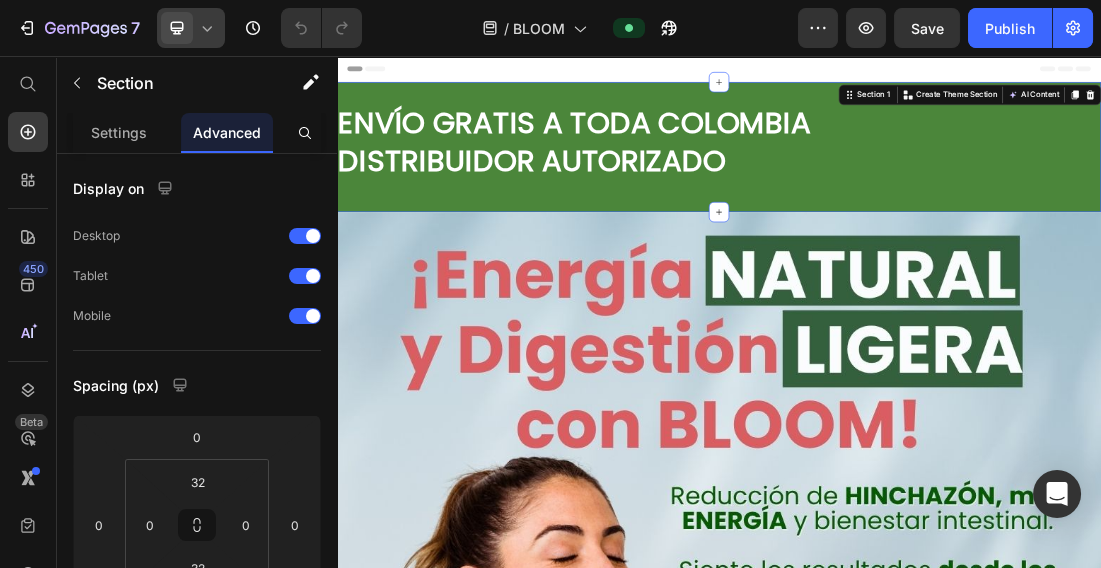 click on "ENVÍO GRATIS A TODA [COUNTRY] DISTRIBUIDOR AUTORIZADO Heading Row Section 1   You can create reusable sections Create Theme Section AI Content Write with GemAI What would you like to describe here? Tone and Voice Persuasive Product Shampoo Cubre Canas Secreto de Angeles Show more Generate" at bounding box center (937, 199) 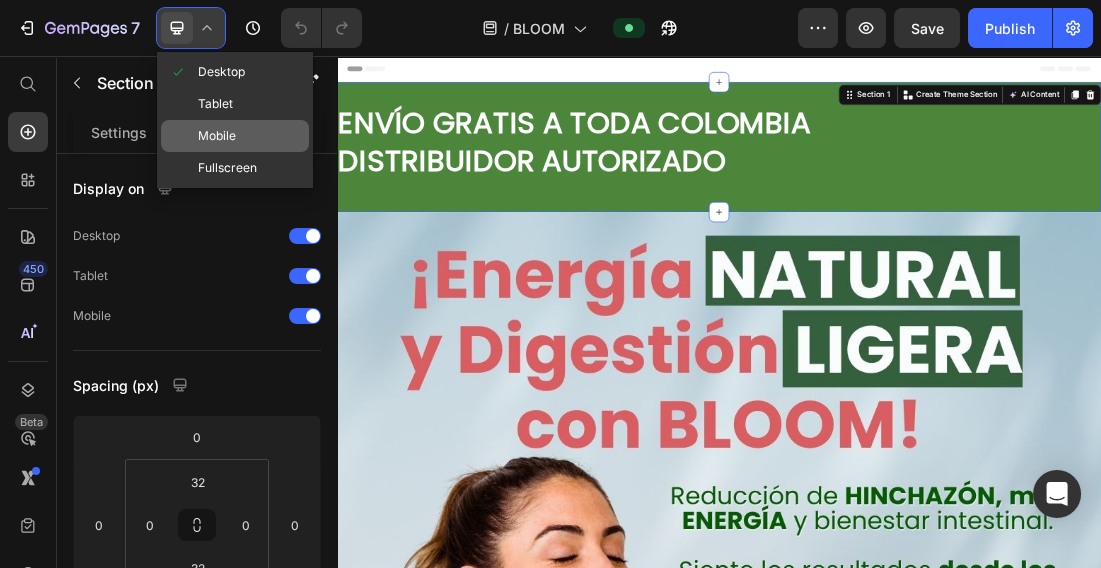 click on "Mobile" at bounding box center [217, 136] 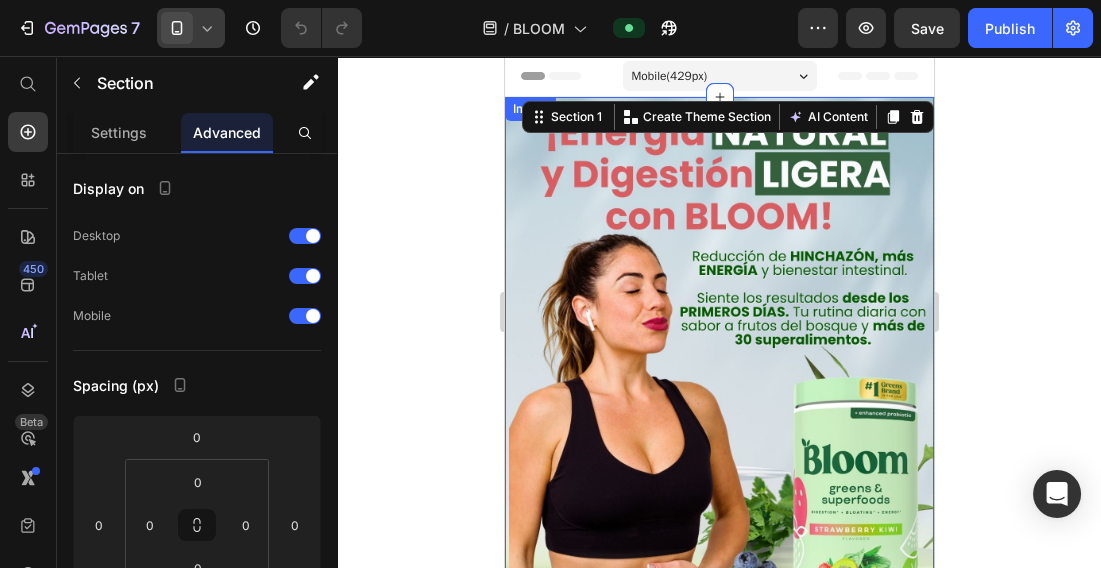 click on "Image" at bounding box center [529, 109] 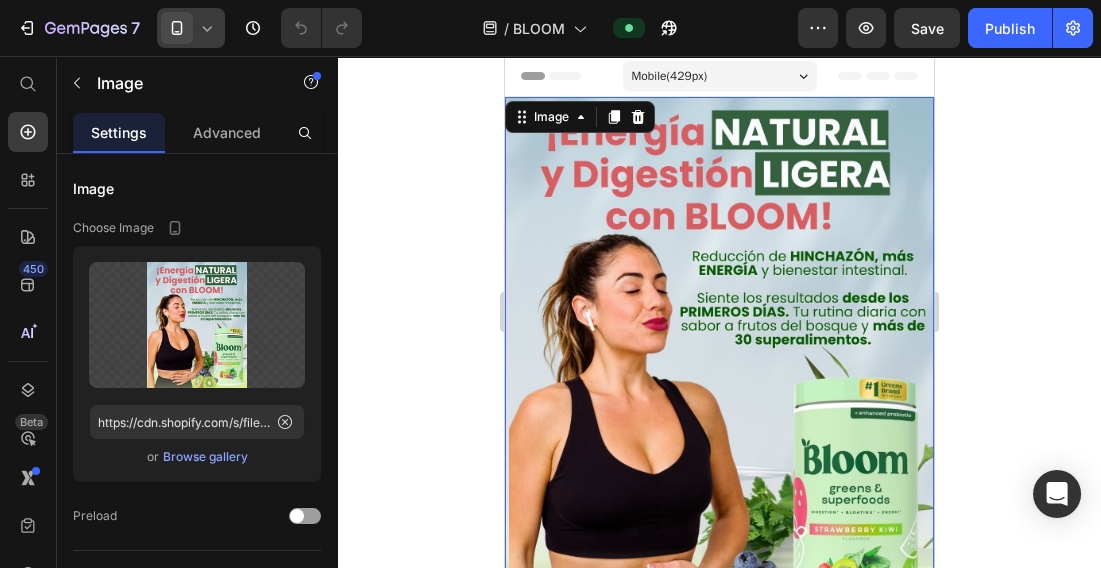 click 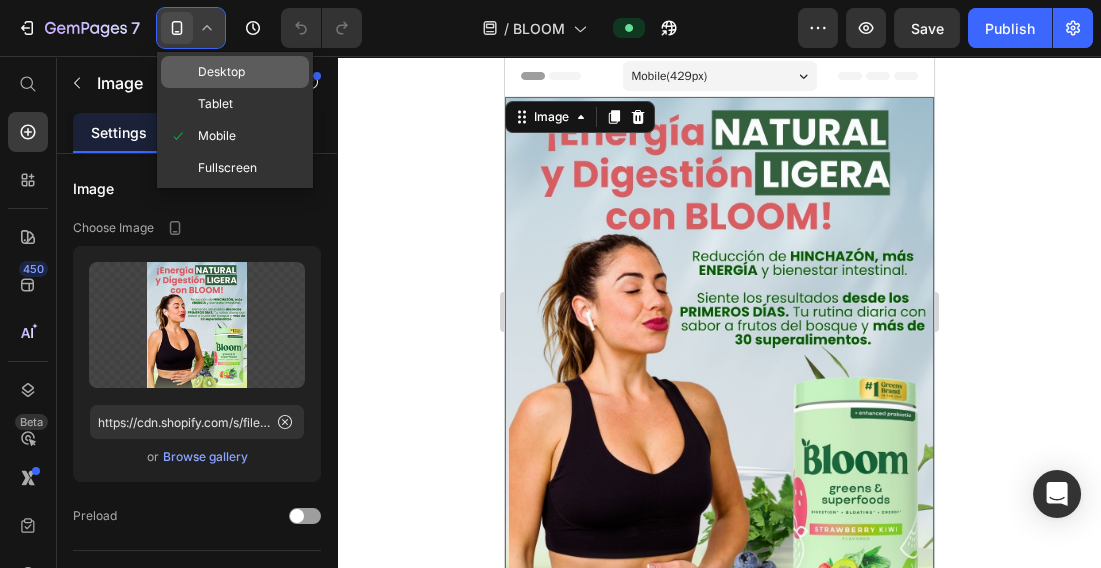 click on "Desktop" at bounding box center (221, 72) 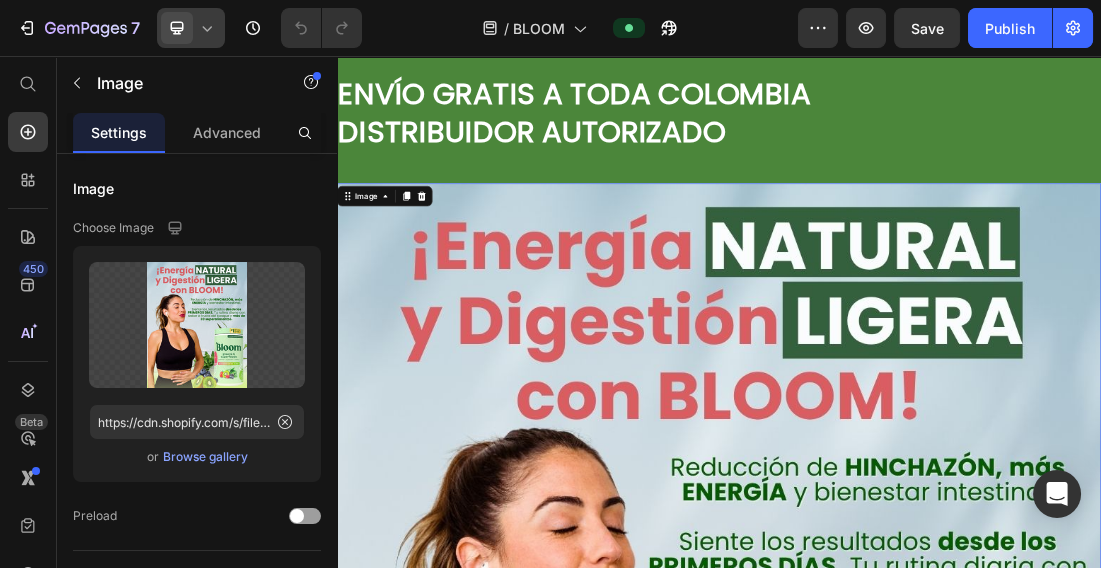 scroll, scrollTop: 0, scrollLeft: 0, axis: both 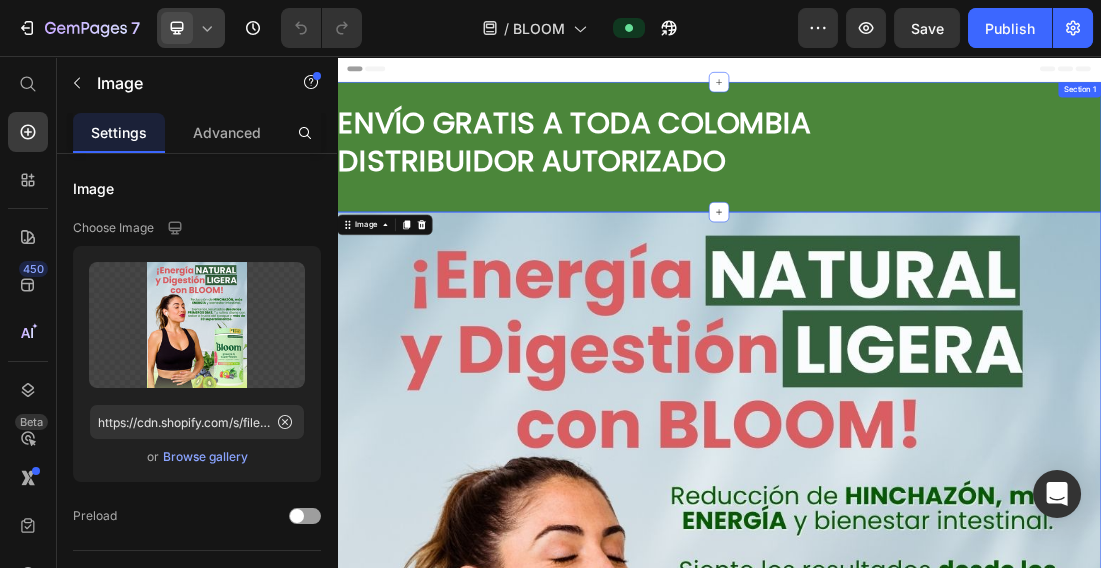 click on "Section 1" at bounding box center [1503, 109] 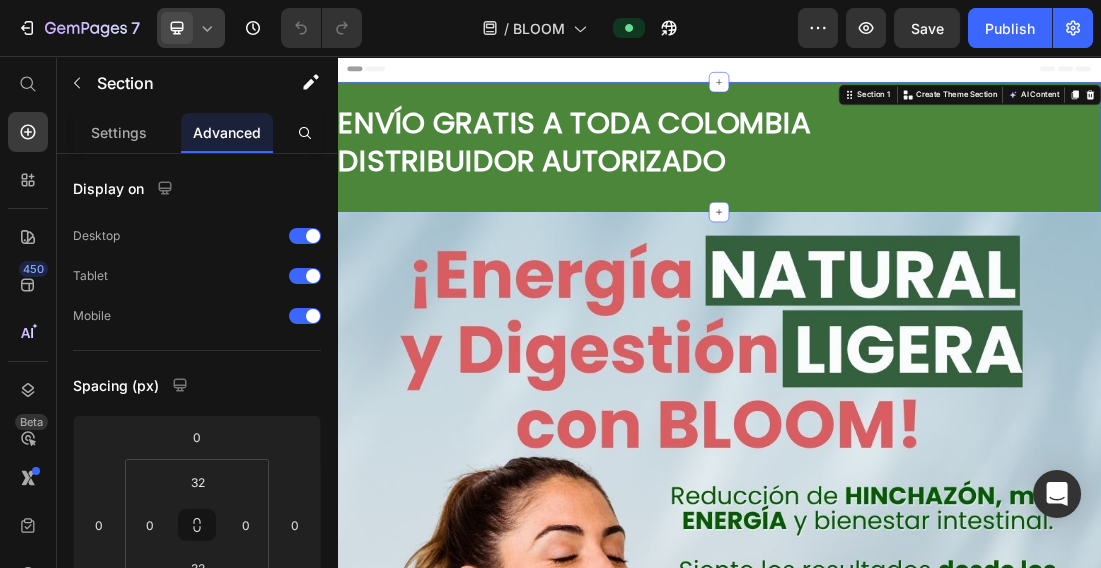 click on "ENVÍO GRATIS A TODA [COUNTRY] DISTRIBUIDOR AUTORIZADO Heading Row Section 1   You can create reusable sections Create Theme Section AI Content Write with GemAI What would you like to describe here? Tone and Voice Persuasive Product Shampoo Cubre Canas Secreto de Angeles Show more Generate" at bounding box center (937, 199) 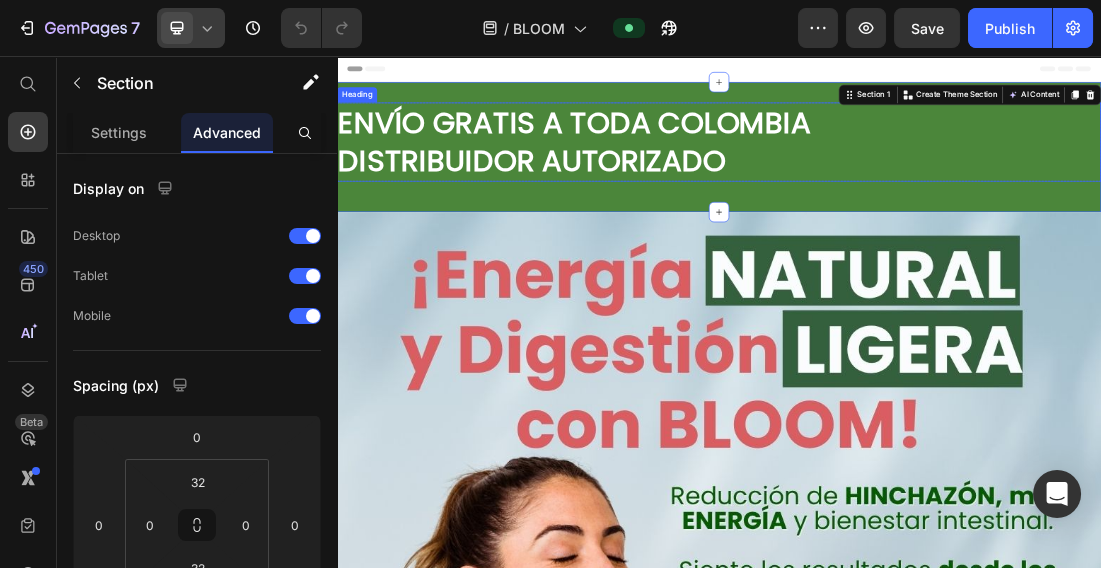 click on "ENVÍO GRATIS A TODA COLOMBIA" at bounding box center [710, 160] 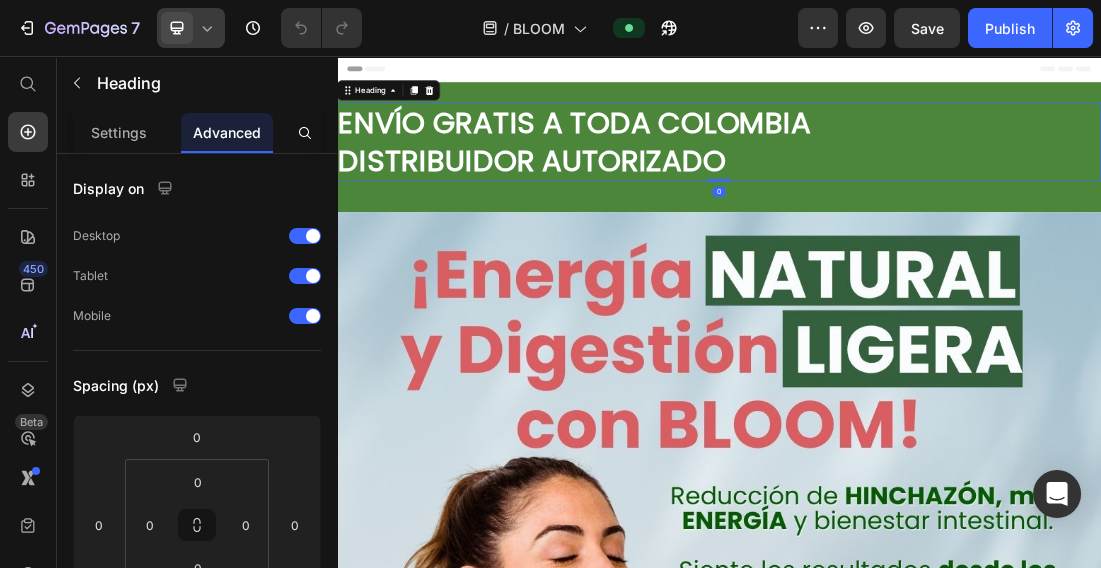 click on "Header" at bounding box center [937, 76] 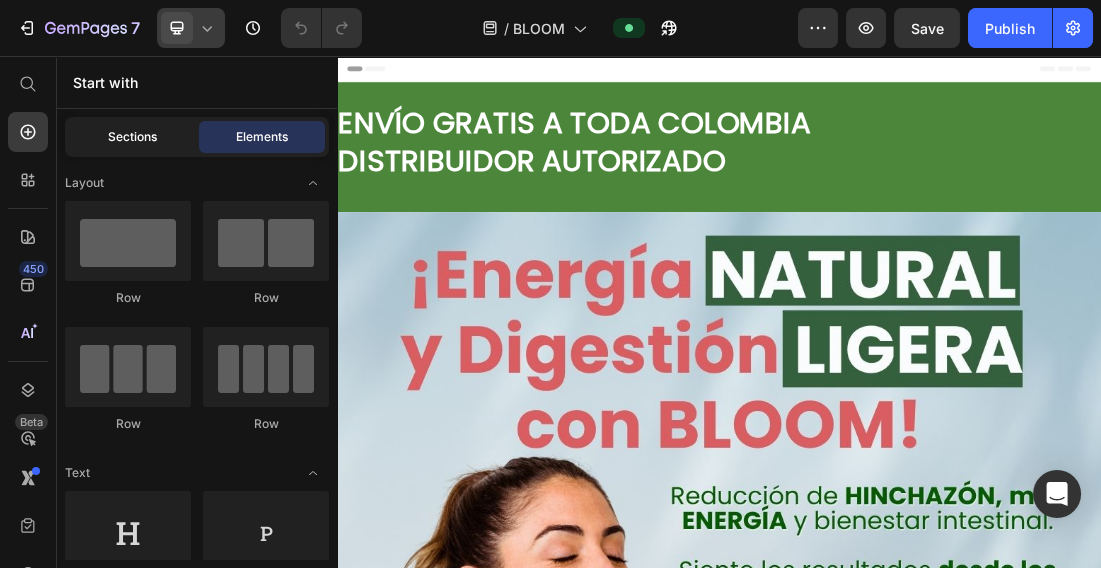 click on "Sections" at bounding box center (132, 137) 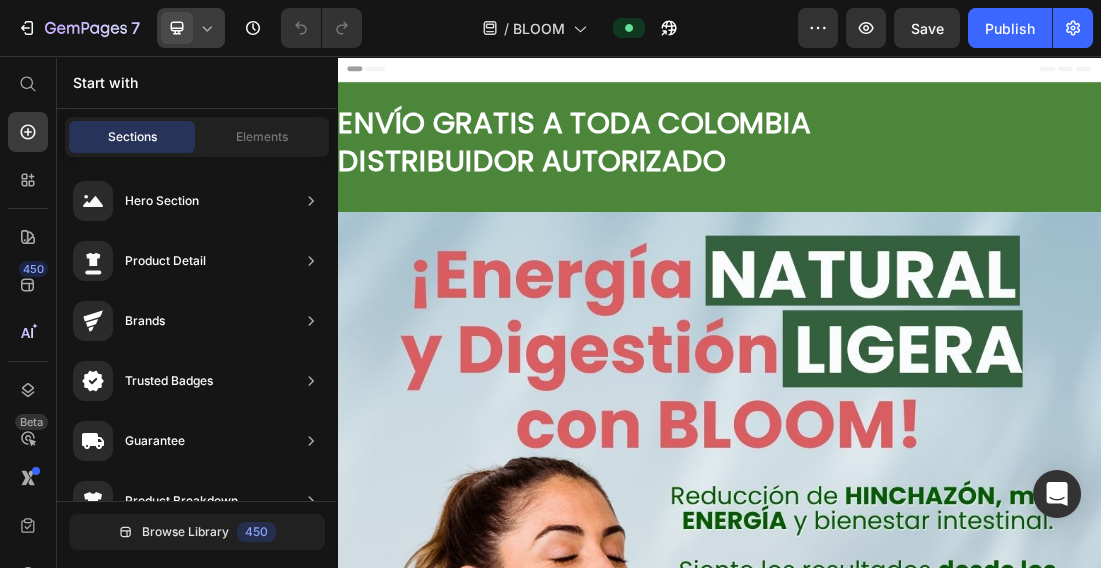 click on "Sections" at bounding box center (132, 137) 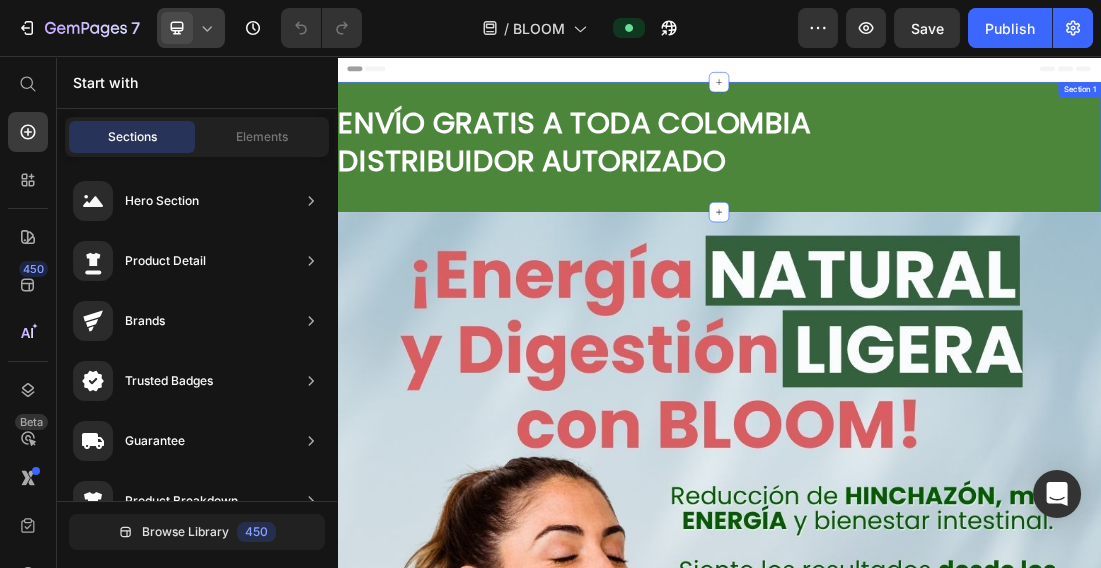 click on "ENVÍO GRATIS A TODA [COUNTRY] DISTRIBUIDOR AUTORIZADO Heading Row Section 1" at bounding box center [937, 199] 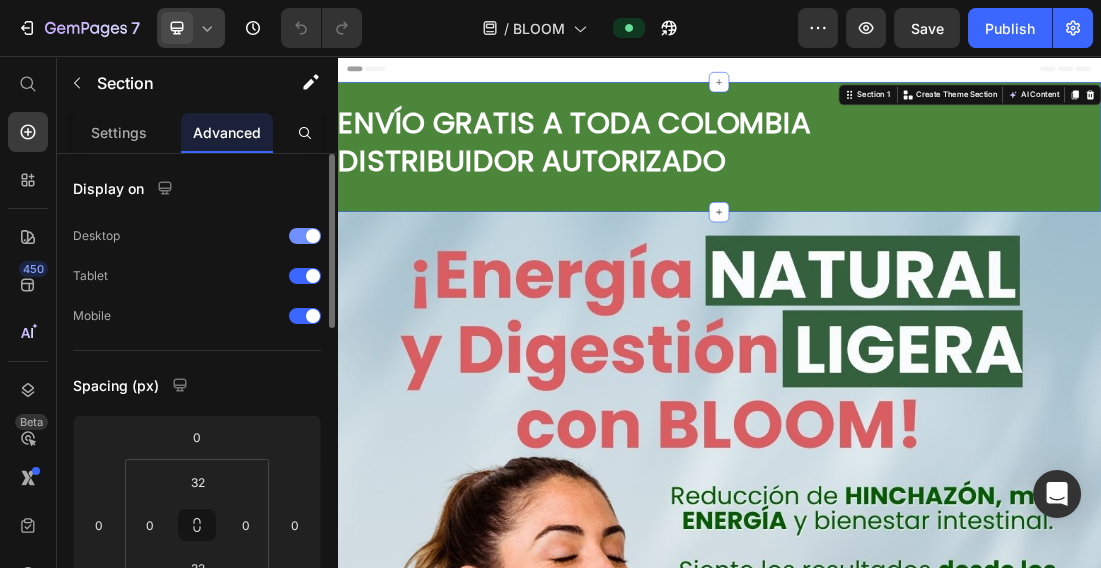 click at bounding box center (305, 236) 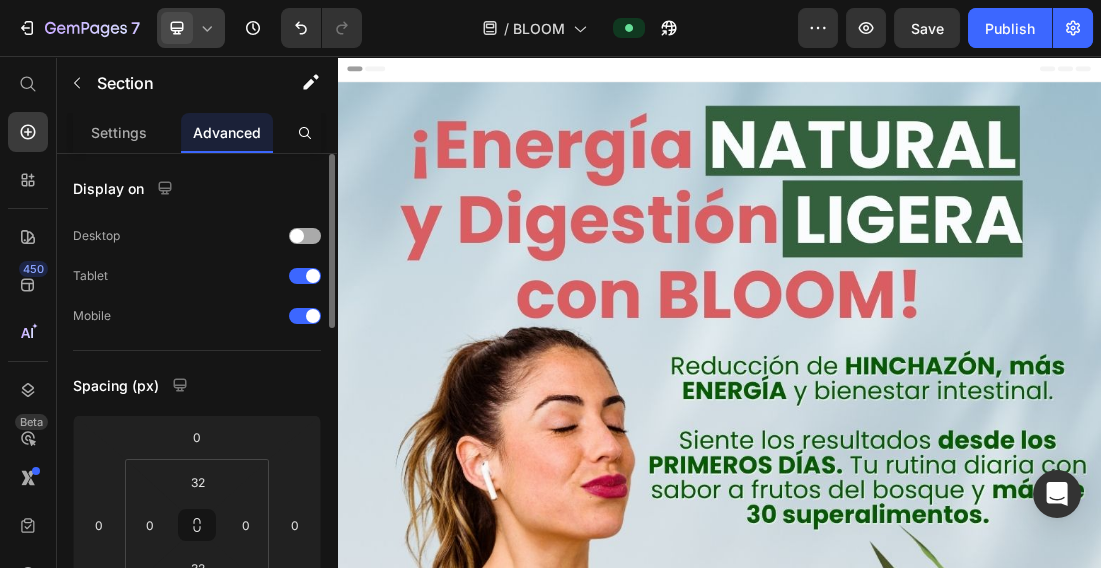 click at bounding box center [305, 236] 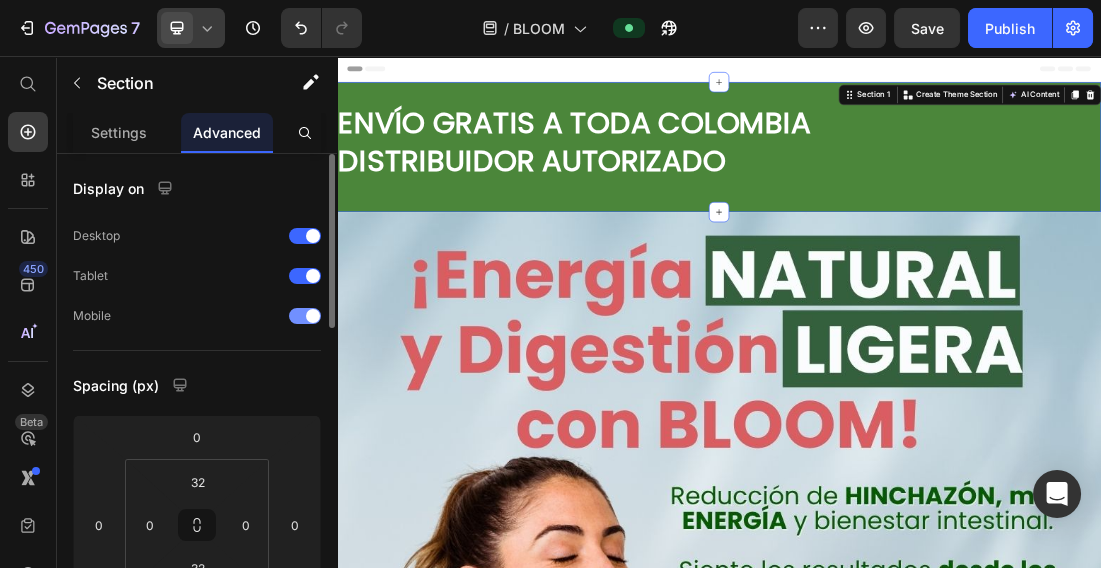 click at bounding box center [305, 316] 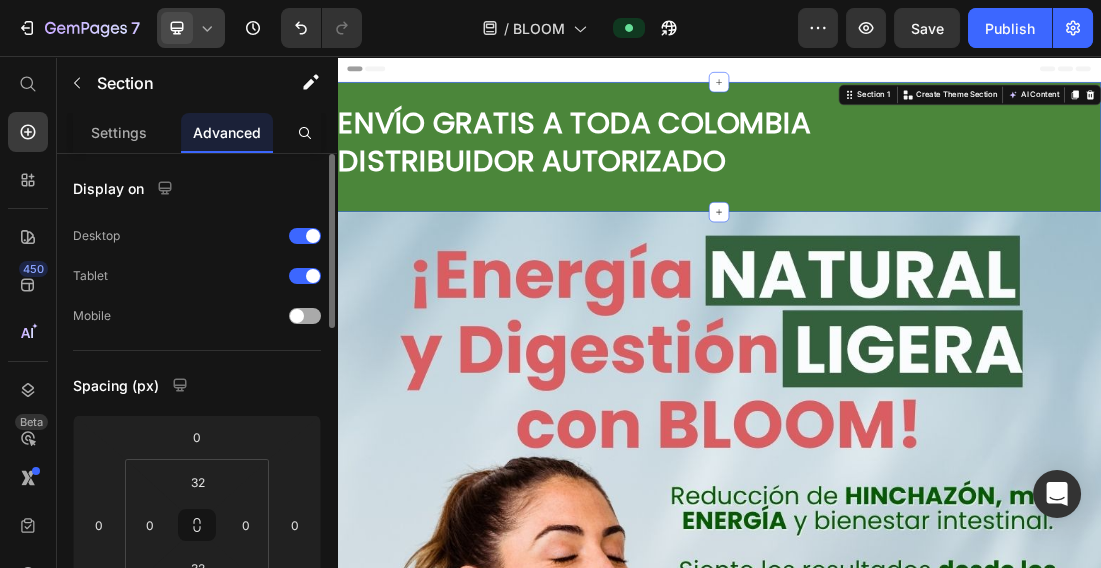 click at bounding box center [305, 316] 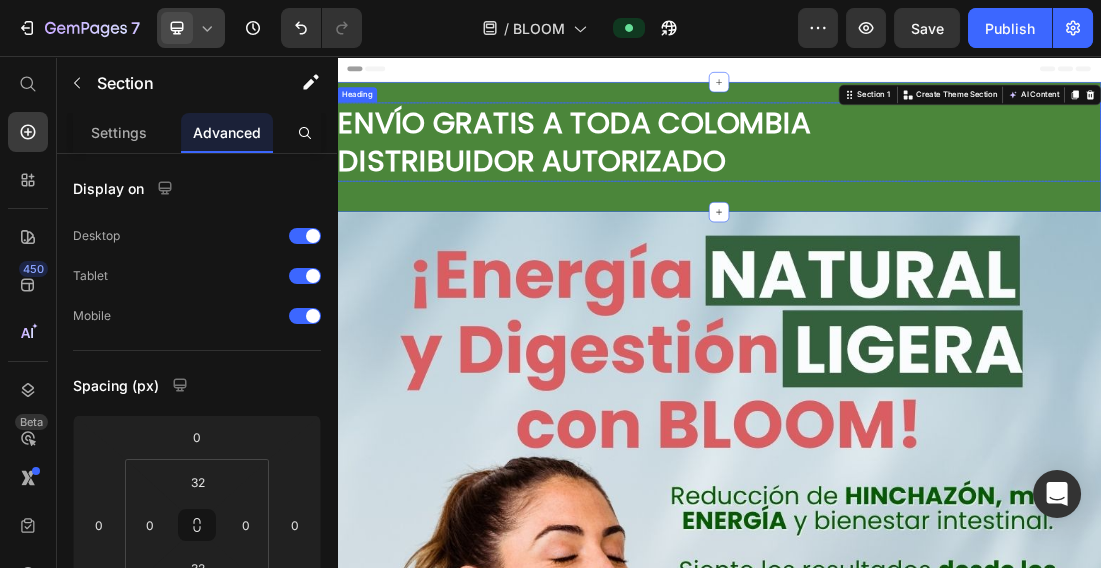 click on "DISTRIBUIDOR AUTORIZADO" at bounding box center (643, 220) 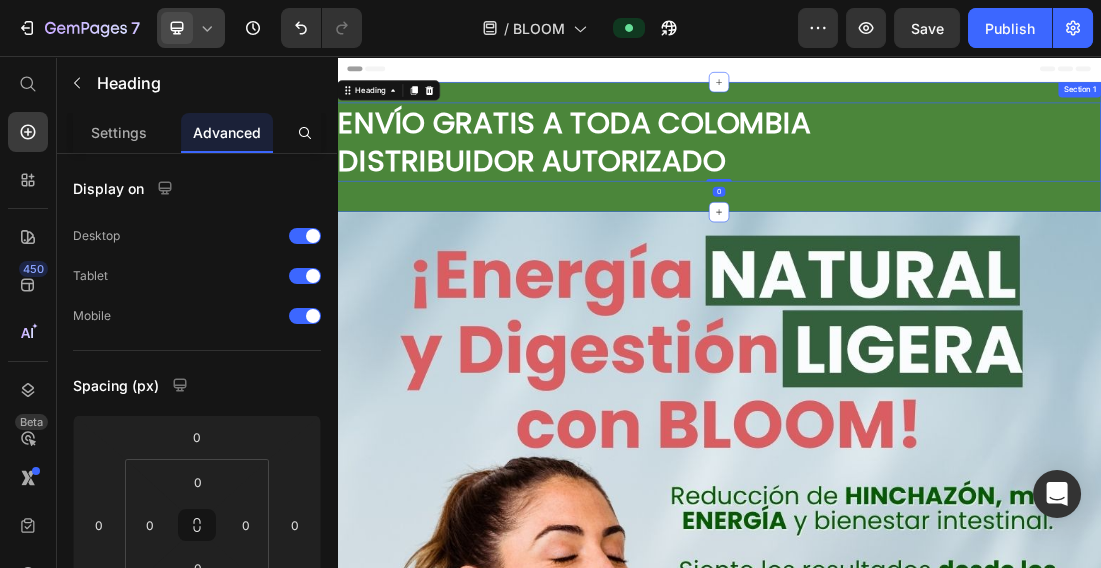 click on "ENVÍO GRATIS A TODA [COUNTRY] DISTRIBUIDOR AUTORIZADO Heading   0 Row Section 1" at bounding box center (937, 199) 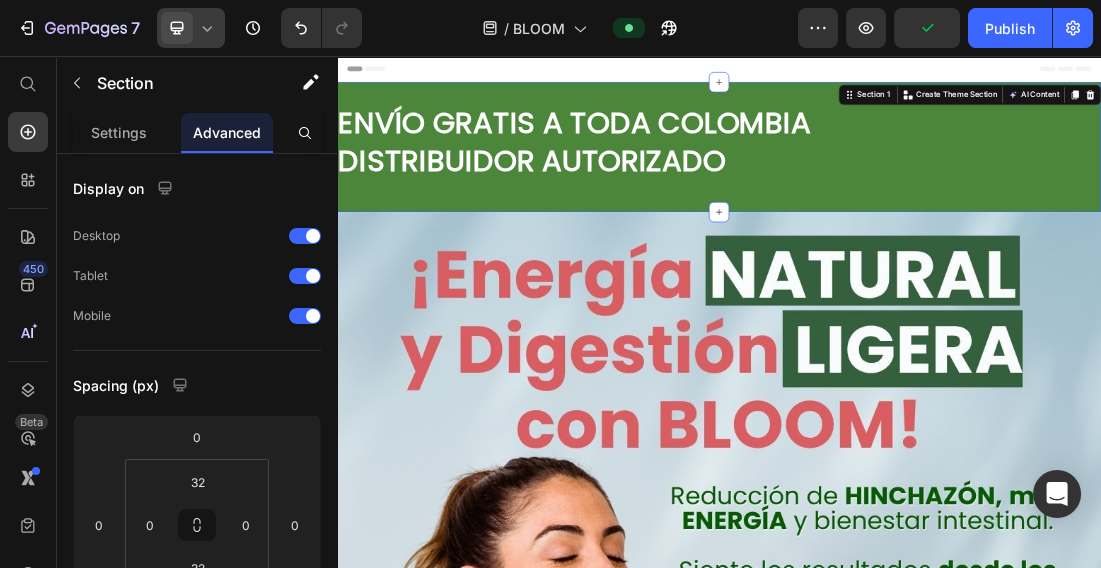 click 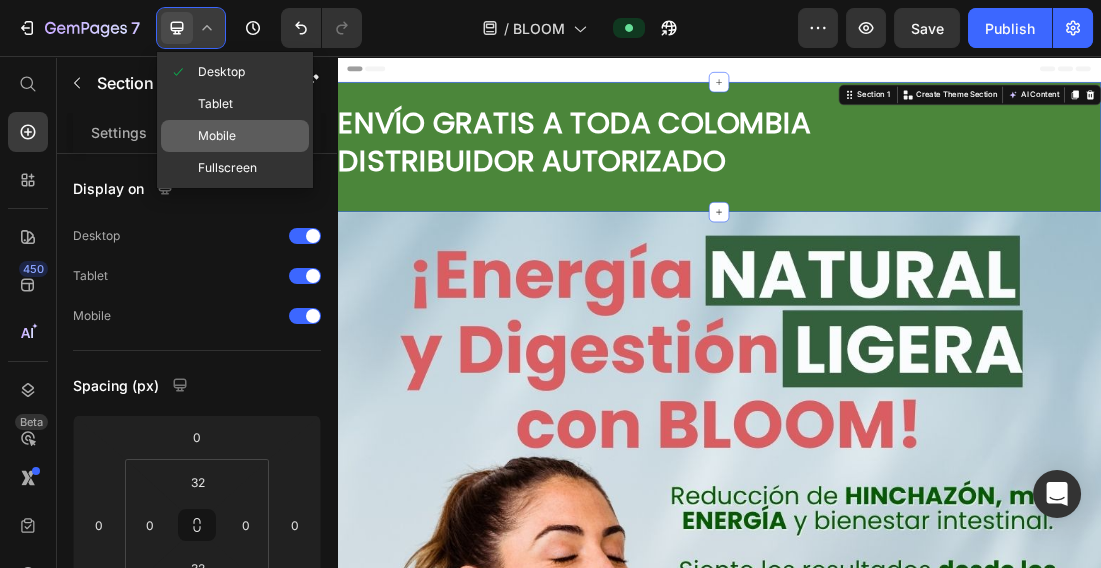 click on "Mobile" at bounding box center [217, 136] 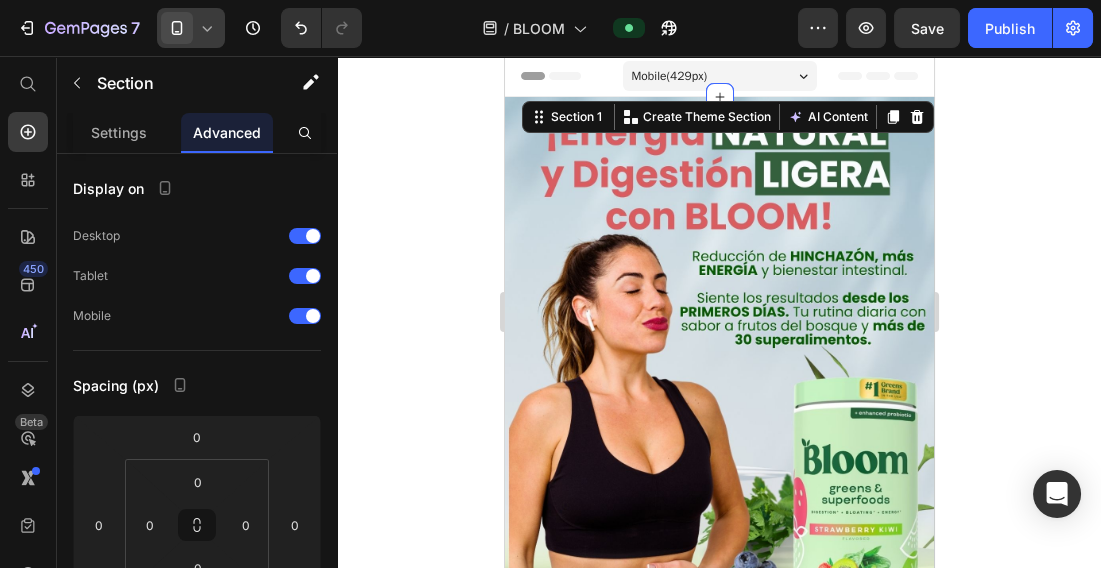 click 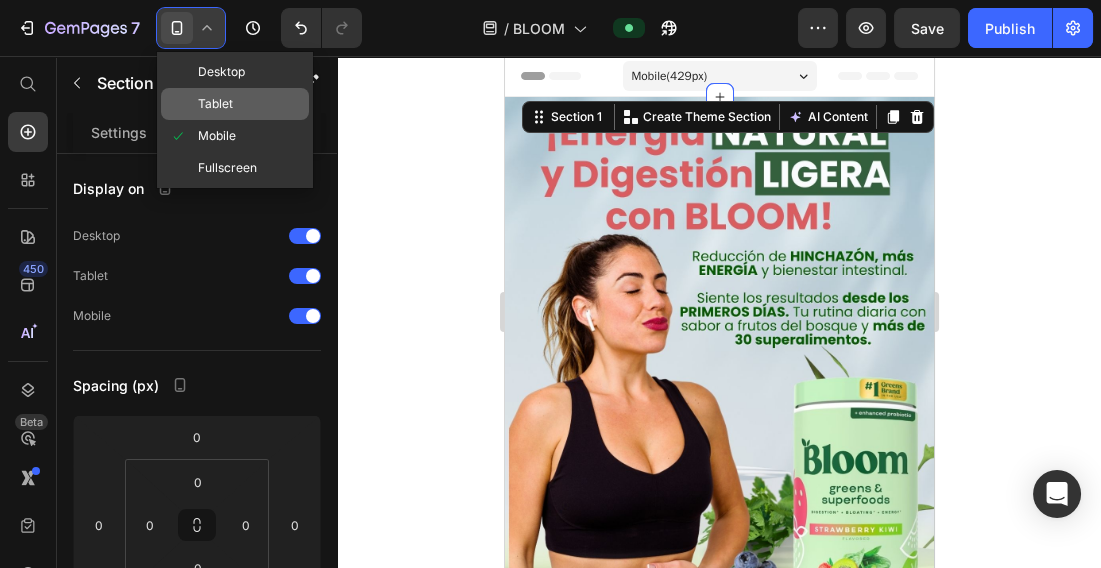 click on "Tablet" 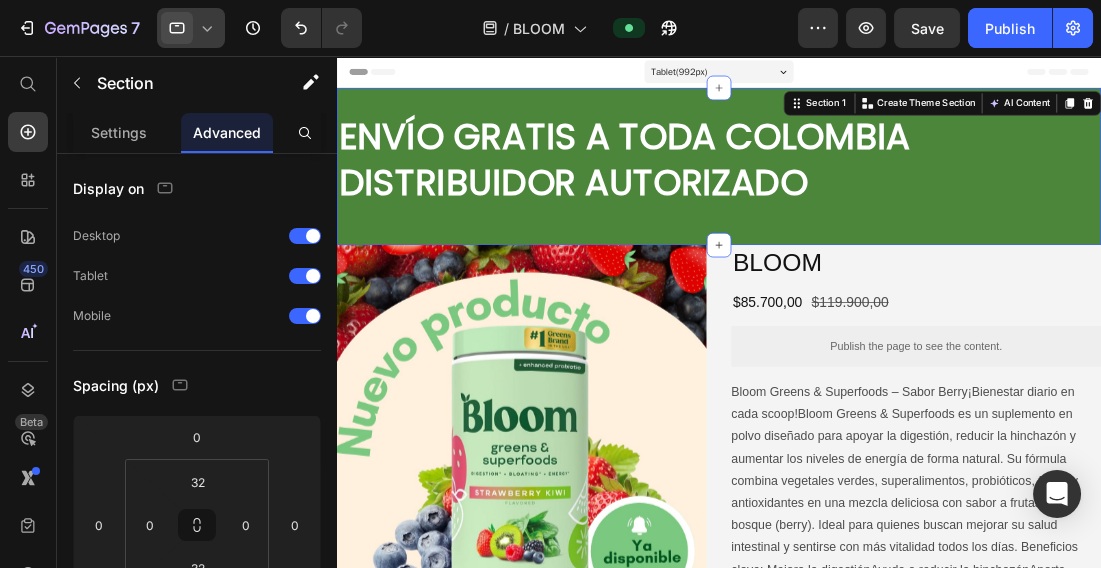 click 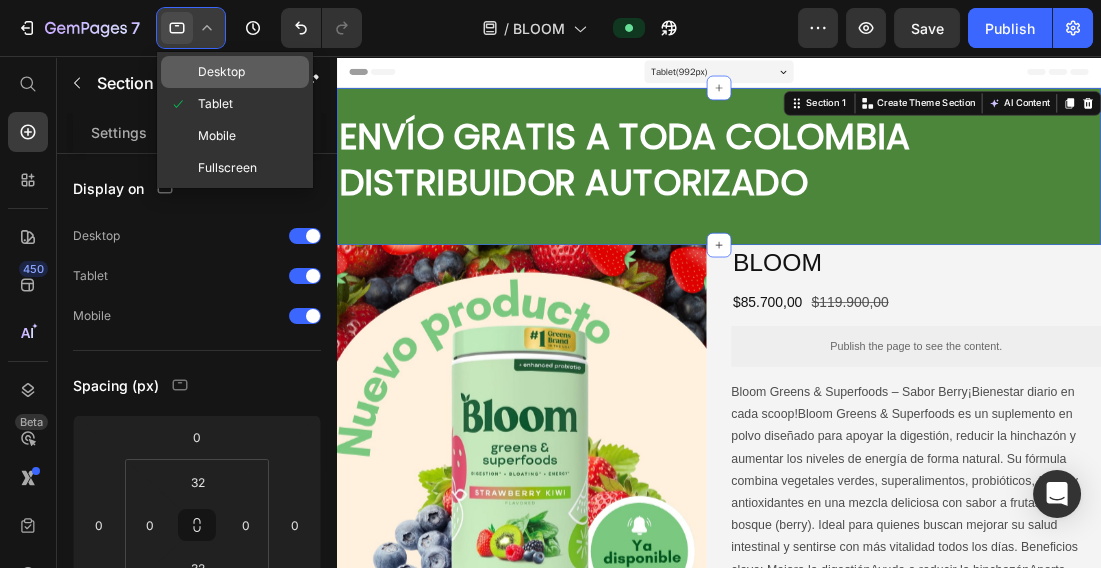 click on "Desktop" at bounding box center [221, 72] 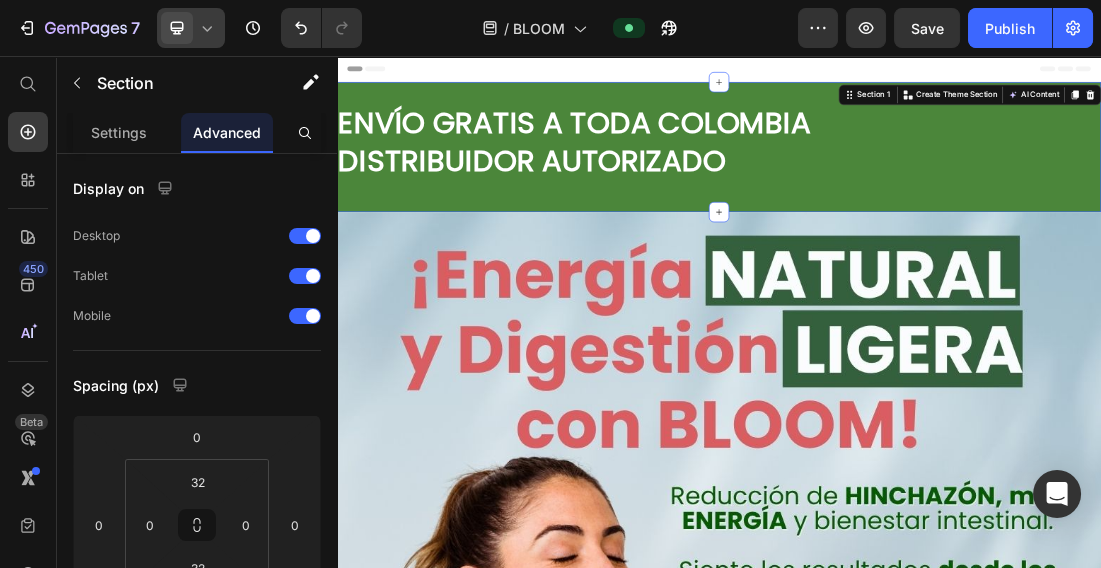 click 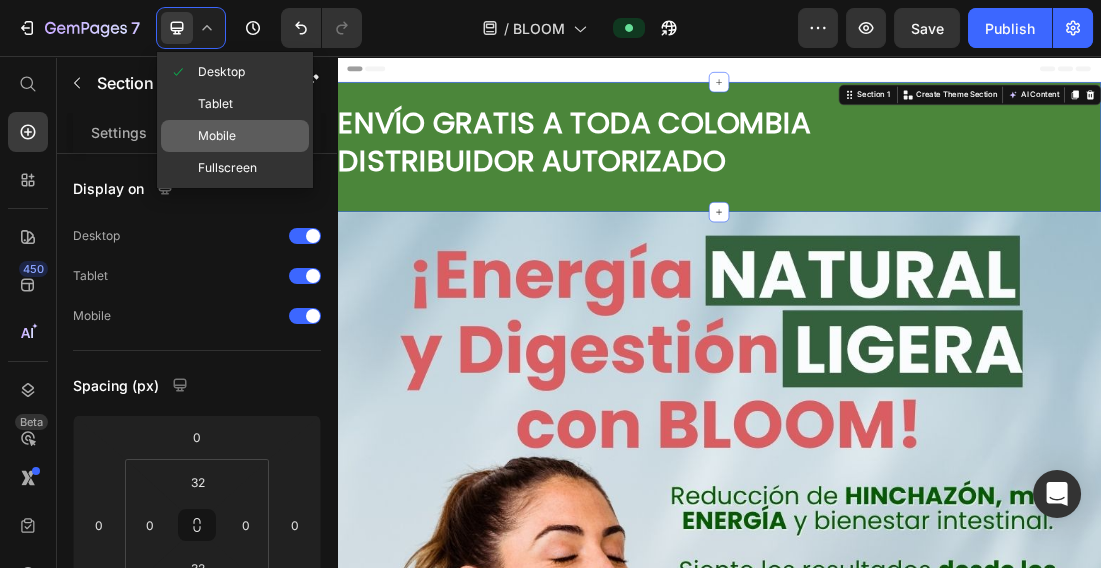click on "Mobile" 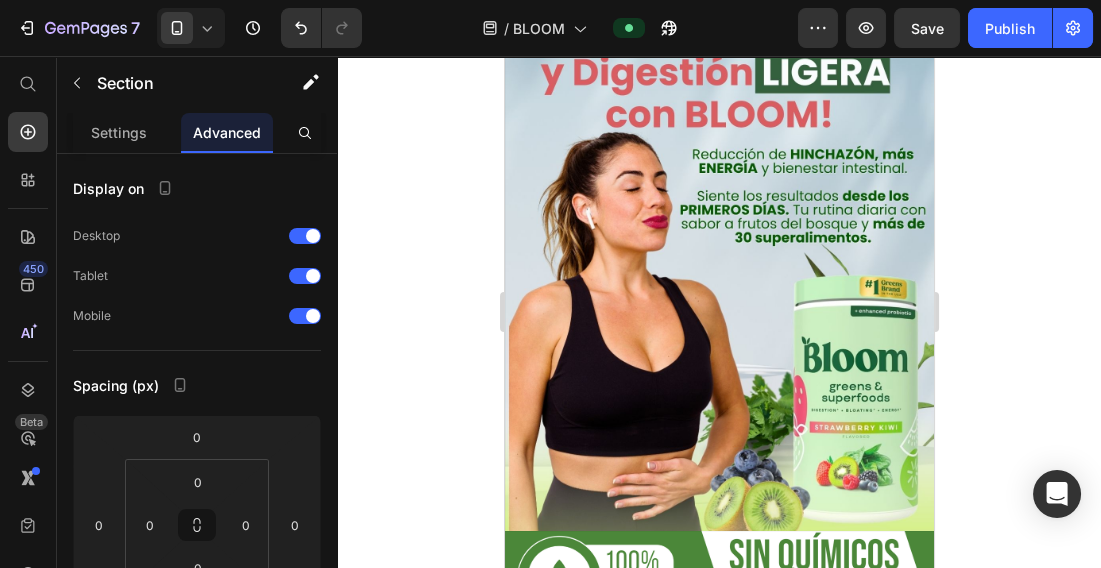 scroll, scrollTop: 0, scrollLeft: 0, axis: both 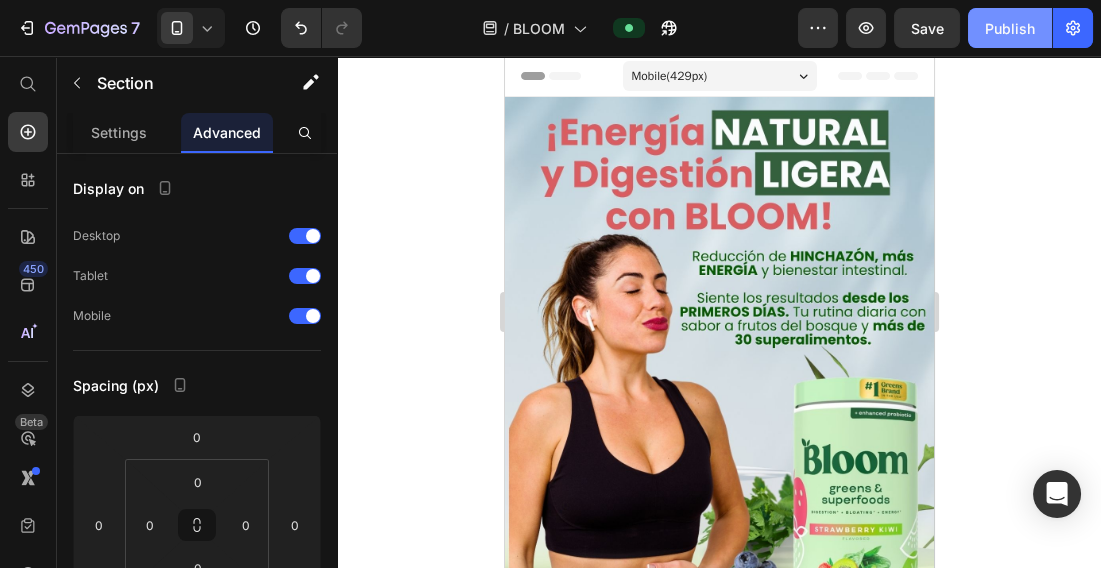 click on "Publish" at bounding box center [1010, 28] 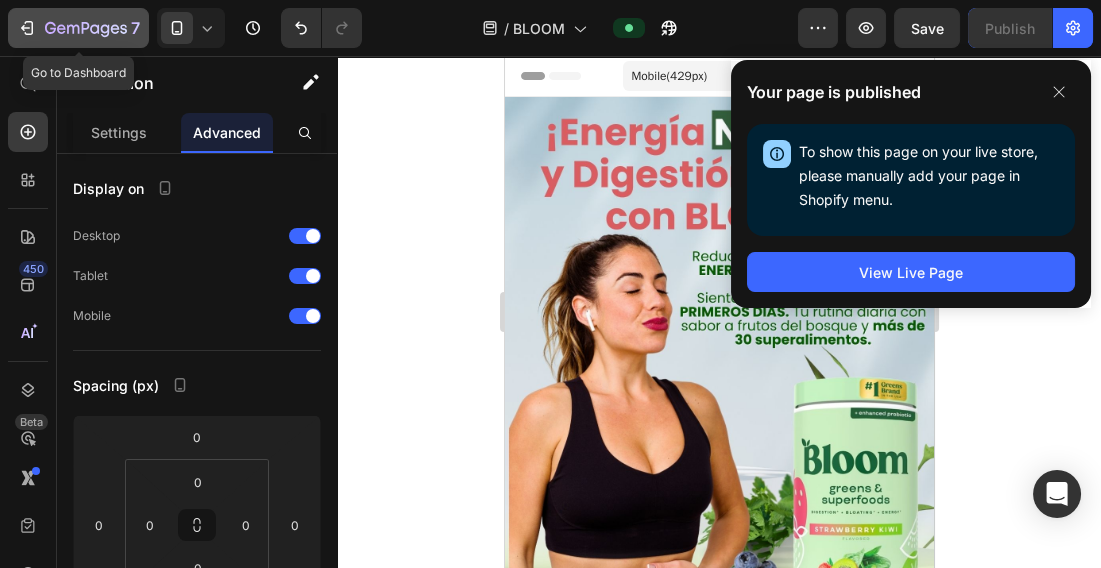 click 